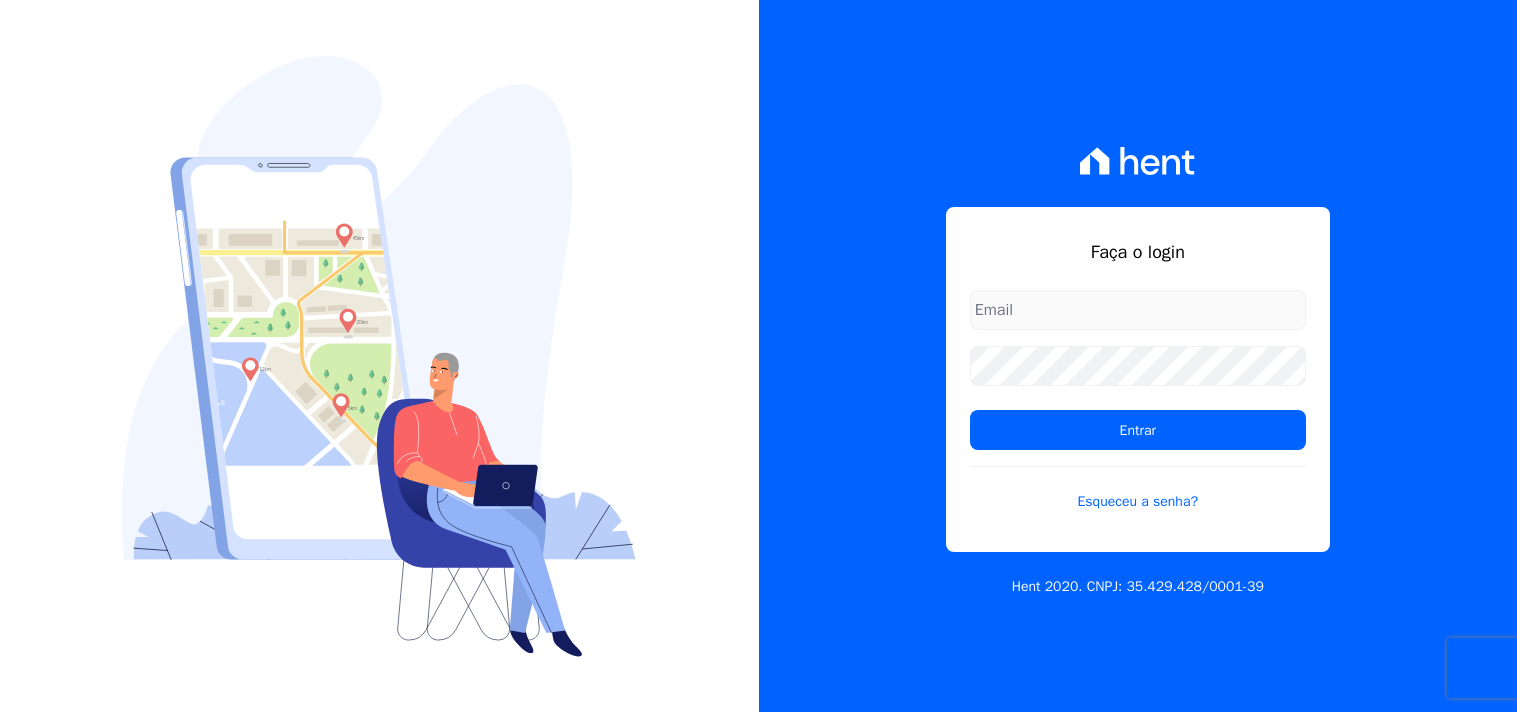 scroll, scrollTop: 0, scrollLeft: 0, axis: both 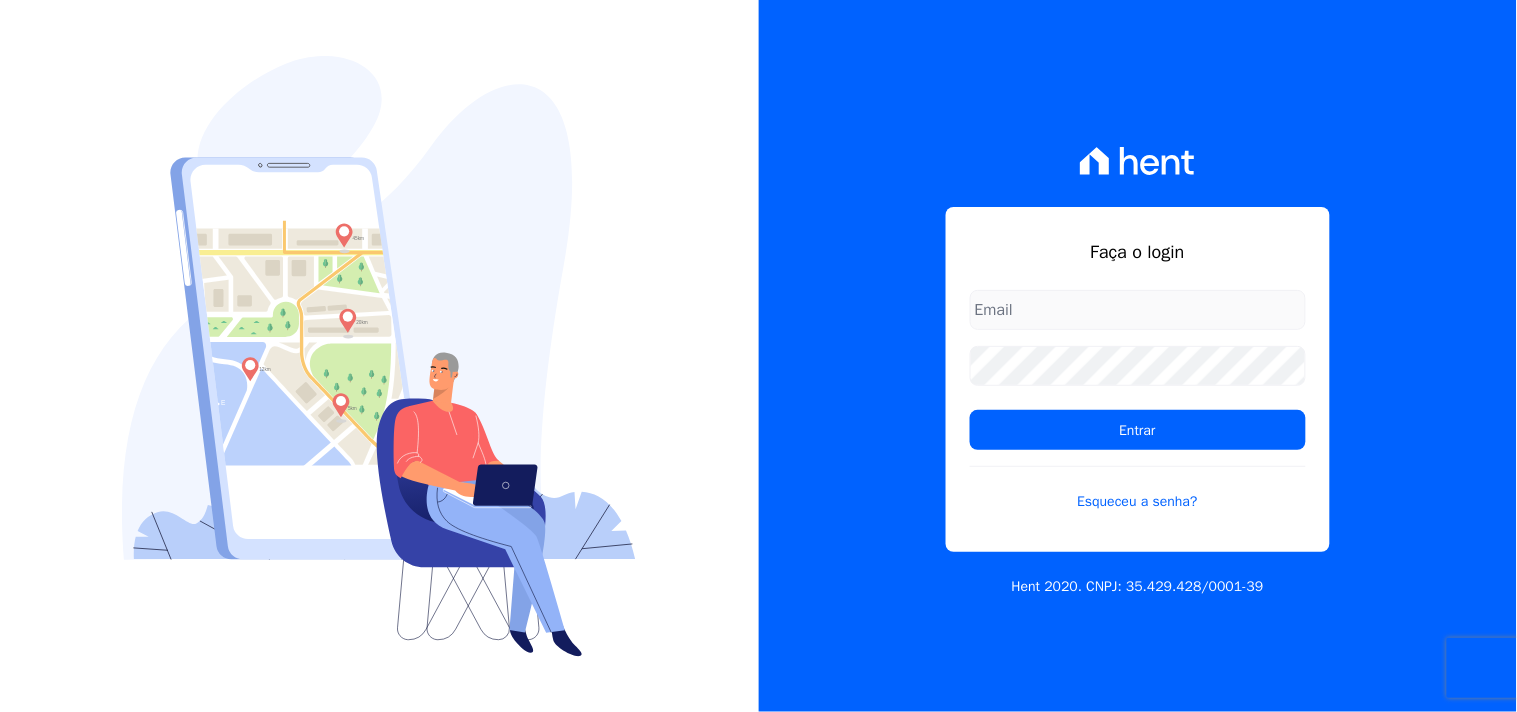 type on "[EMAIL_ADDRESS][DOMAIN_NAME]" 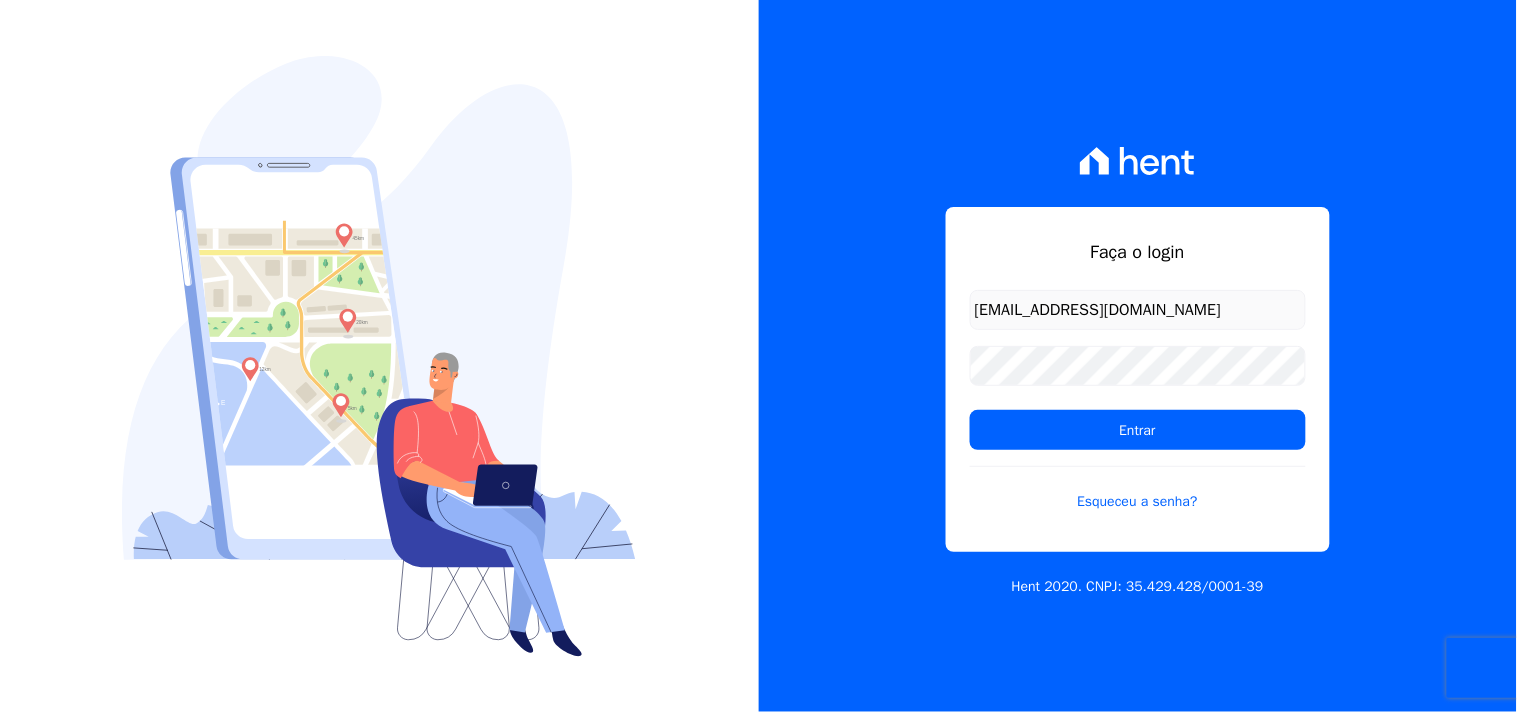 click on "[EMAIL_ADDRESS][DOMAIN_NAME]
Entrar
Esqueceu a senha?" at bounding box center (1138, 413) 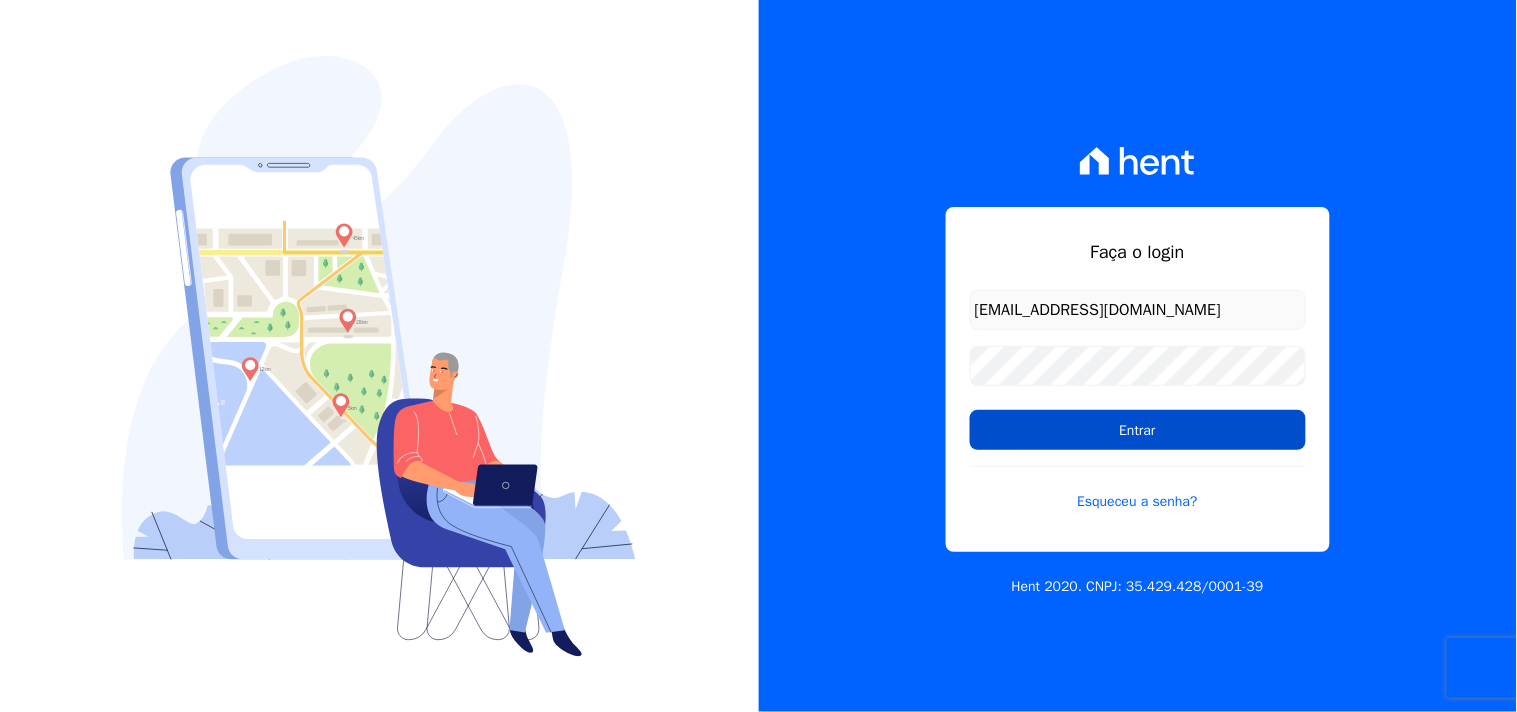 click on "Entrar" at bounding box center (1138, 430) 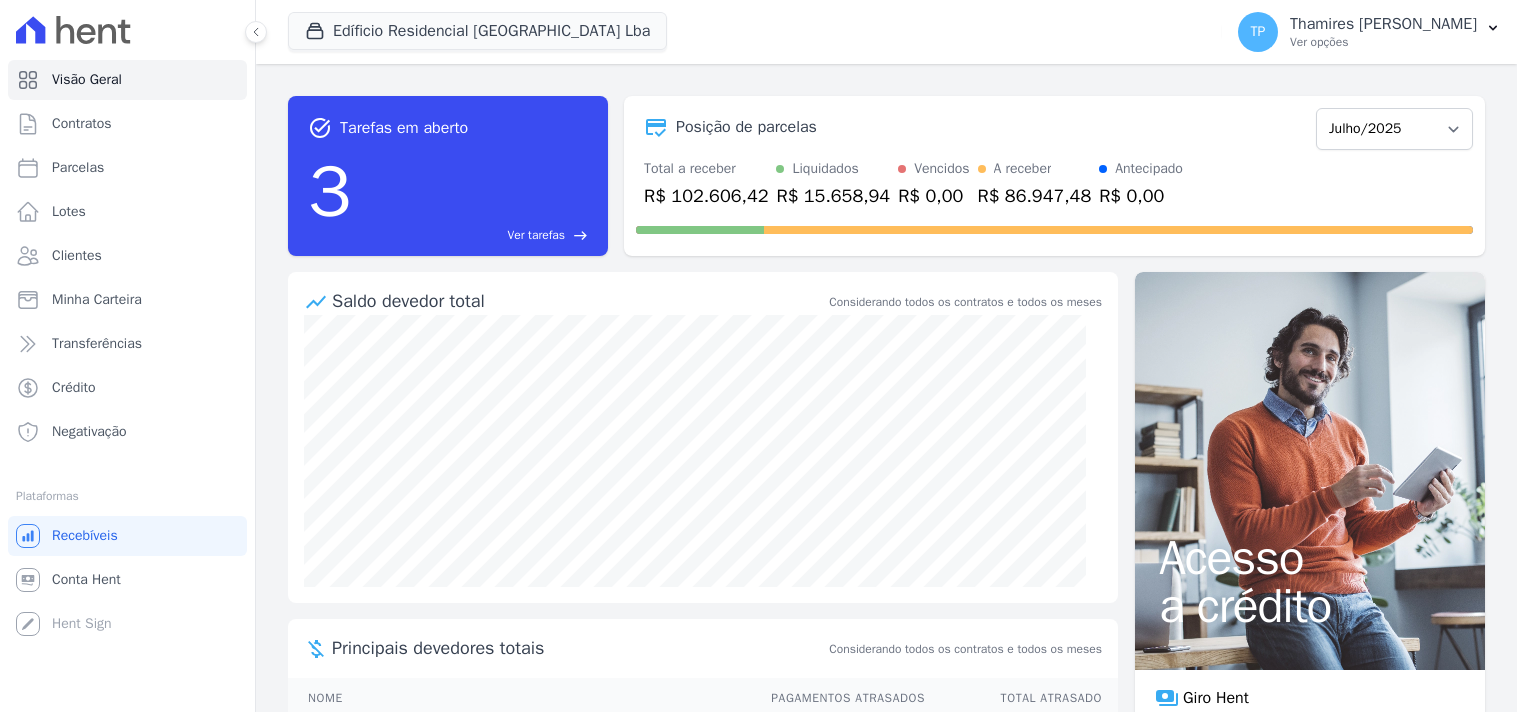 scroll, scrollTop: 0, scrollLeft: 0, axis: both 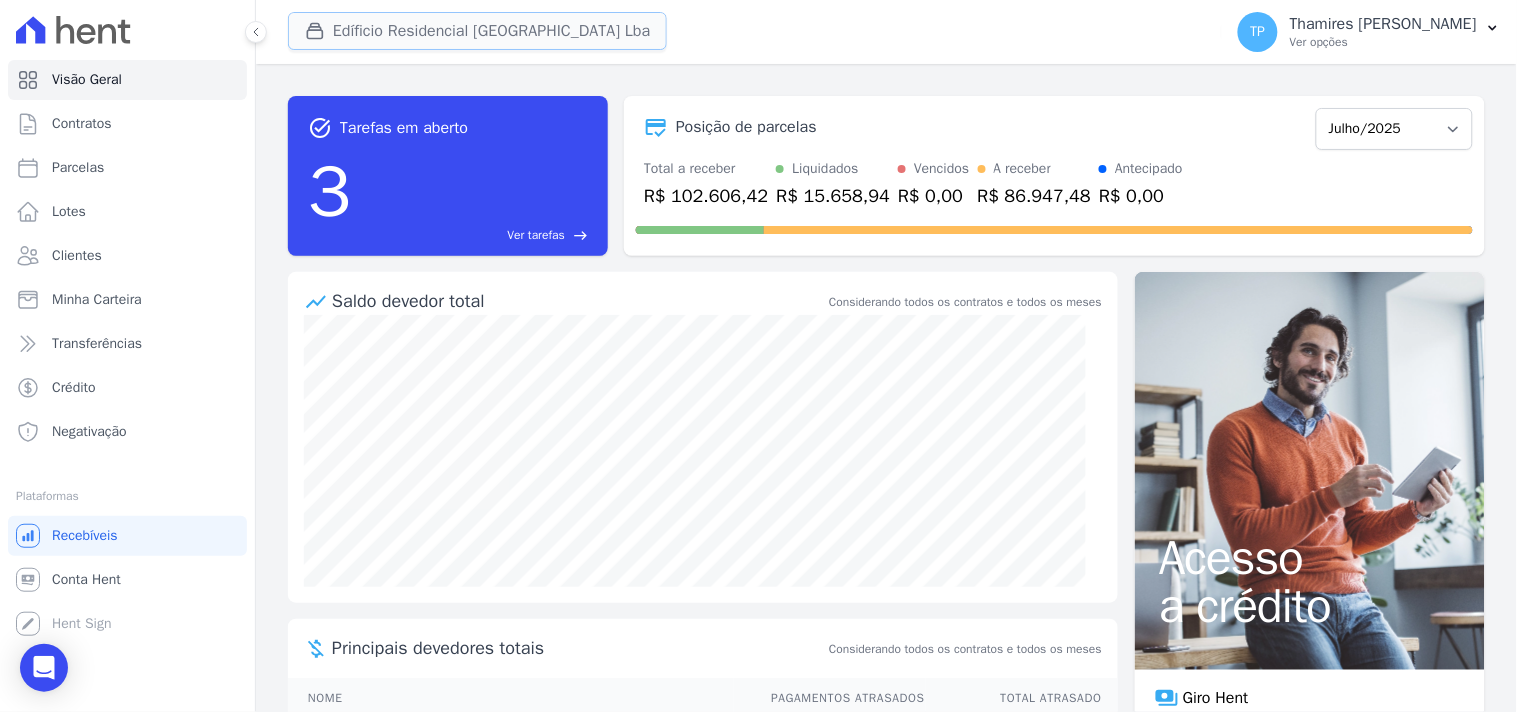 click on "Edíficio Residencial Grevílea Park   Lba" at bounding box center (477, 31) 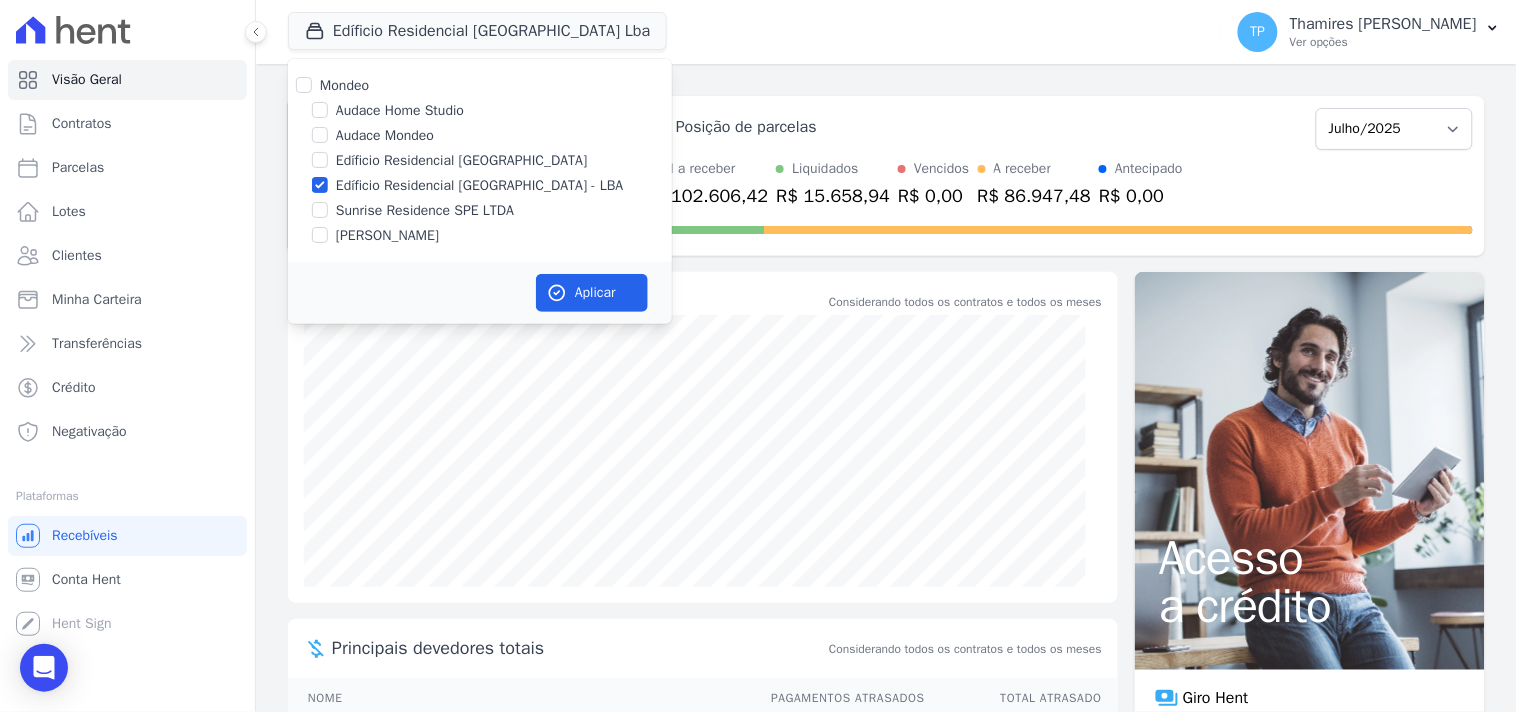 click on "Edíficio Residencial Grevílea Park" at bounding box center [461, 160] 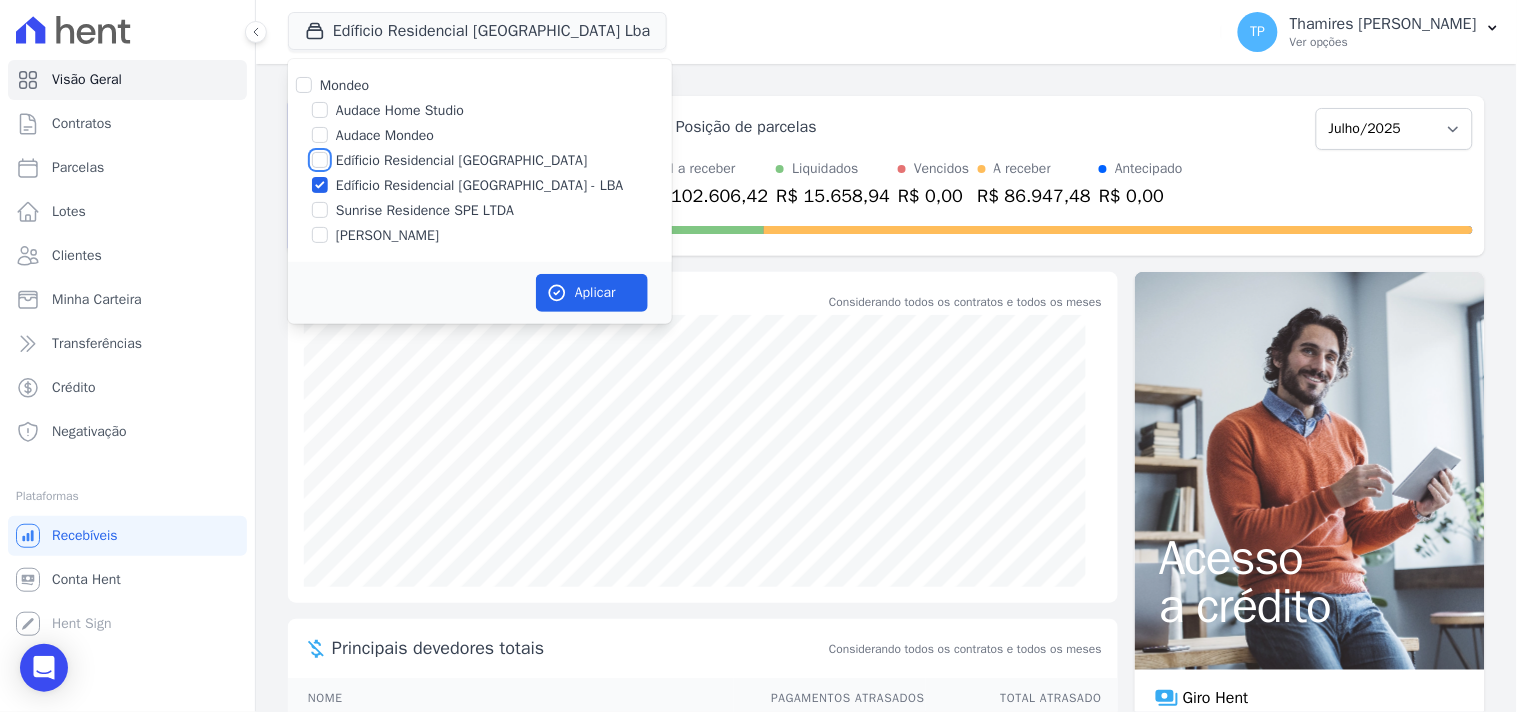 click on "Edíficio Residencial Grevílea Park" at bounding box center [320, 160] 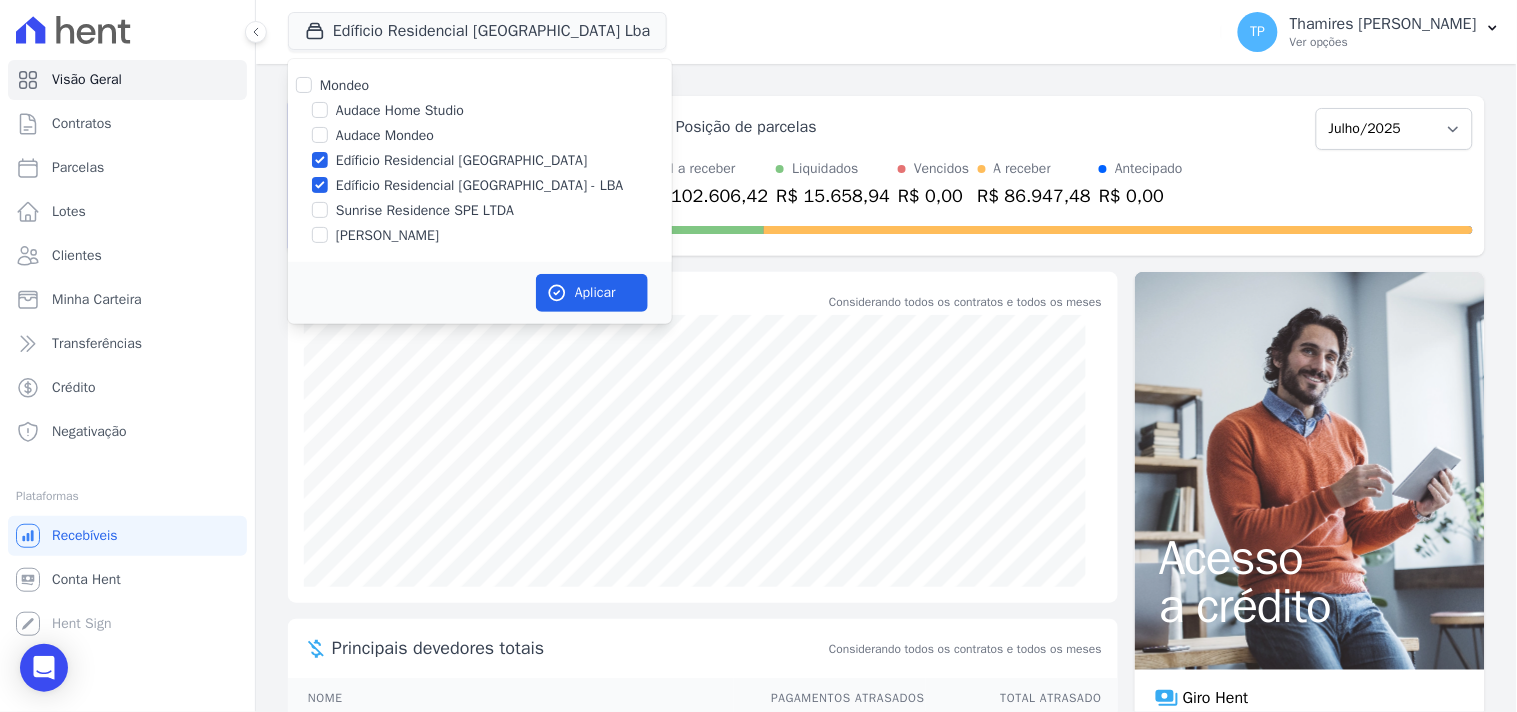 click on "Edíficio Residencial Grevílea Park - LBA" at bounding box center (480, 185) 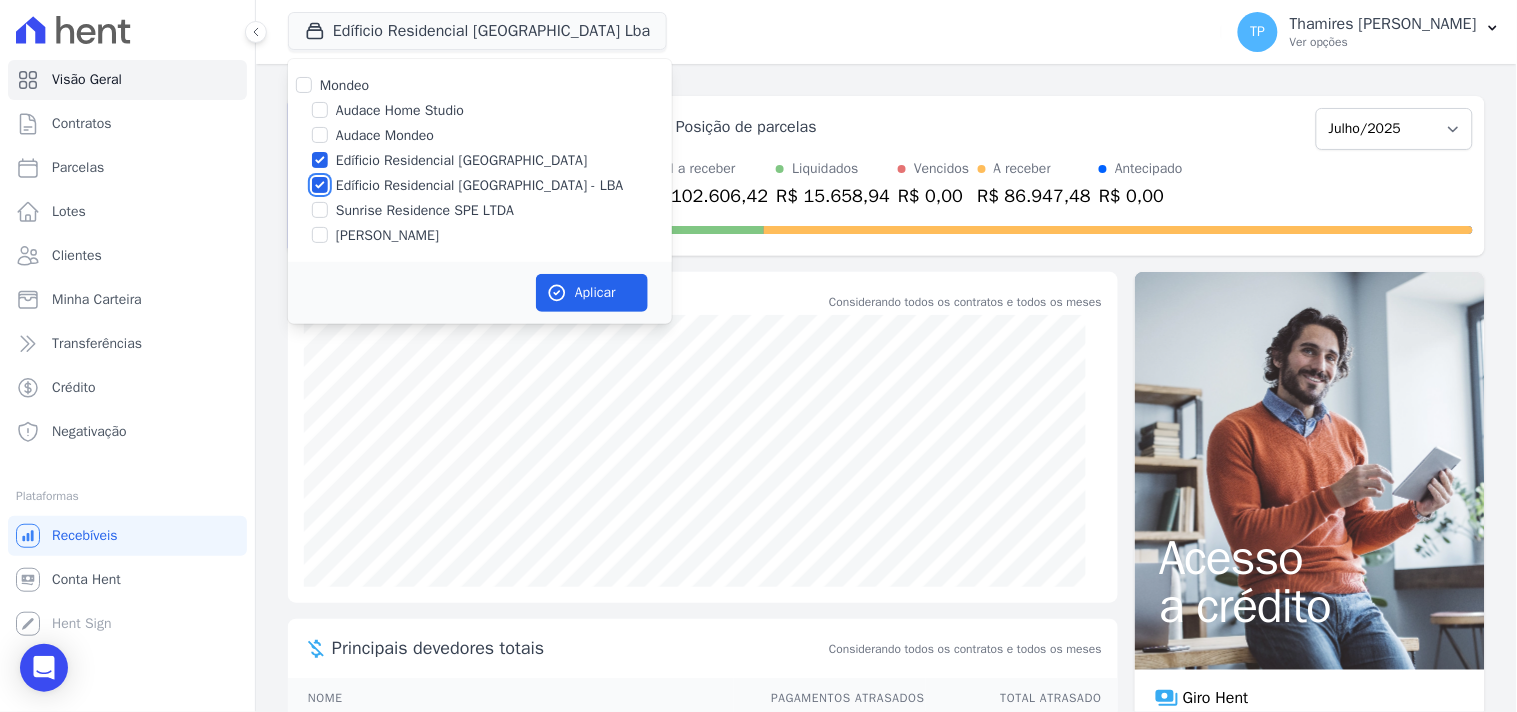 click on "Edíficio Residencial Grevílea Park - LBA" at bounding box center [320, 185] 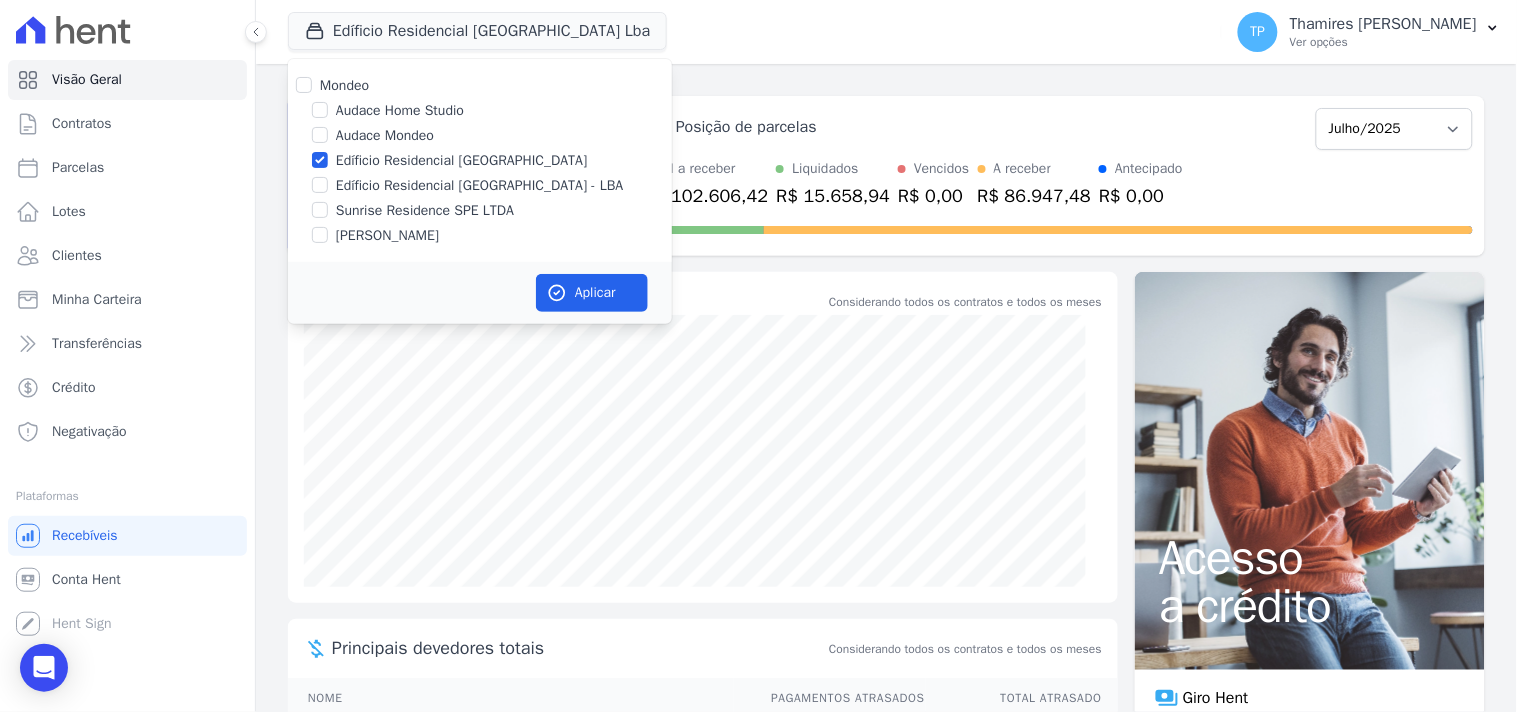 click on "Audace Mondeo" at bounding box center [385, 135] 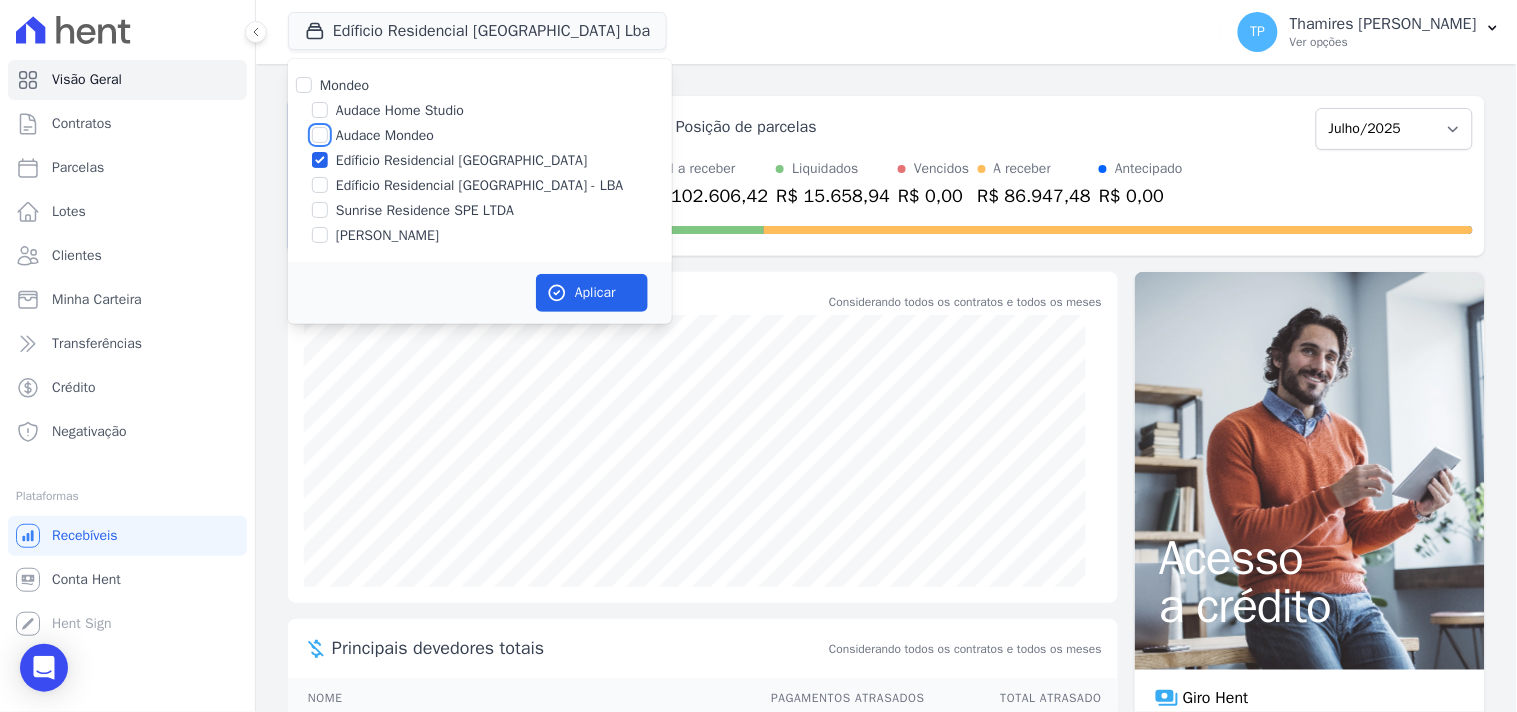 checkbox on "true" 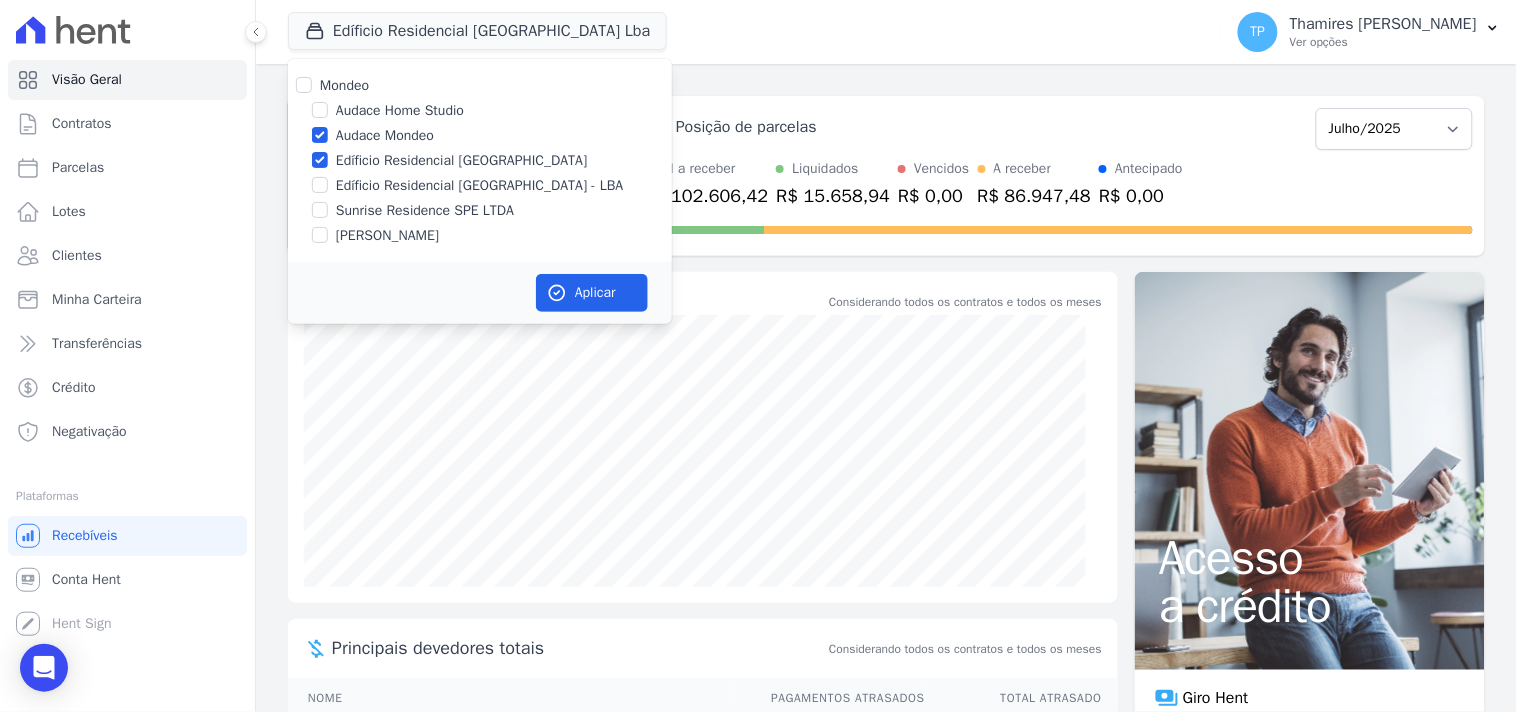 click on "Edíficio Residencial Grevílea Park" at bounding box center [461, 160] 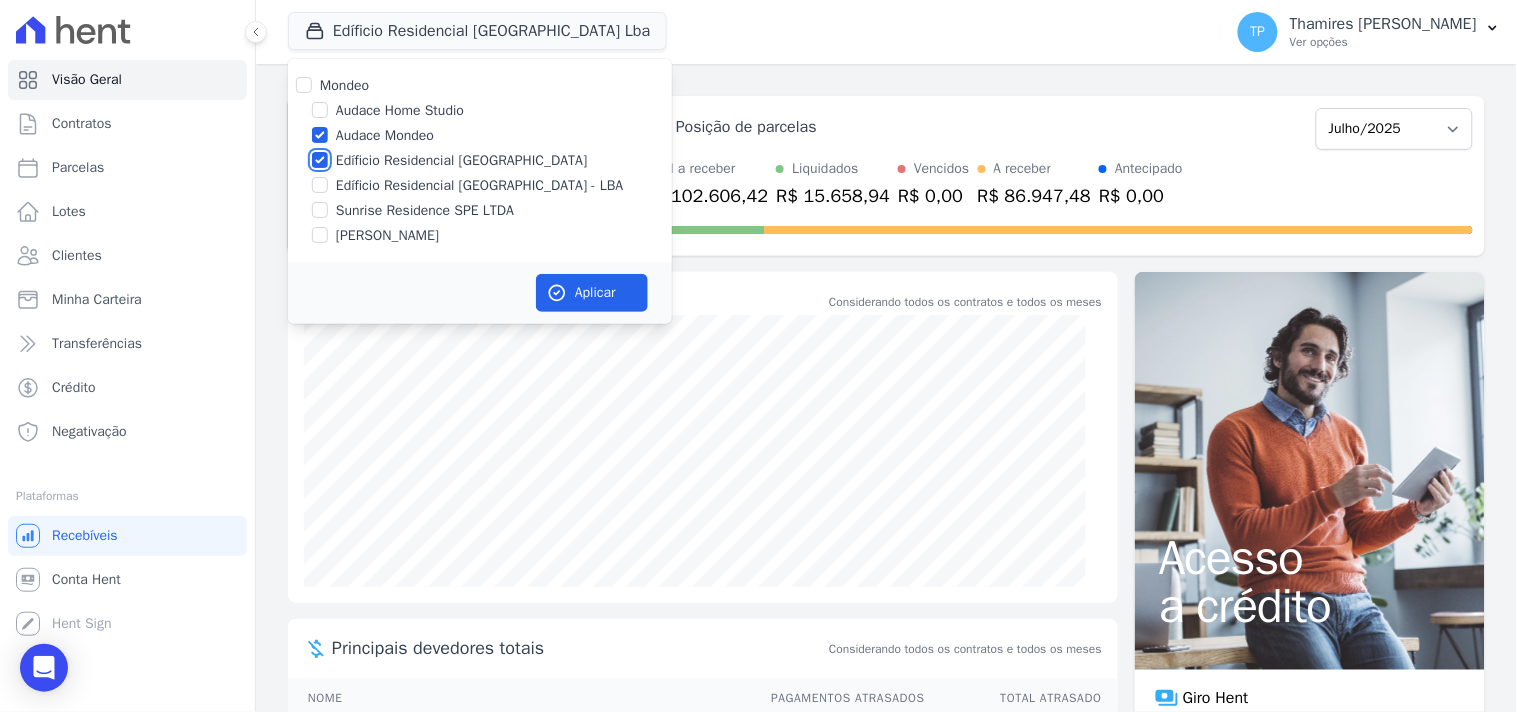 checkbox on "false" 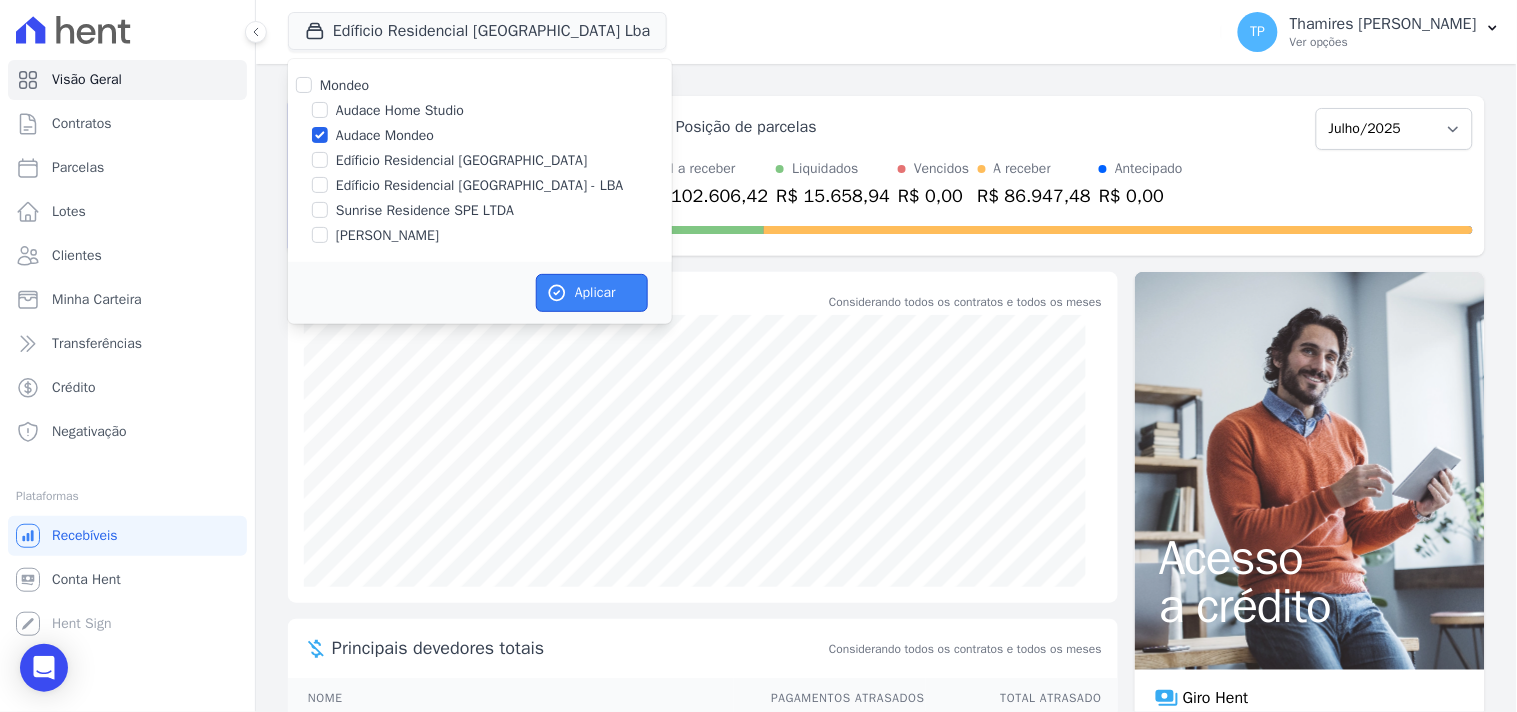 click 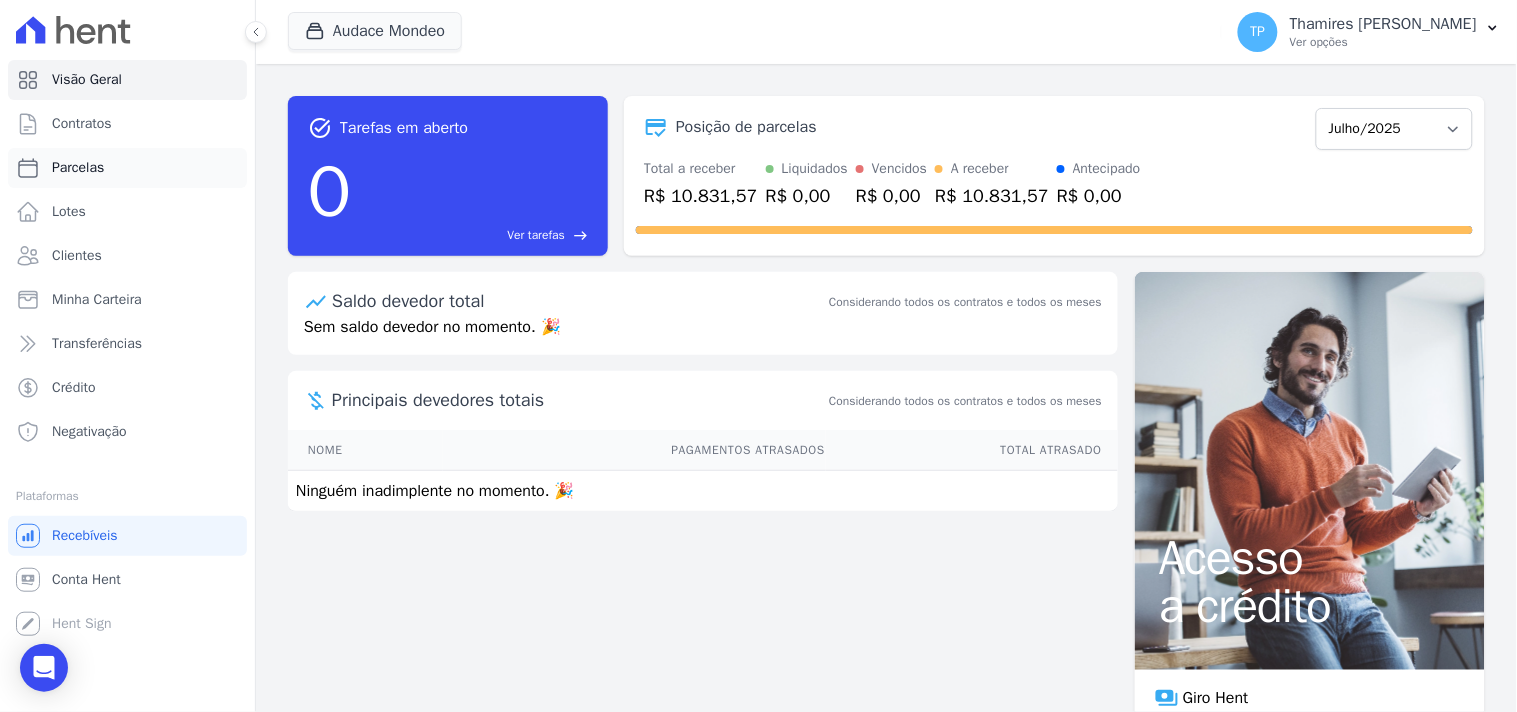 click on "Parcelas" at bounding box center [78, 168] 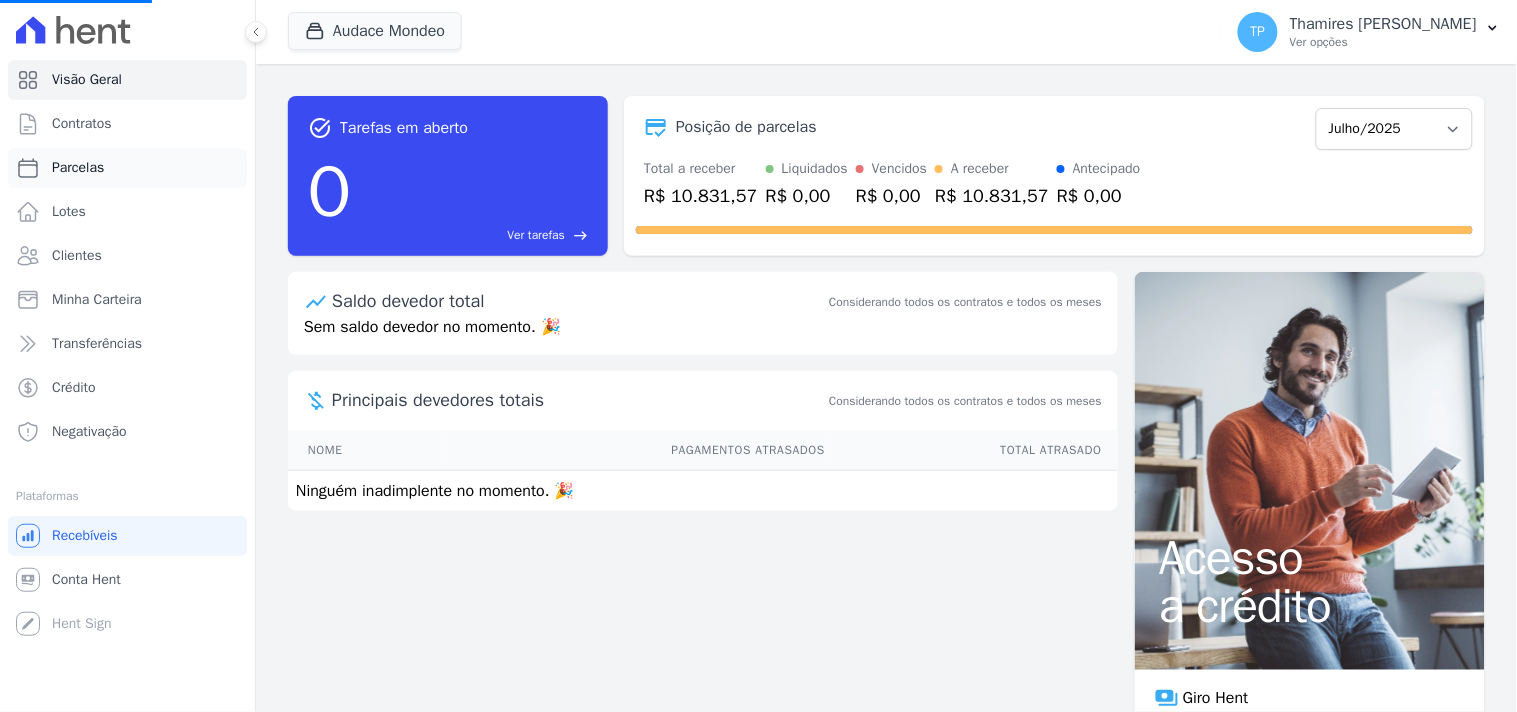select 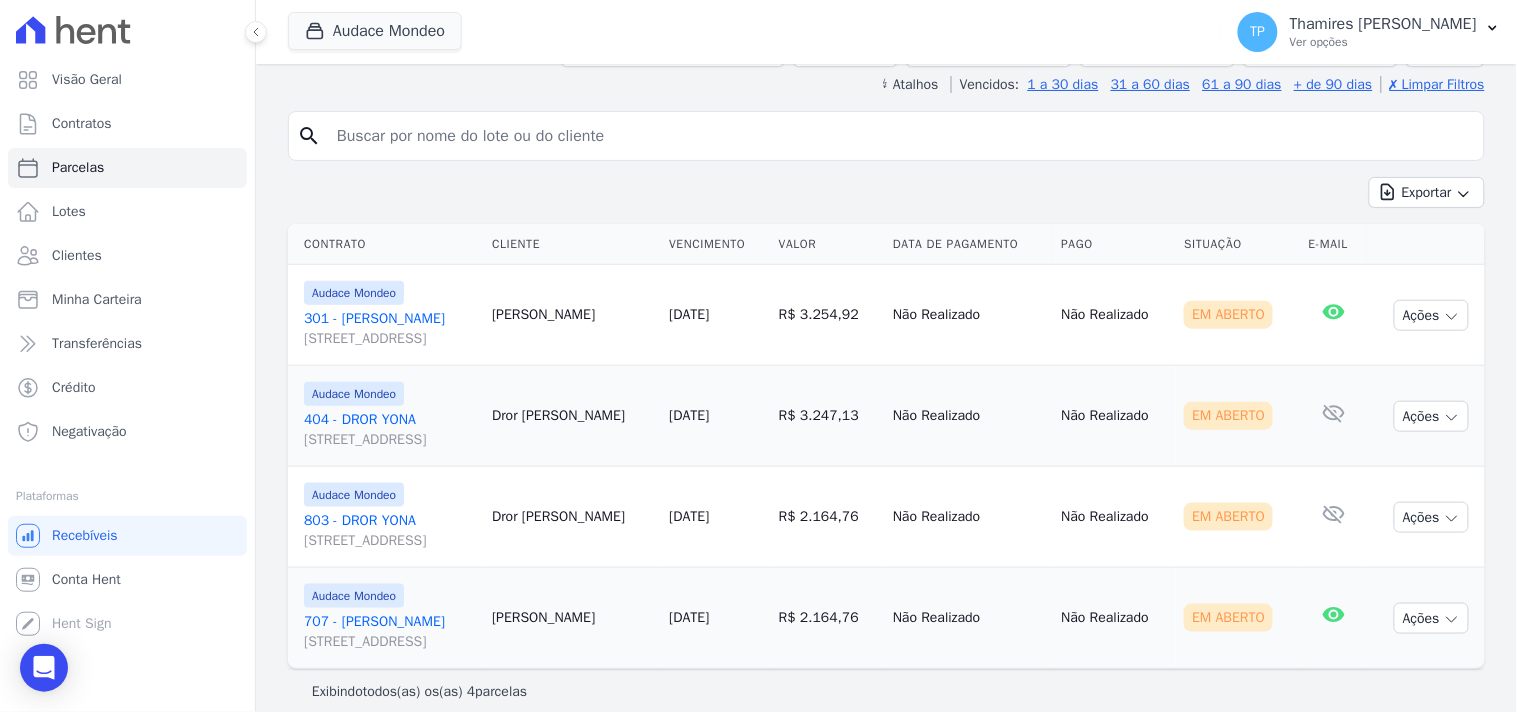 scroll, scrollTop: 348, scrollLeft: 0, axis: vertical 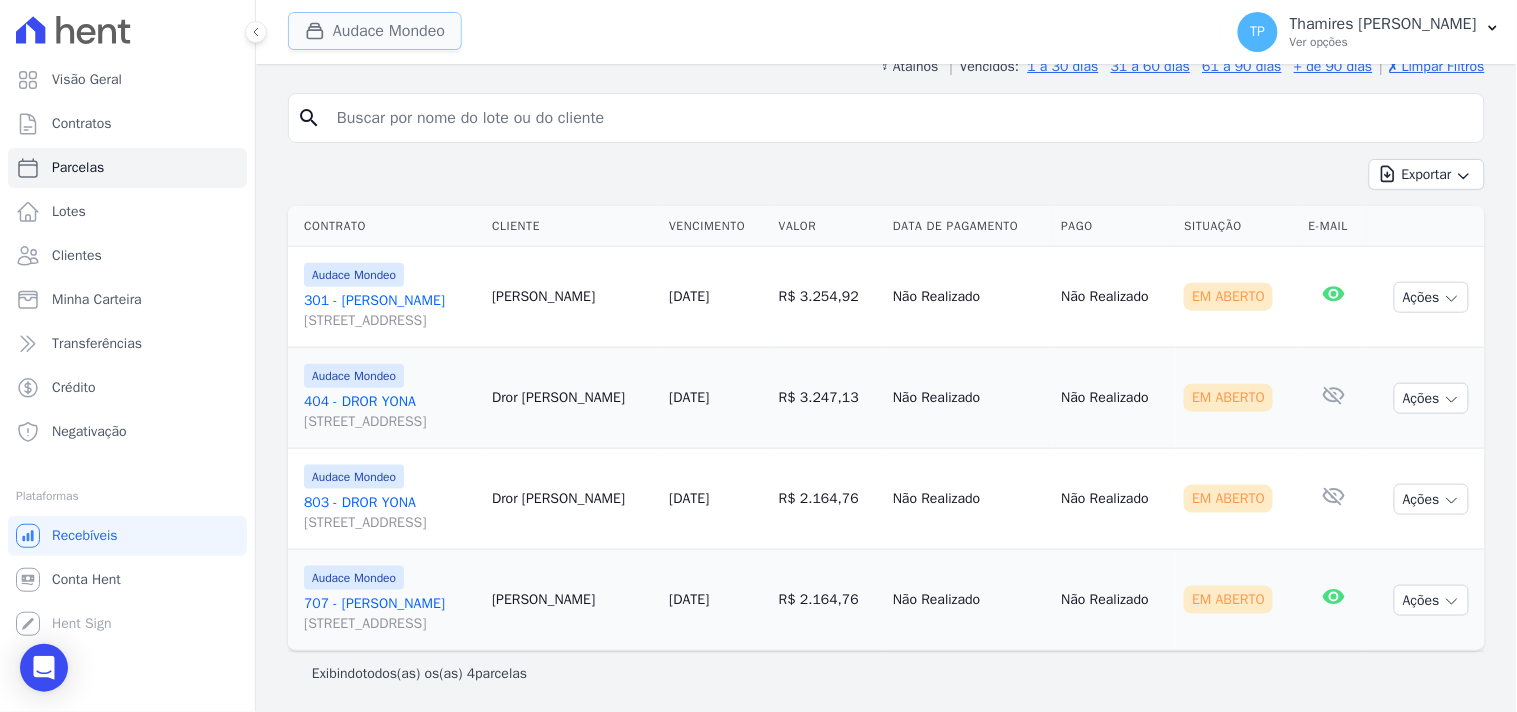 click on "Audace Mondeo" at bounding box center [375, 31] 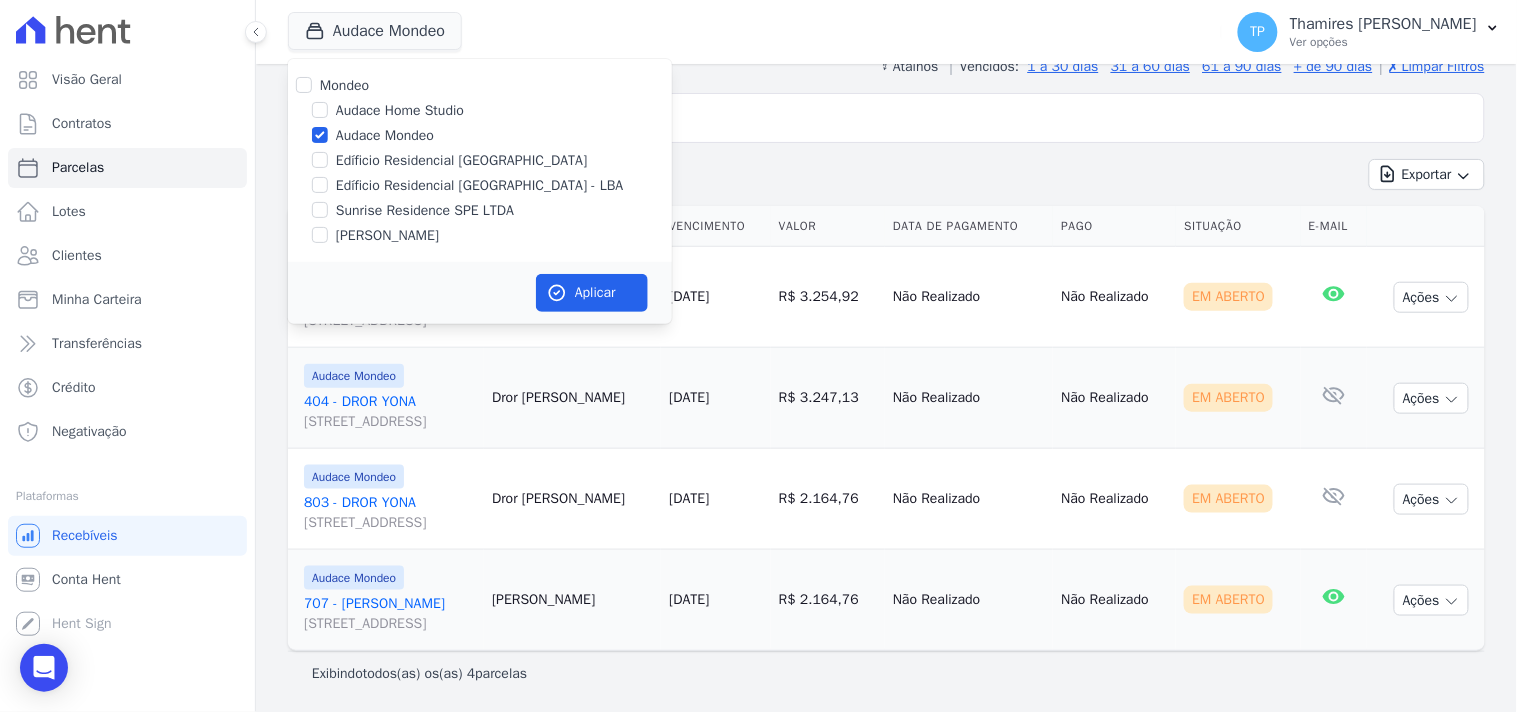 click on "Edíficio Residencial Grevílea Park" at bounding box center (461, 160) 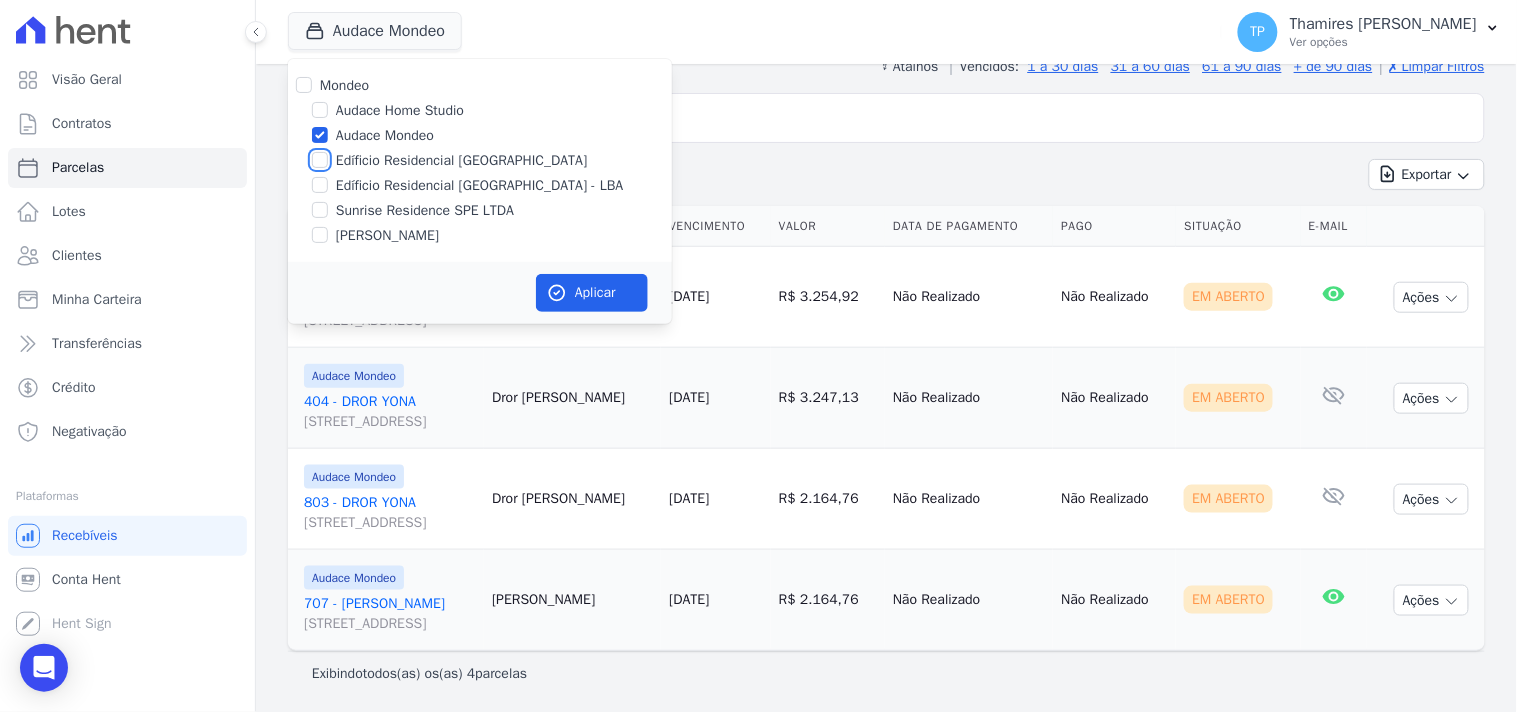 click on "Edíficio Residencial Grevílea Park" at bounding box center [320, 160] 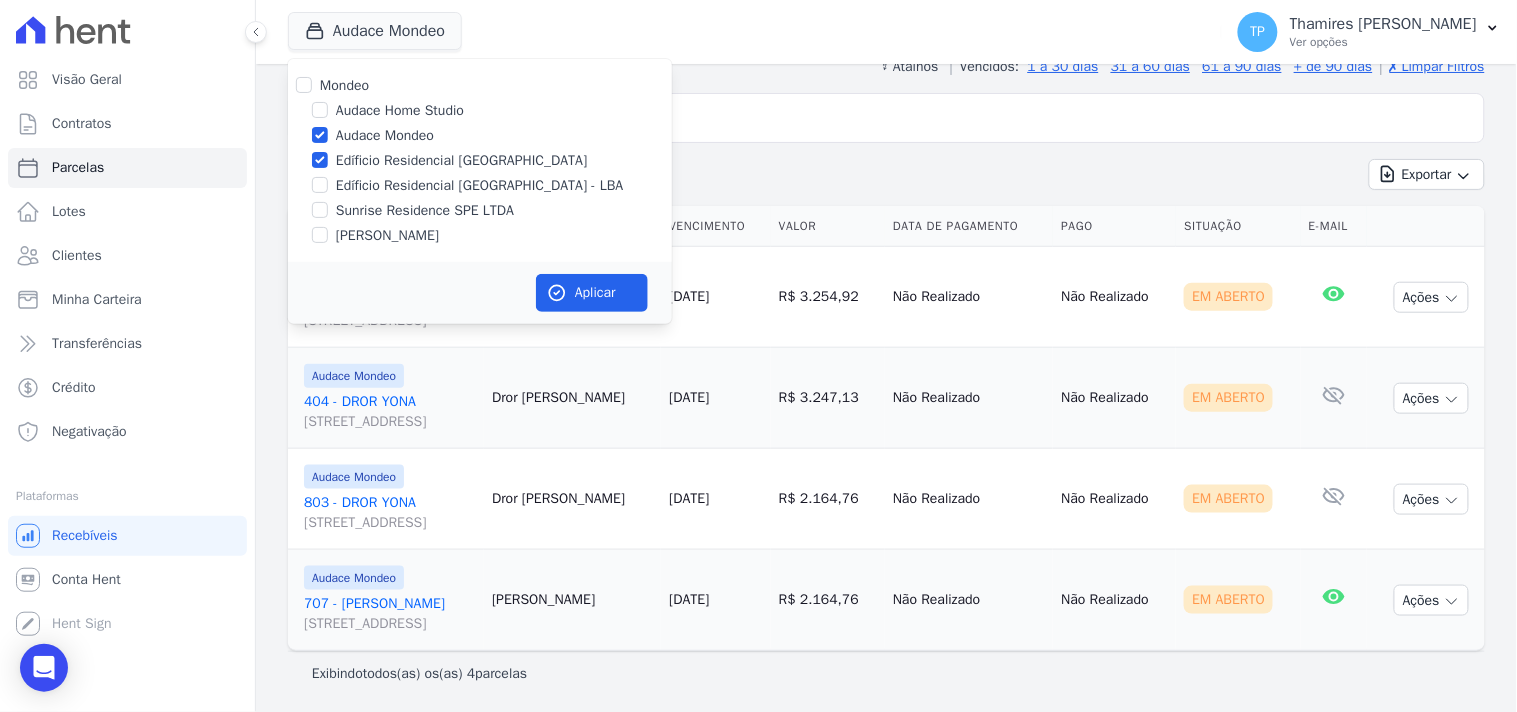 click on "Edíficio Residencial Grevílea Park - LBA" at bounding box center [480, 185] 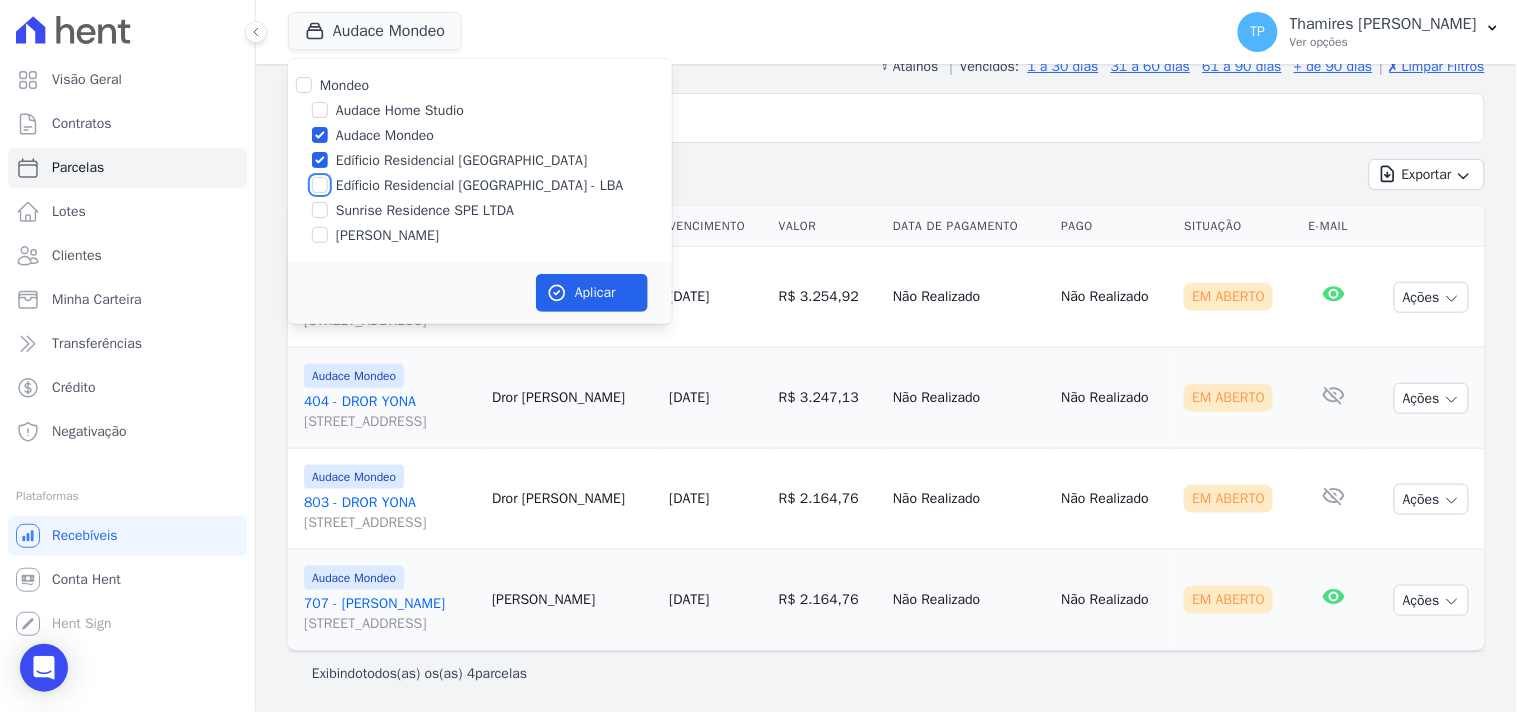 checkbox on "true" 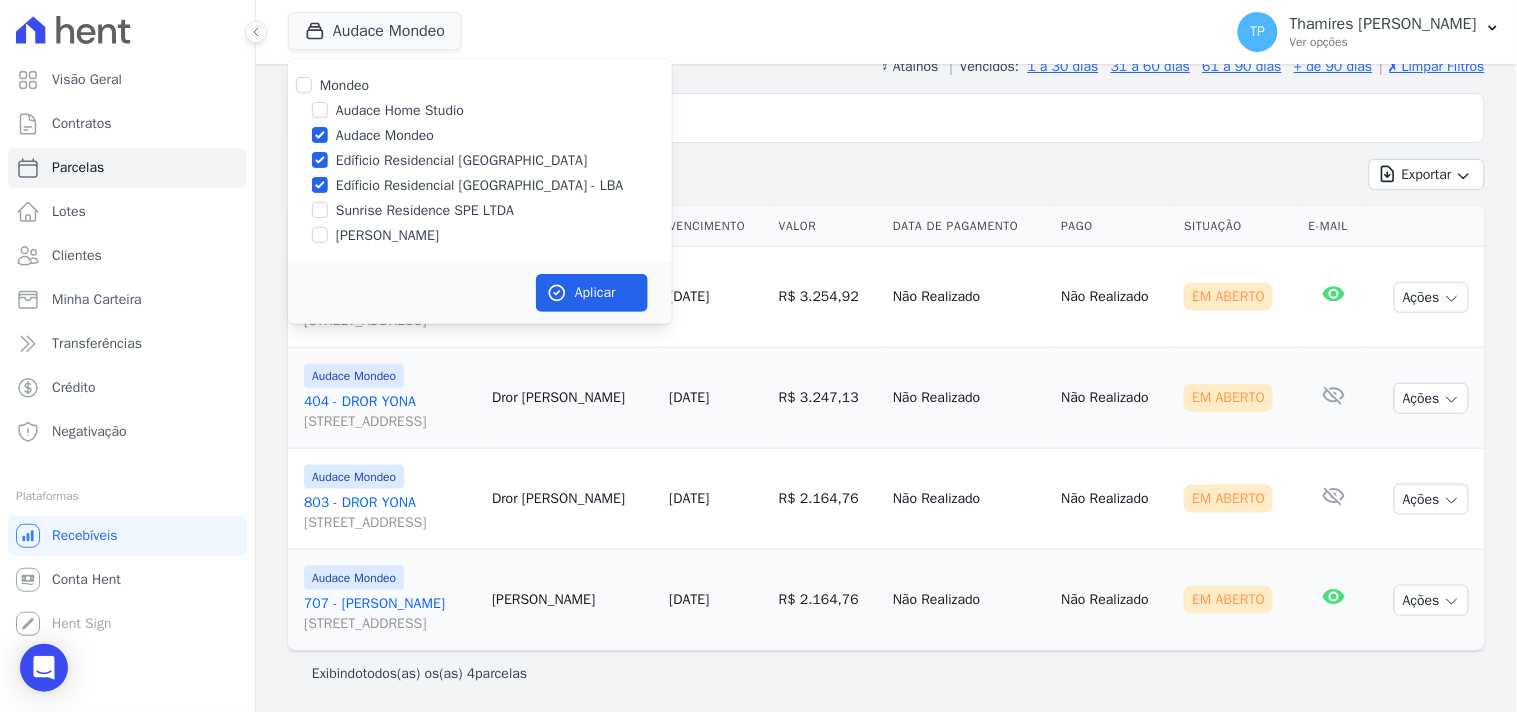 drag, startPoint x: 420, startPoint y: 167, endPoint x: 418, endPoint y: 138, distance: 29.068884 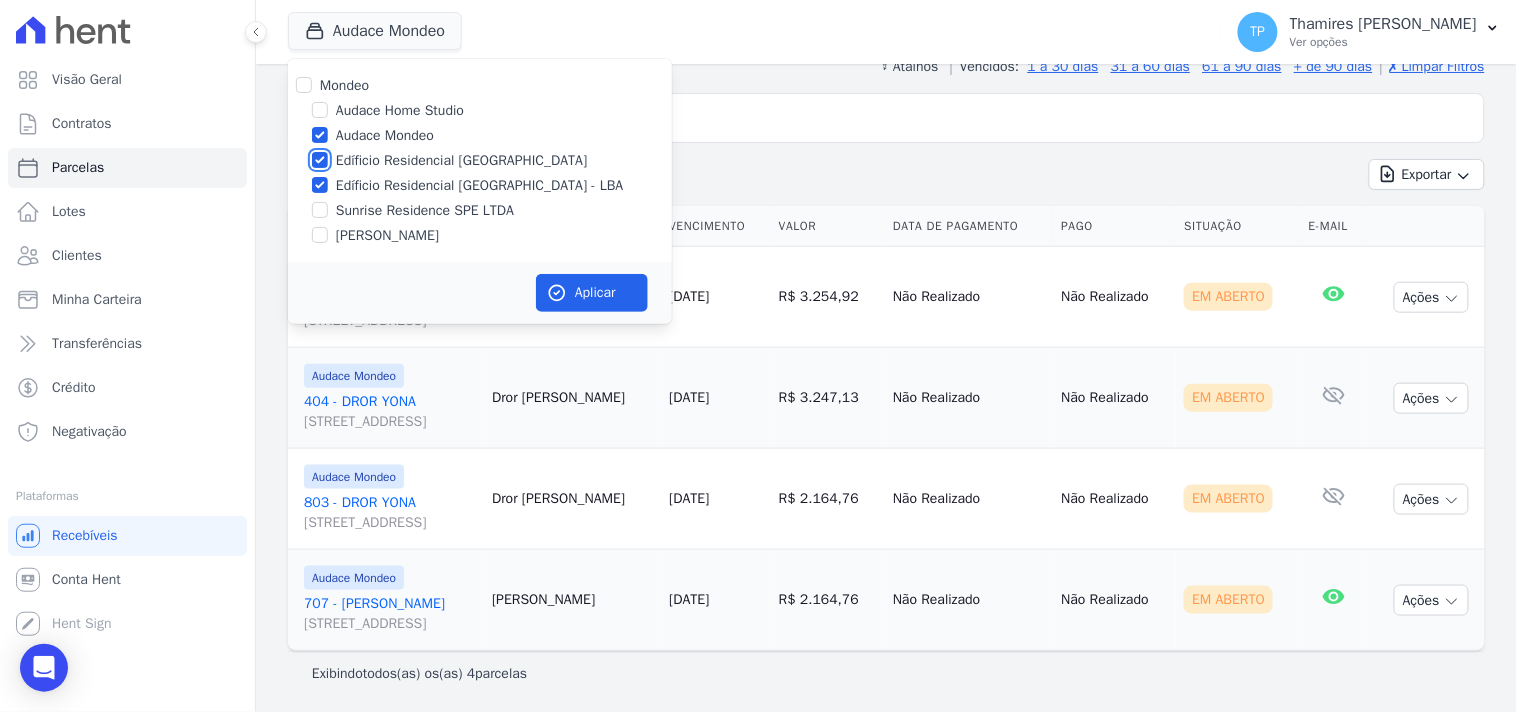 checkbox on "false" 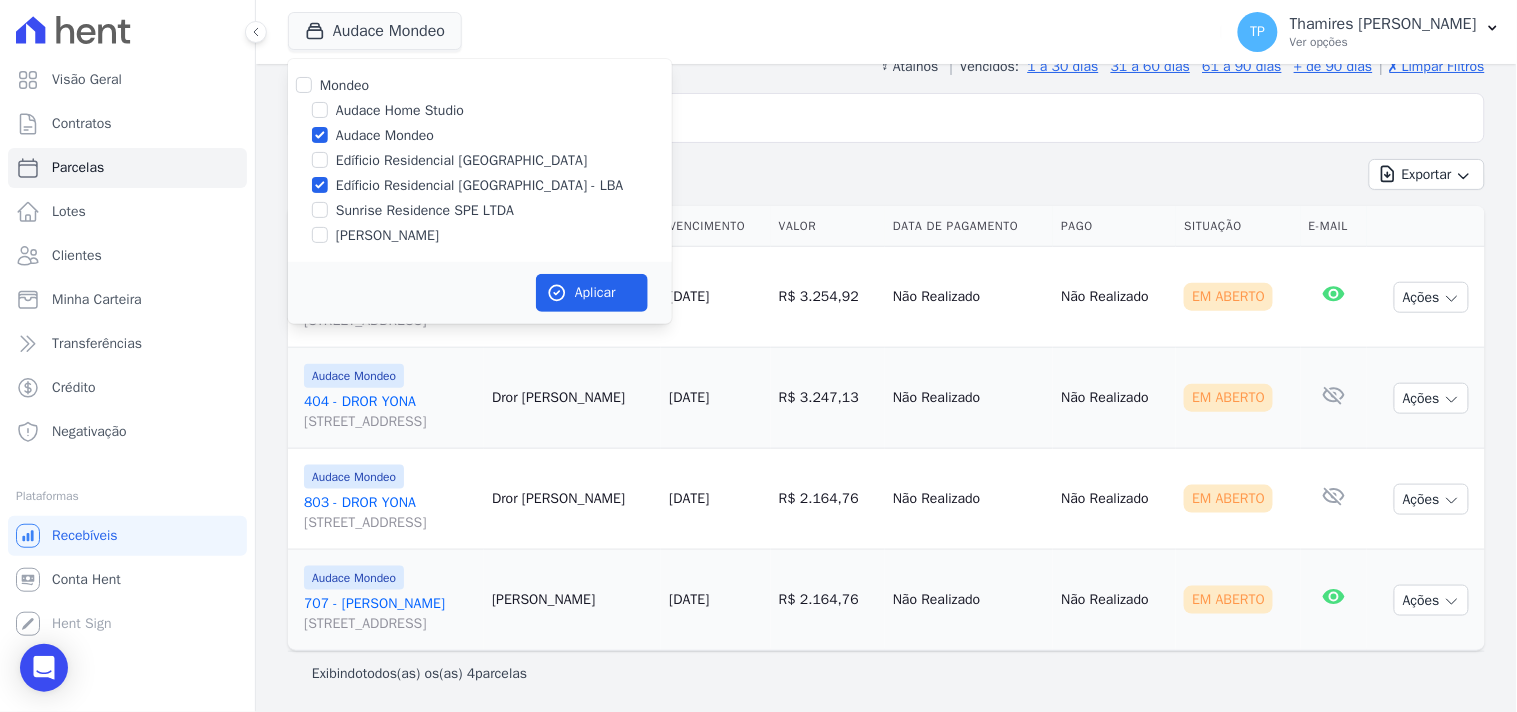 click on "Audace Mondeo" at bounding box center (385, 135) 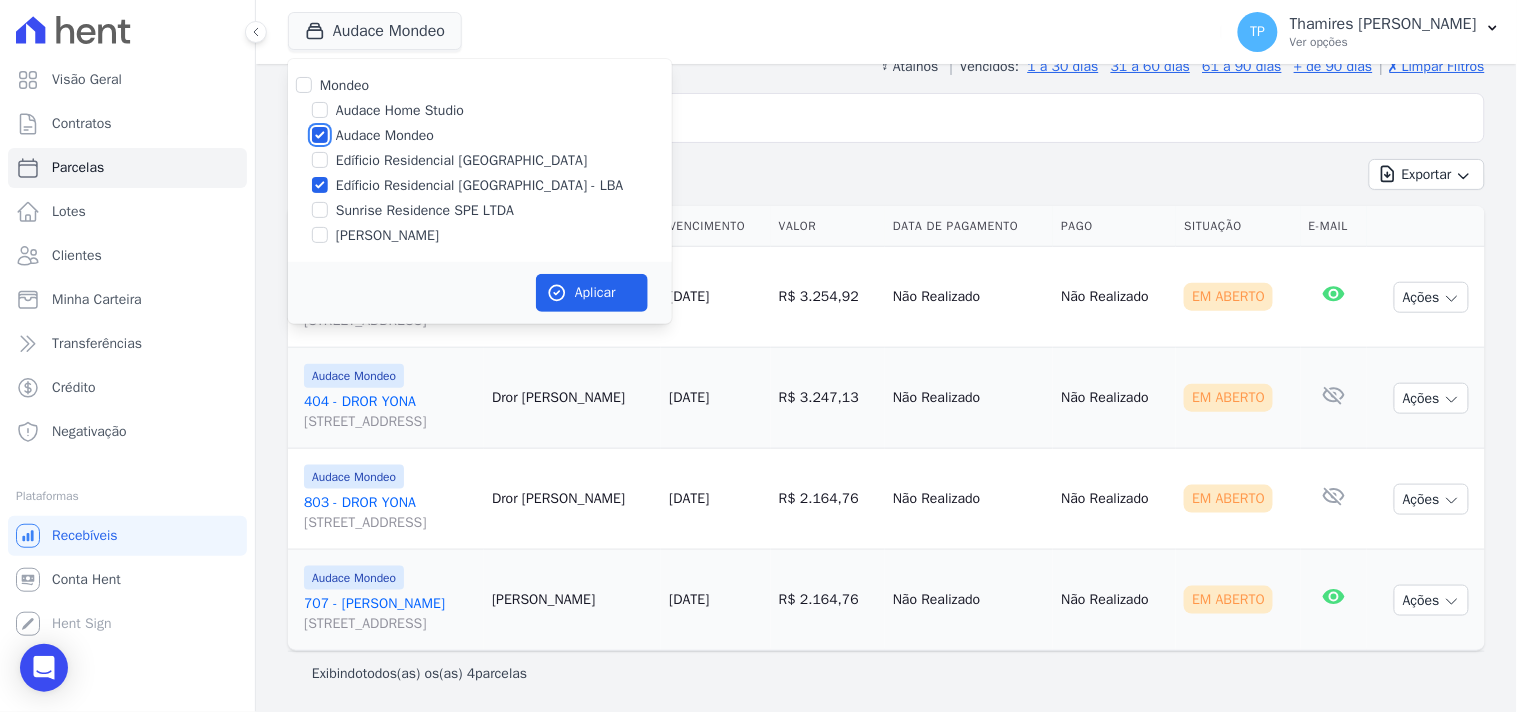 checkbox on "false" 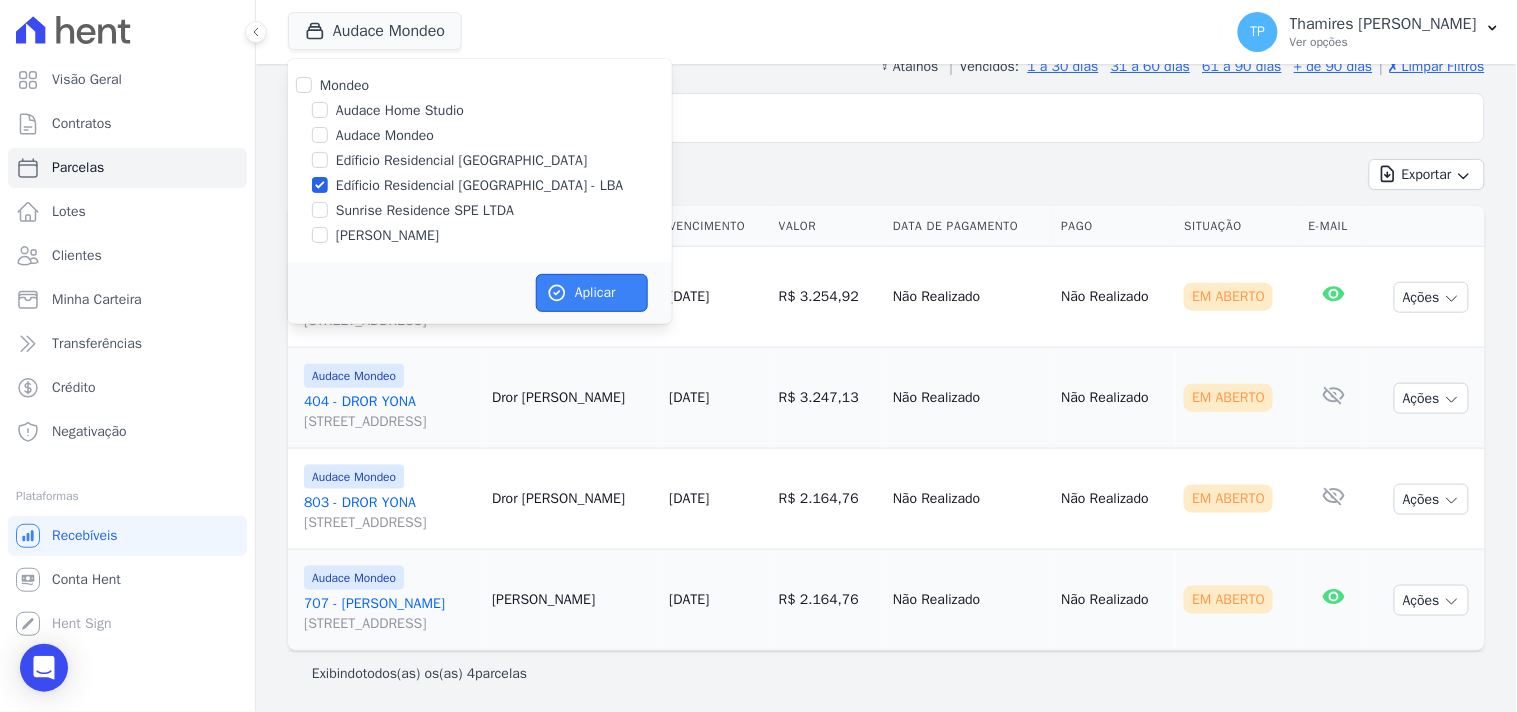 click on "Aplicar" at bounding box center (592, 293) 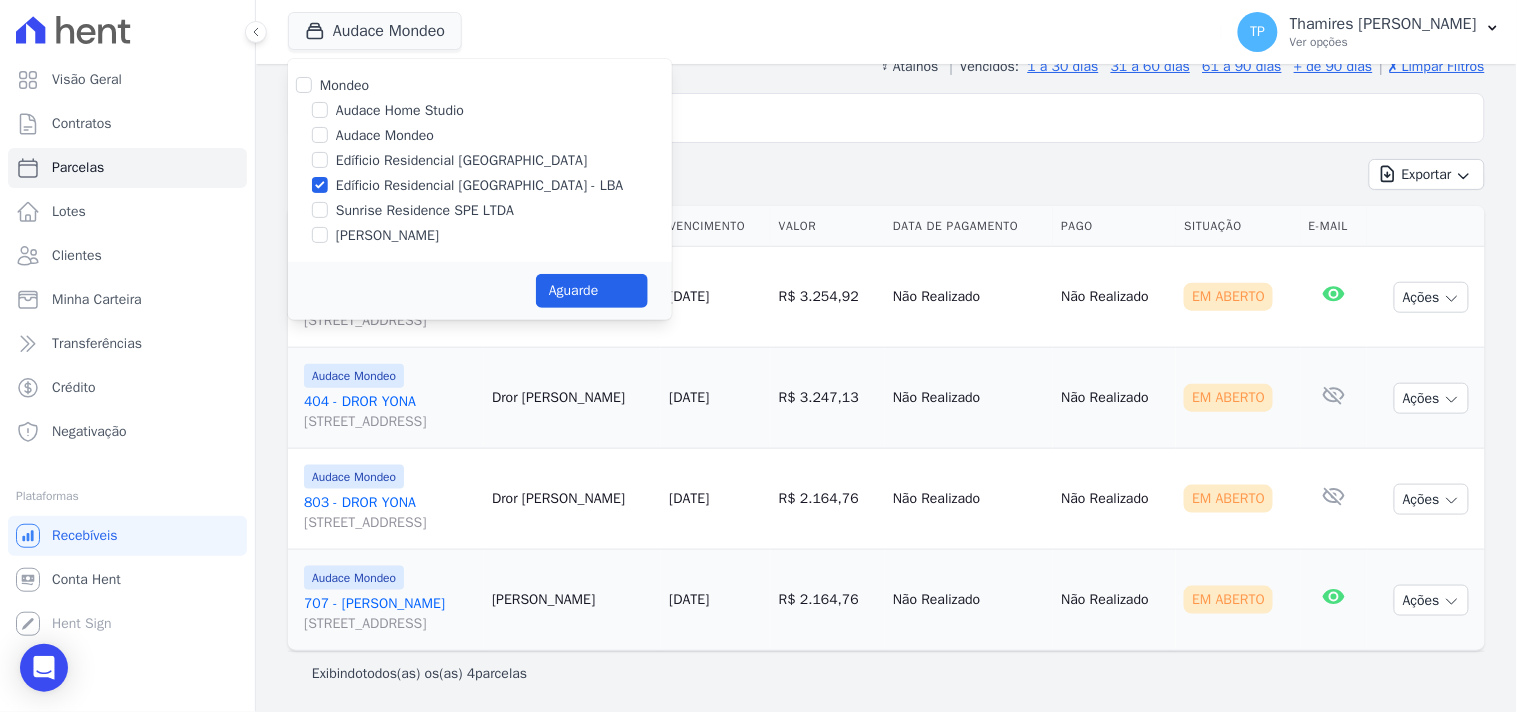 select 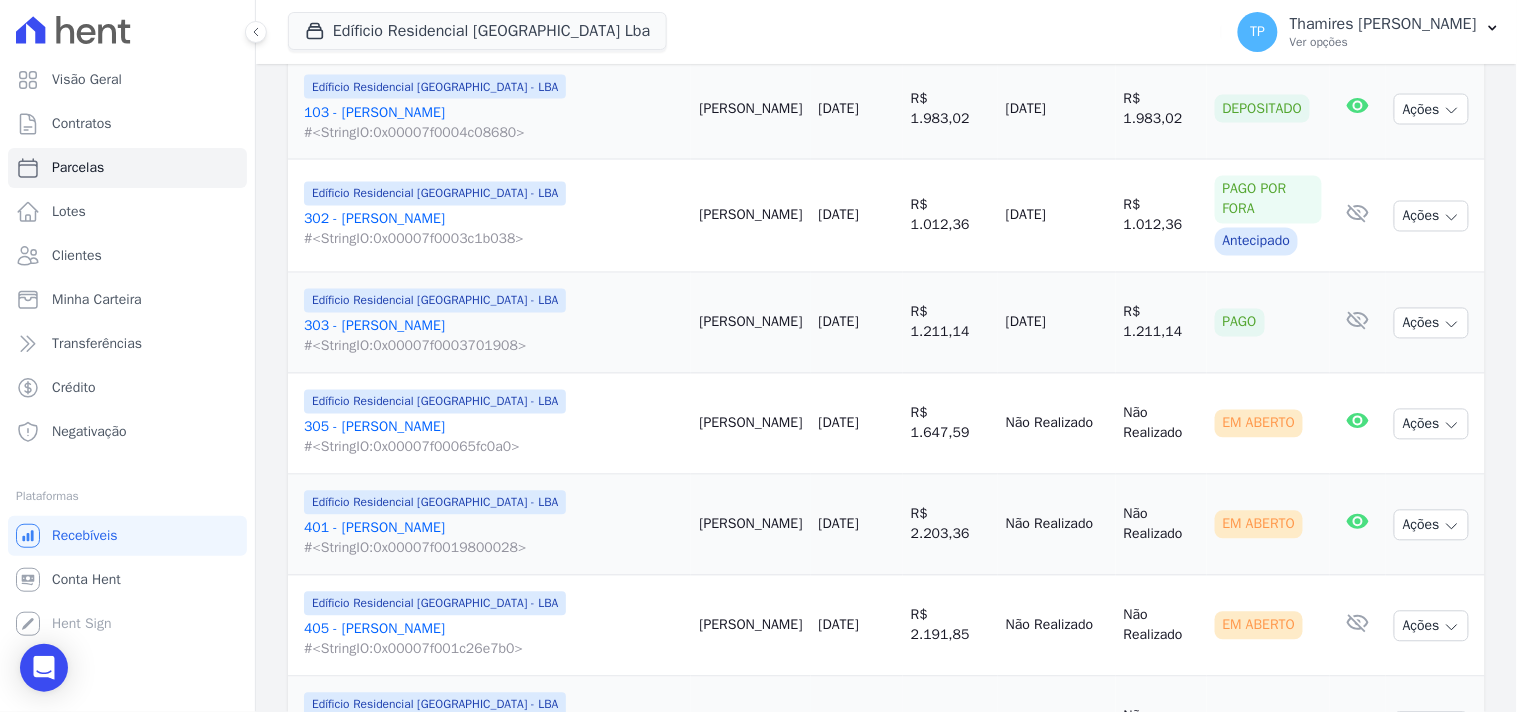 scroll, scrollTop: 888, scrollLeft: 0, axis: vertical 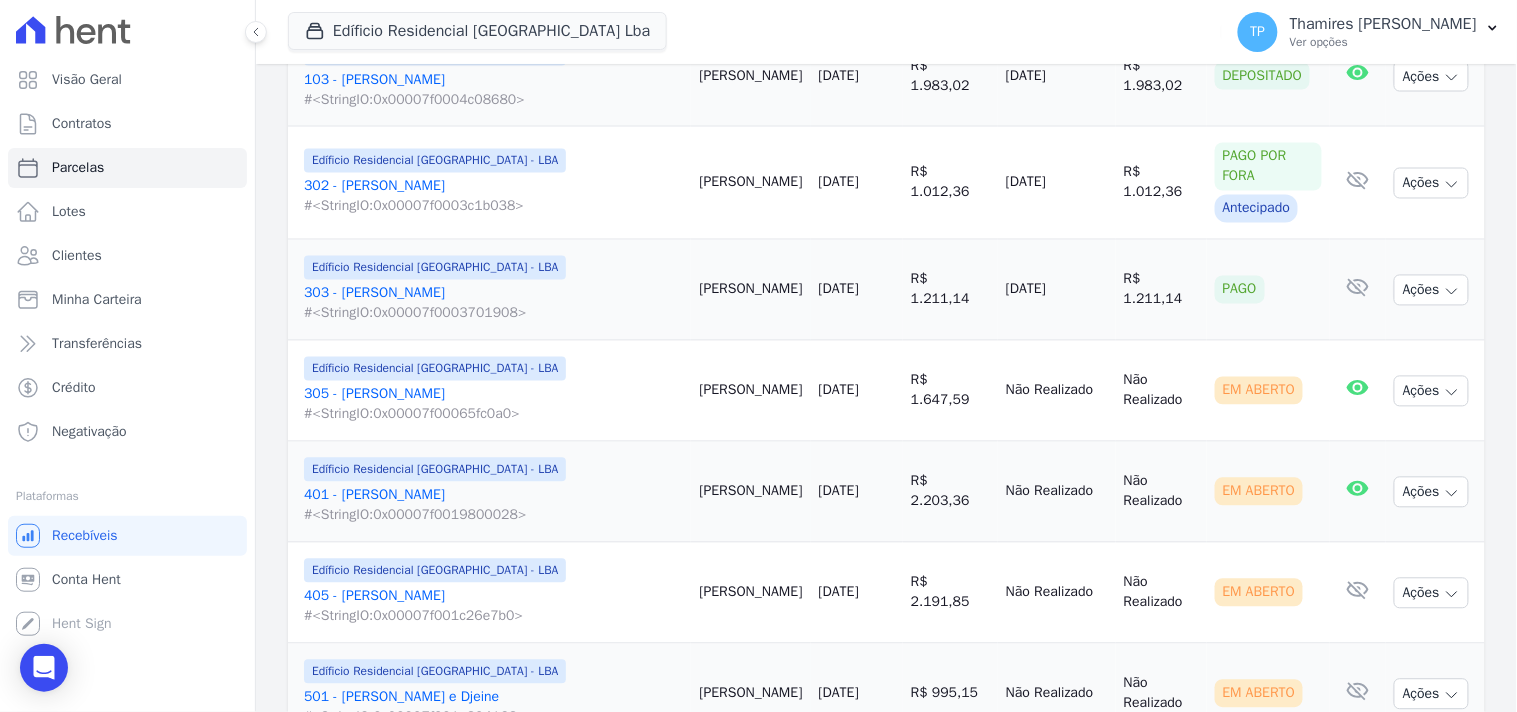 drag, startPoint x: 970, startPoint y: 296, endPoint x: 1061, endPoint y: 296, distance: 91 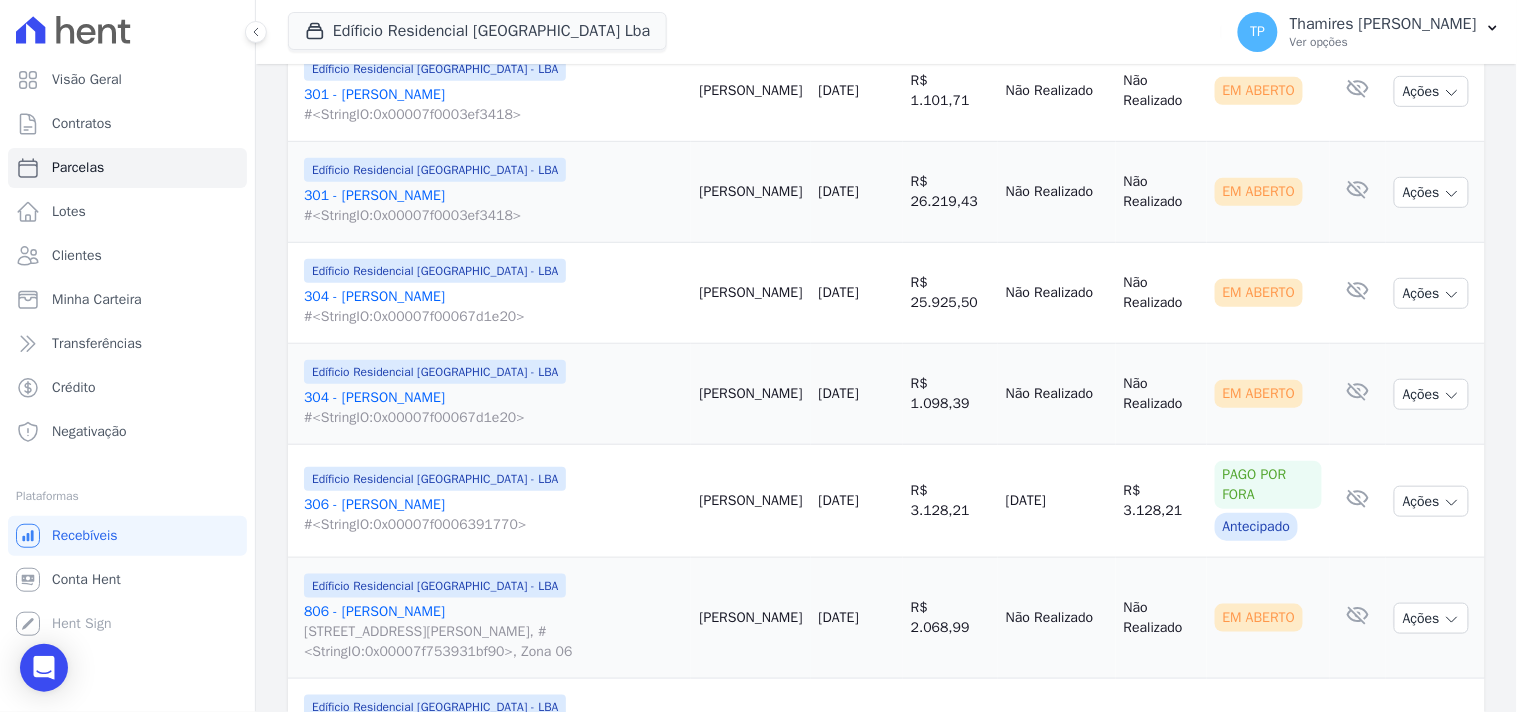 scroll, scrollTop: 2557, scrollLeft: 0, axis: vertical 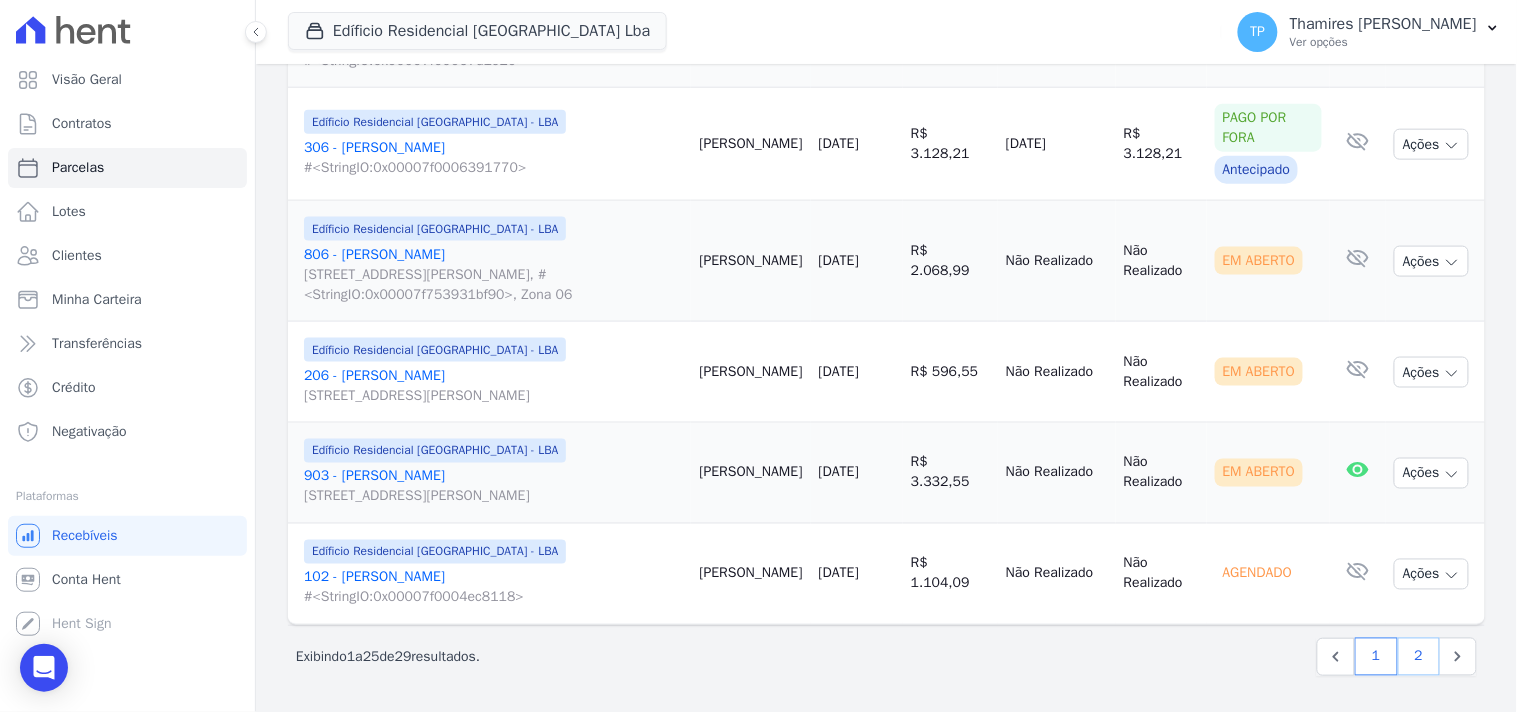 click on "2" at bounding box center [1419, 657] 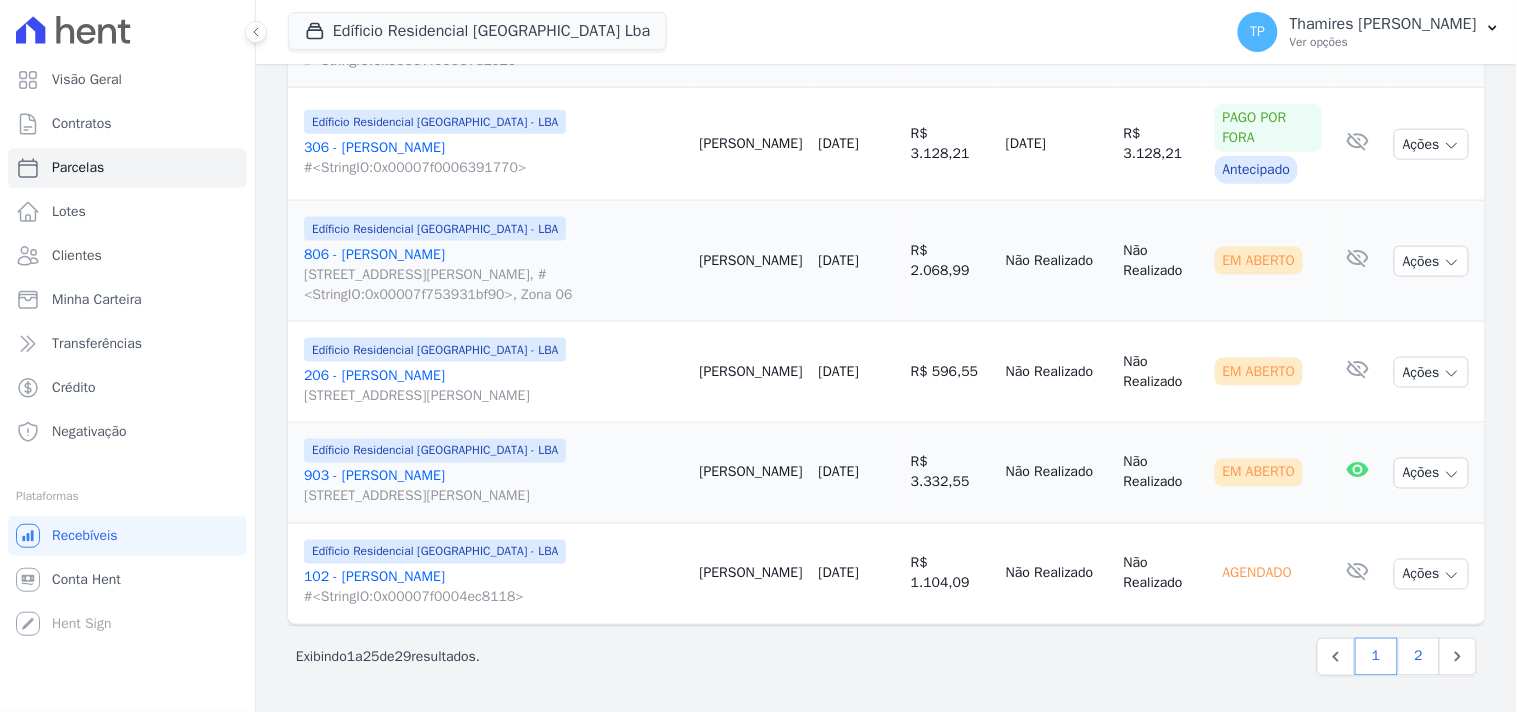 select 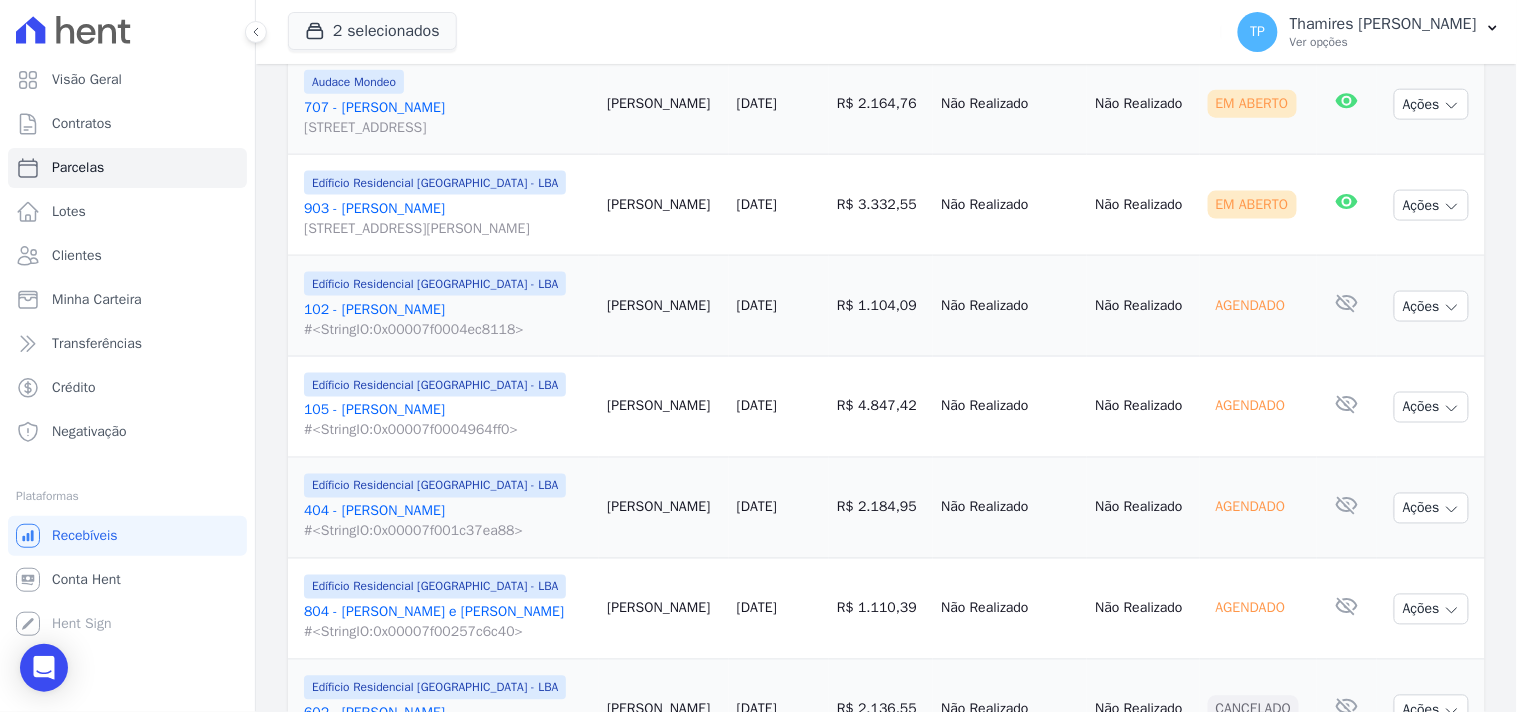 scroll, scrollTop: 633, scrollLeft: 0, axis: vertical 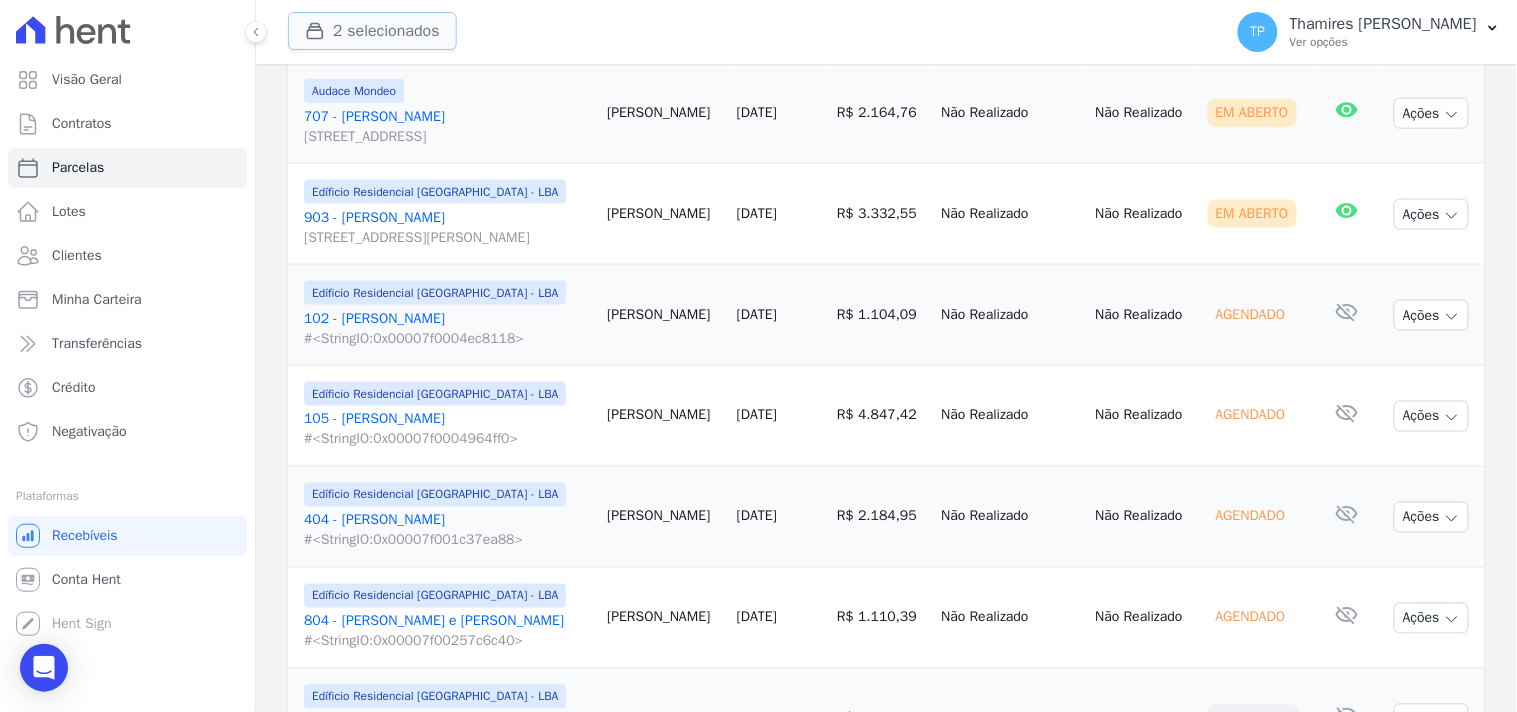 click on "2 selecionados" at bounding box center (372, 31) 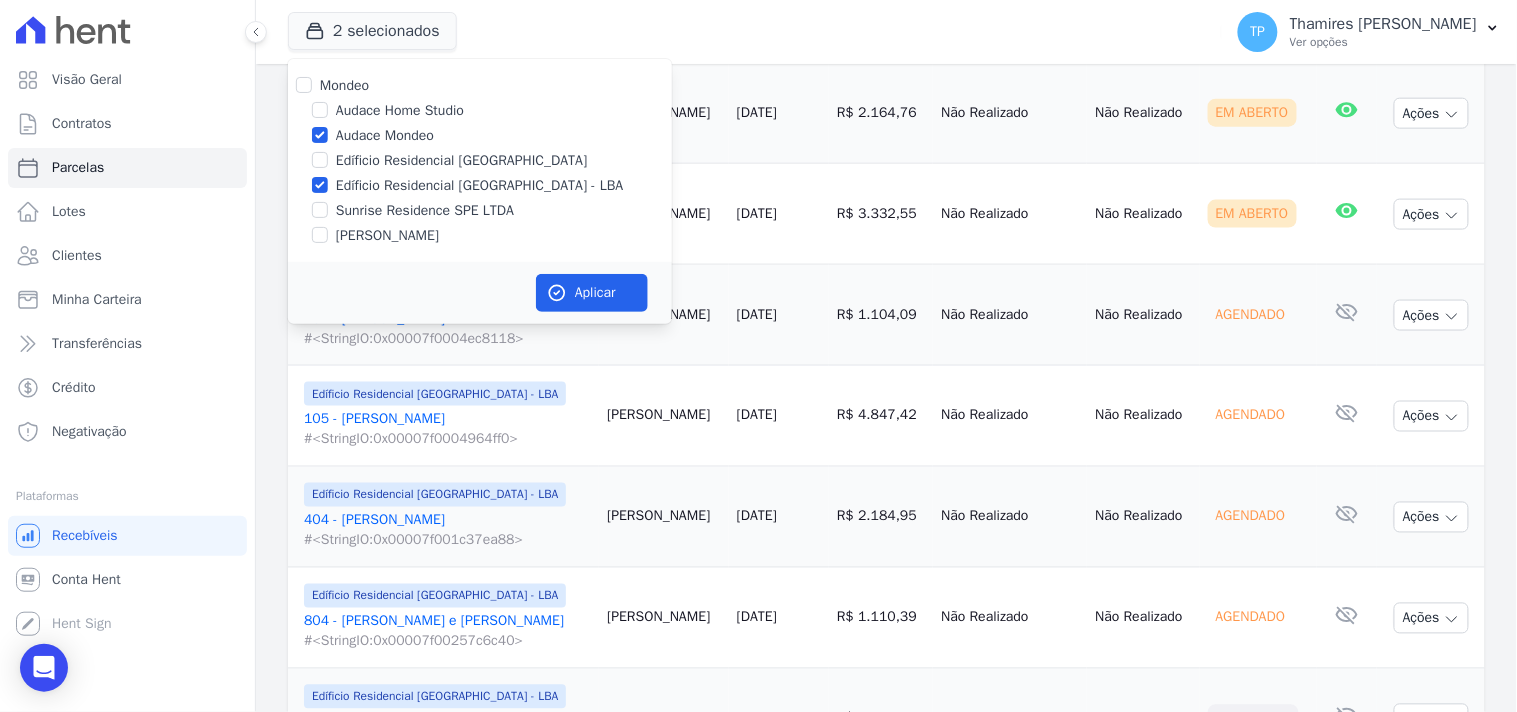 click on "Audace Mondeo" at bounding box center [385, 135] 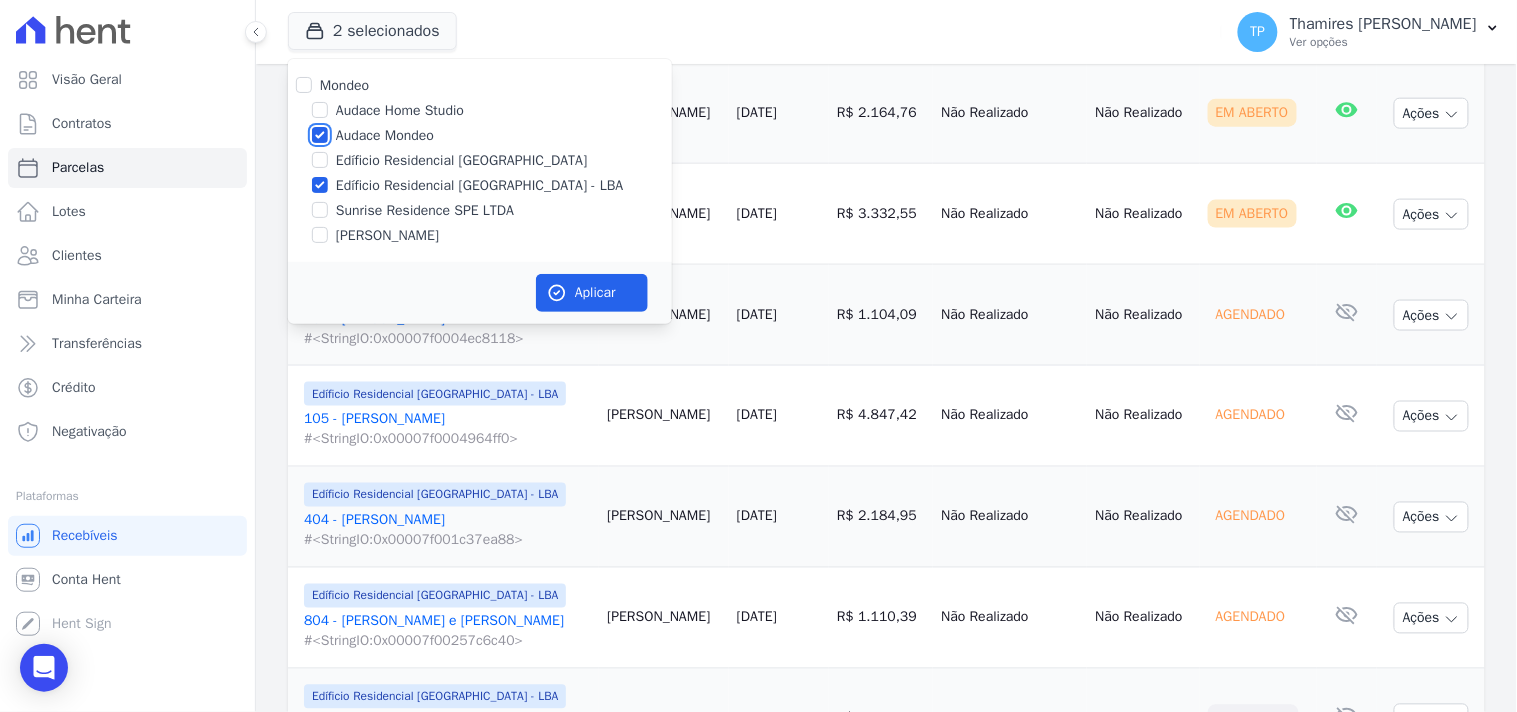 checkbox on "false" 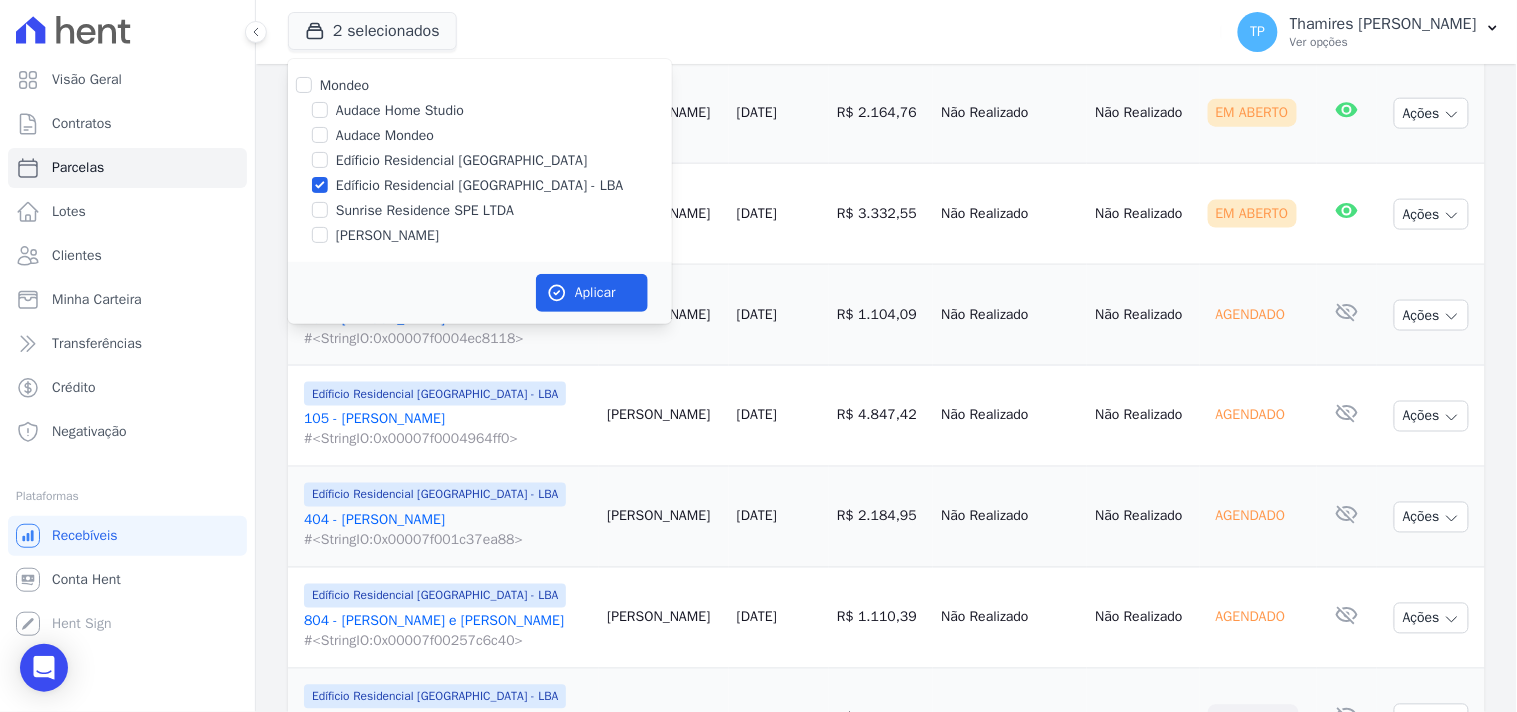 click on "Edíficio Residencial Grevílea Park - LBA" at bounding box center (480, 185) 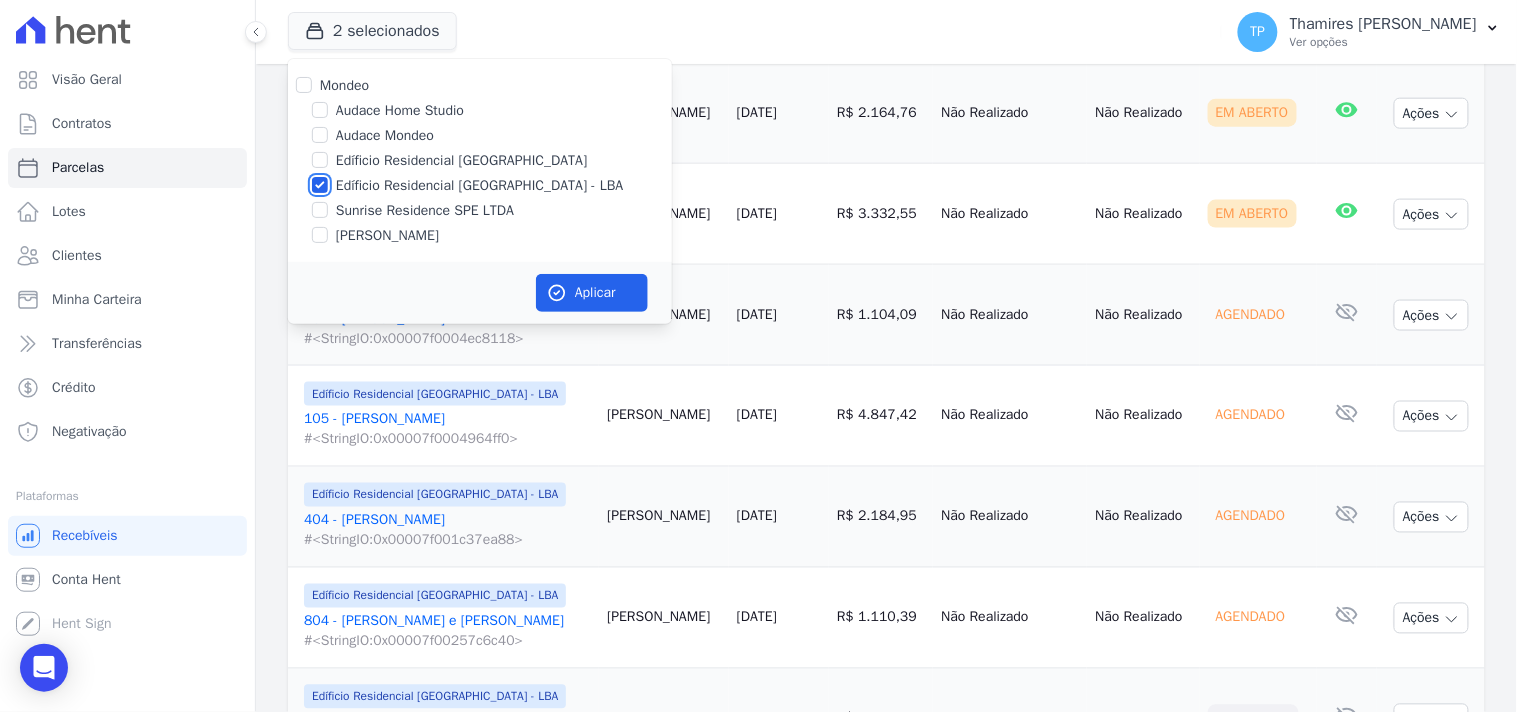 click on "Edíficio Residencial Grevílea Park - LBA" at bounding box center [320, 185] 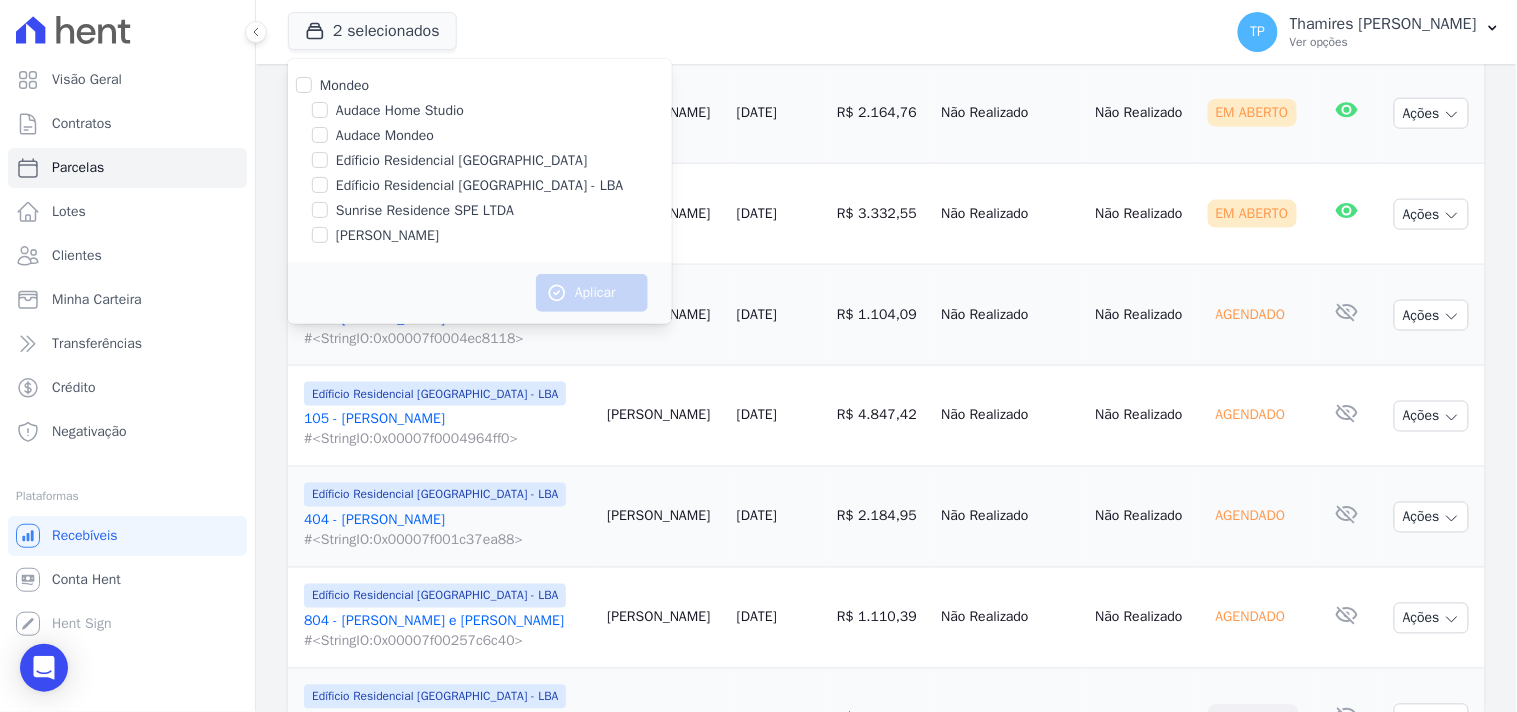 click on "Terreno de Goioerê" at bounding box center (387, 235) 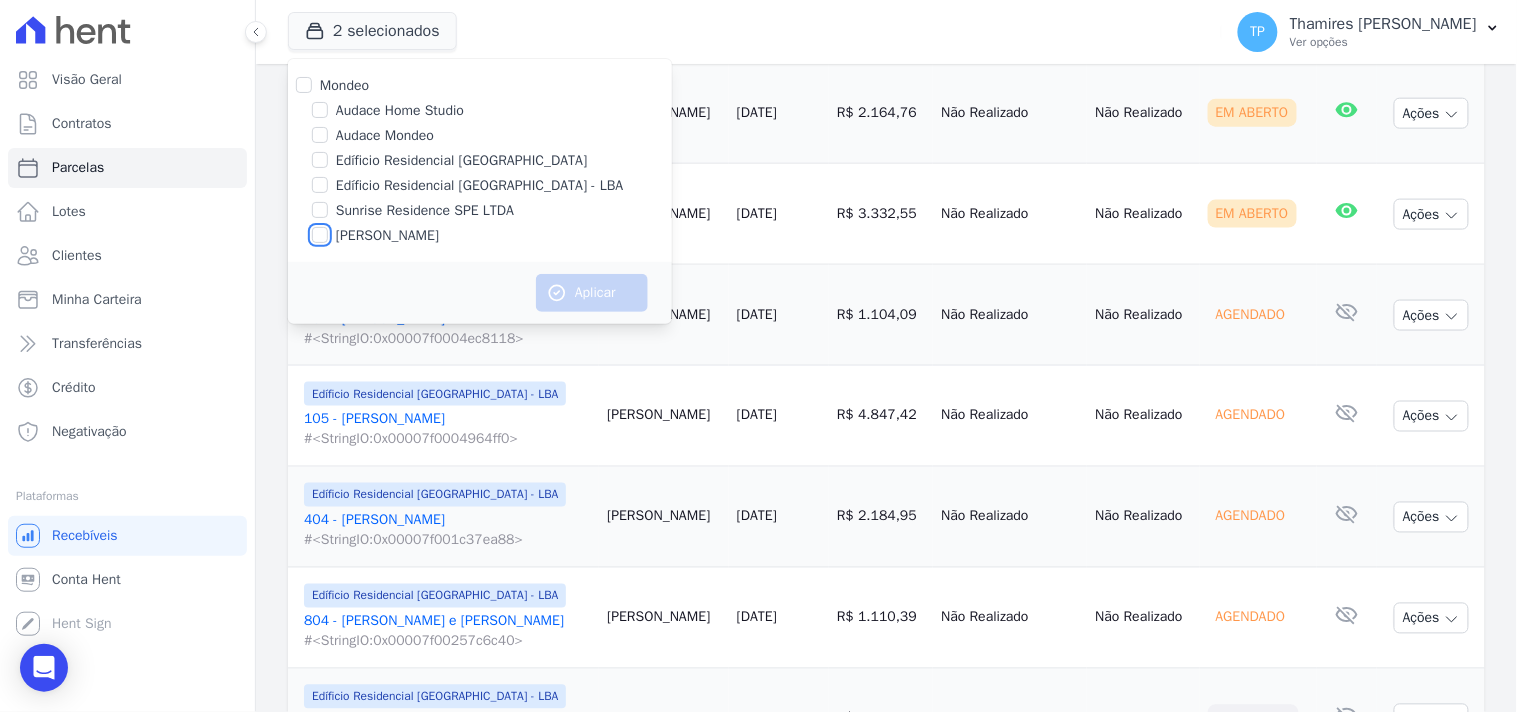 checkbox on "true" 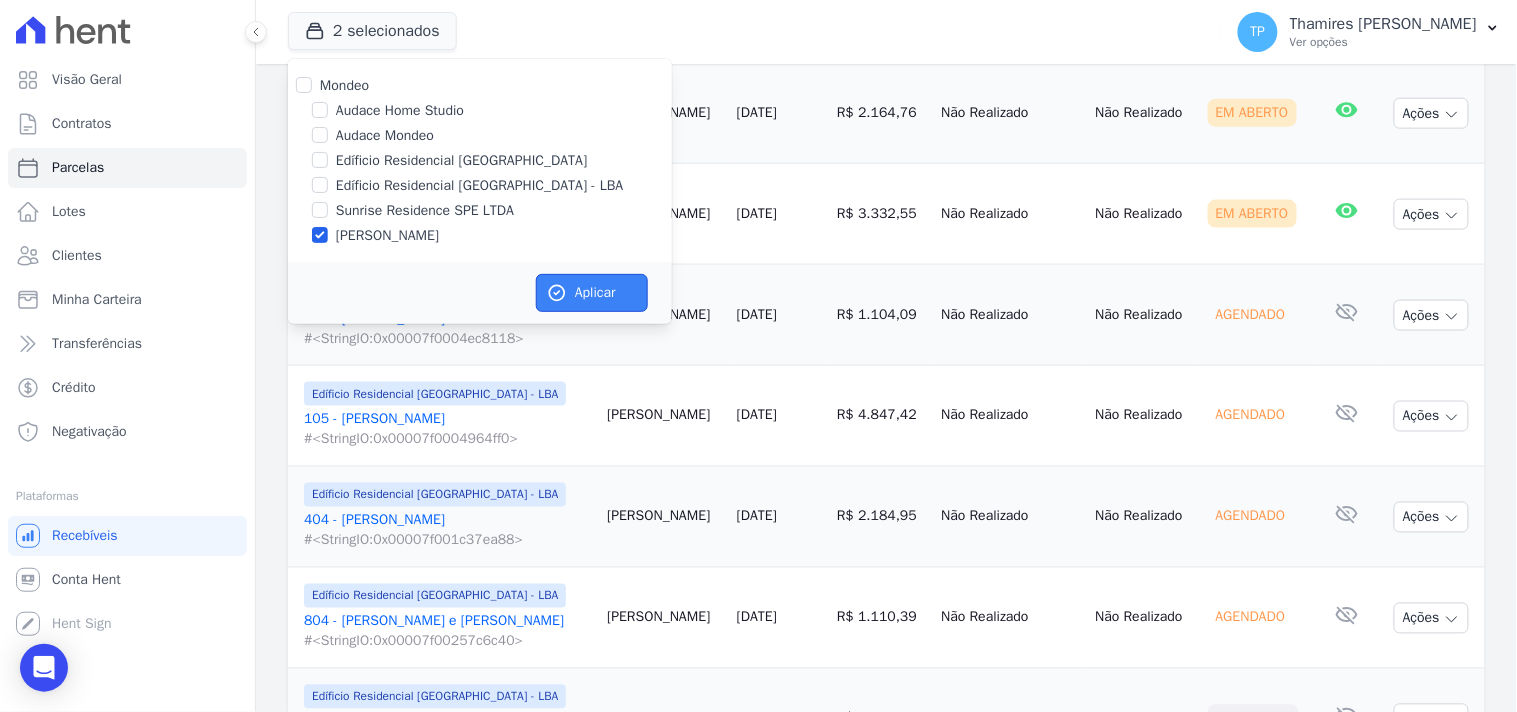 click on "Aplicar" at bounding box center (592, 293) 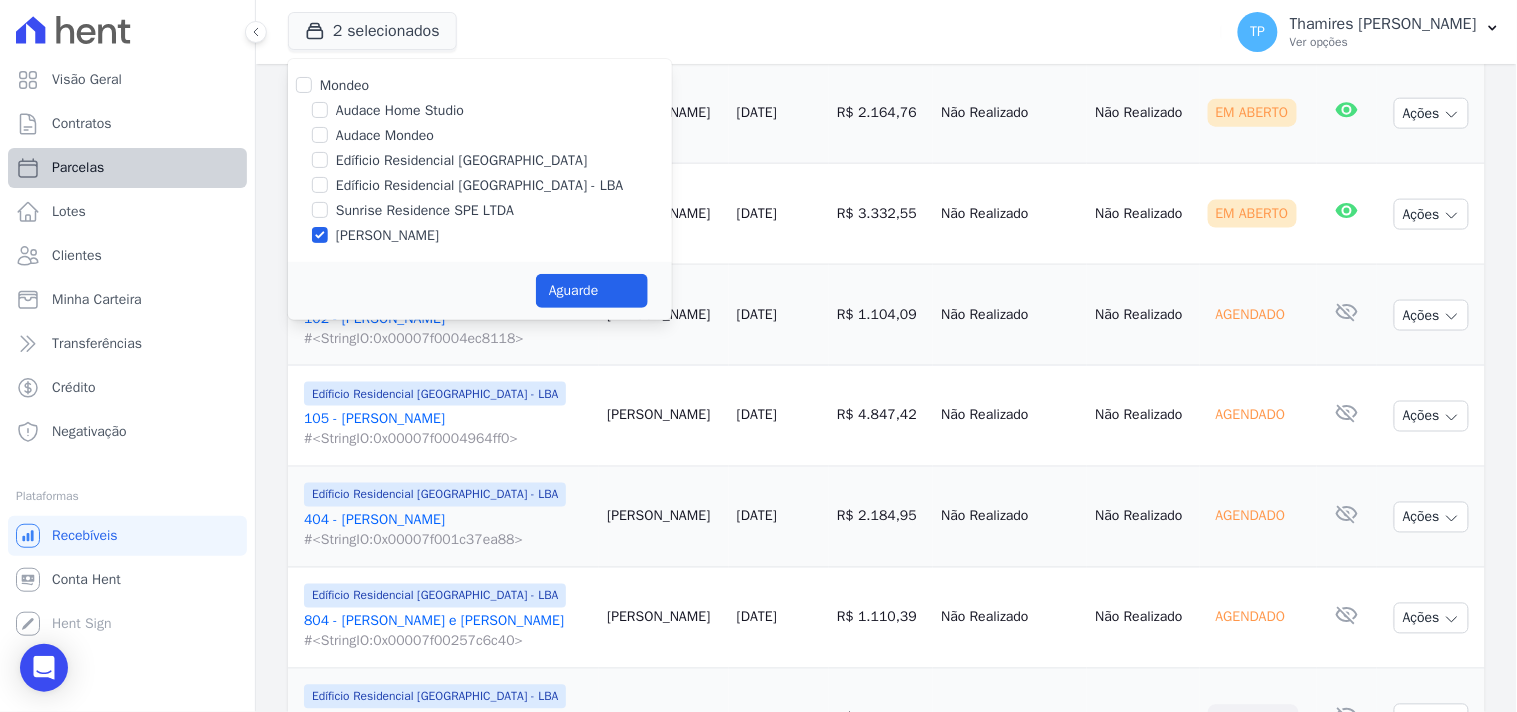 select 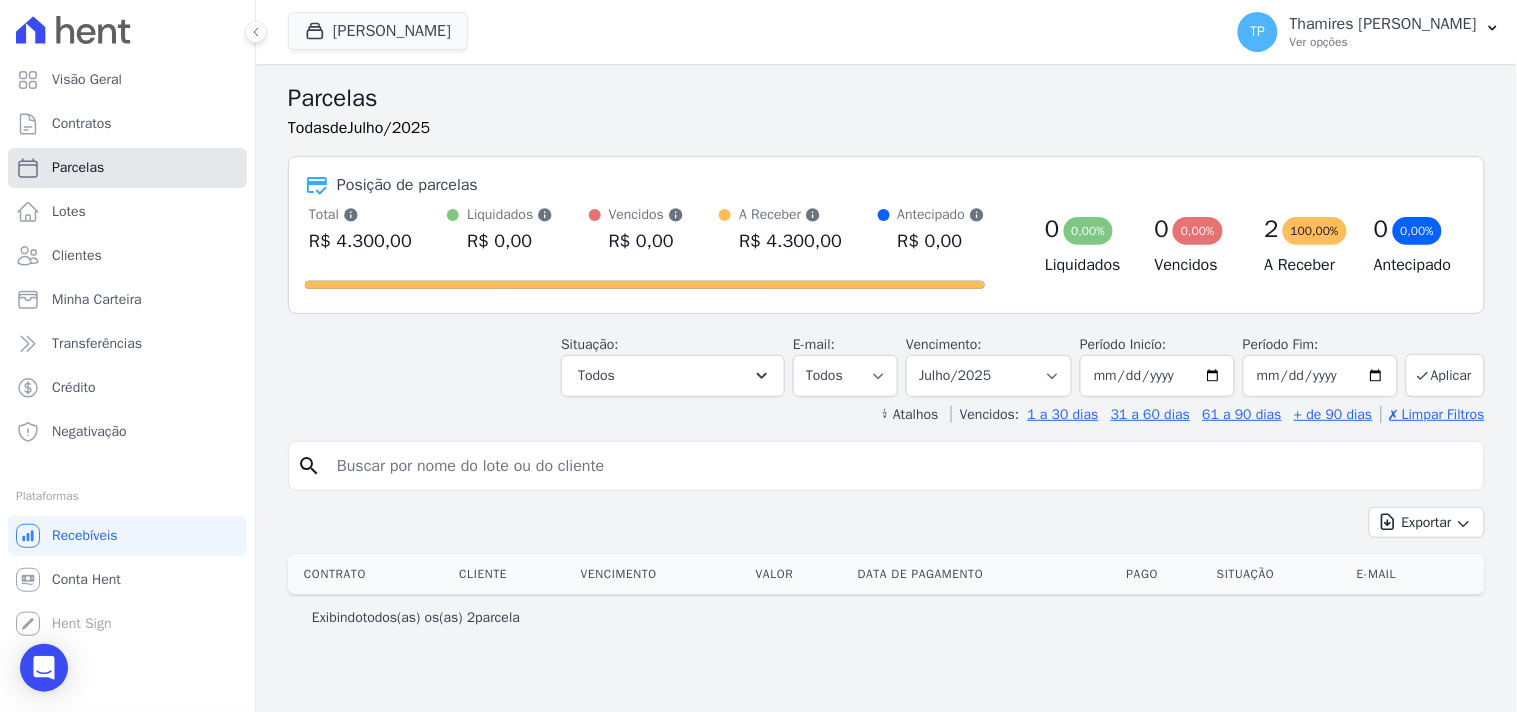 click on "Parcelas" at bounding box center (127, 168) 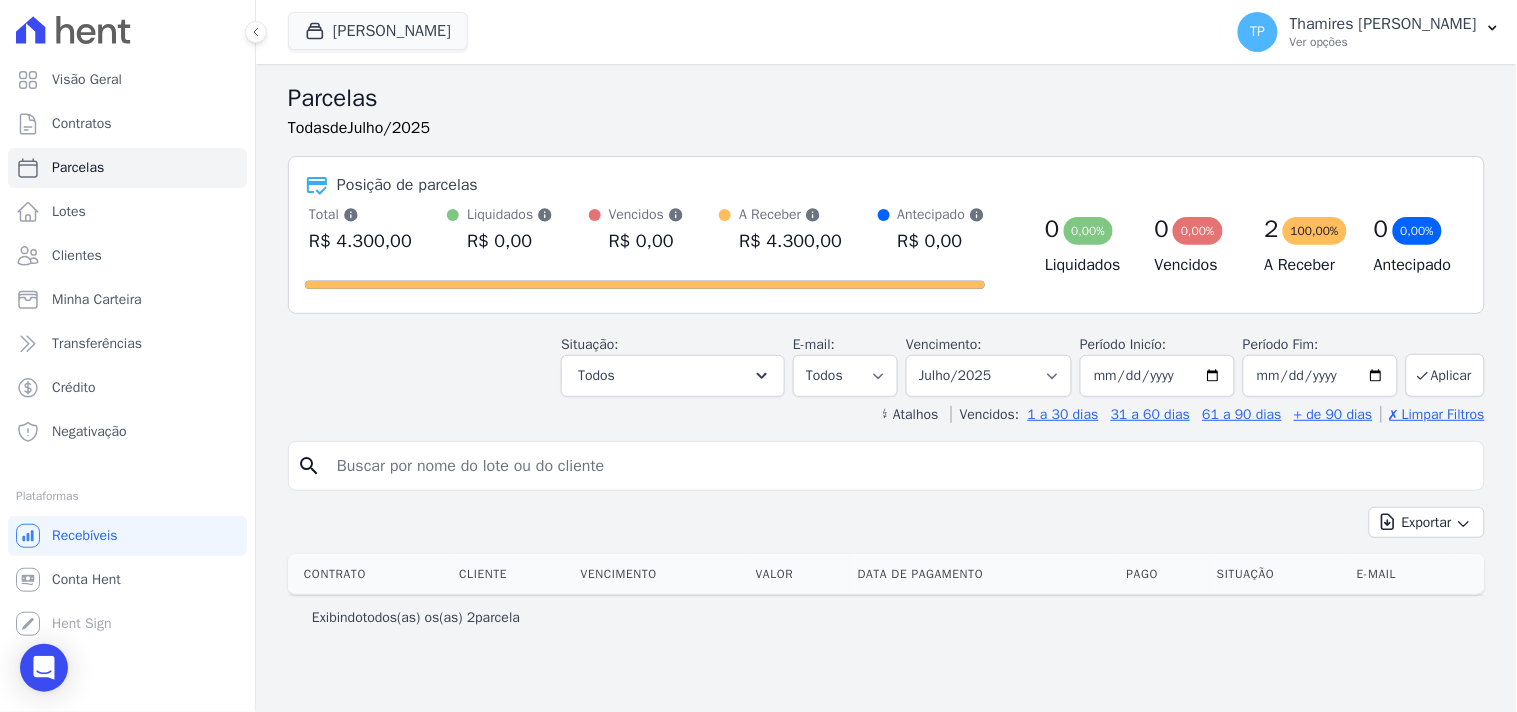 select 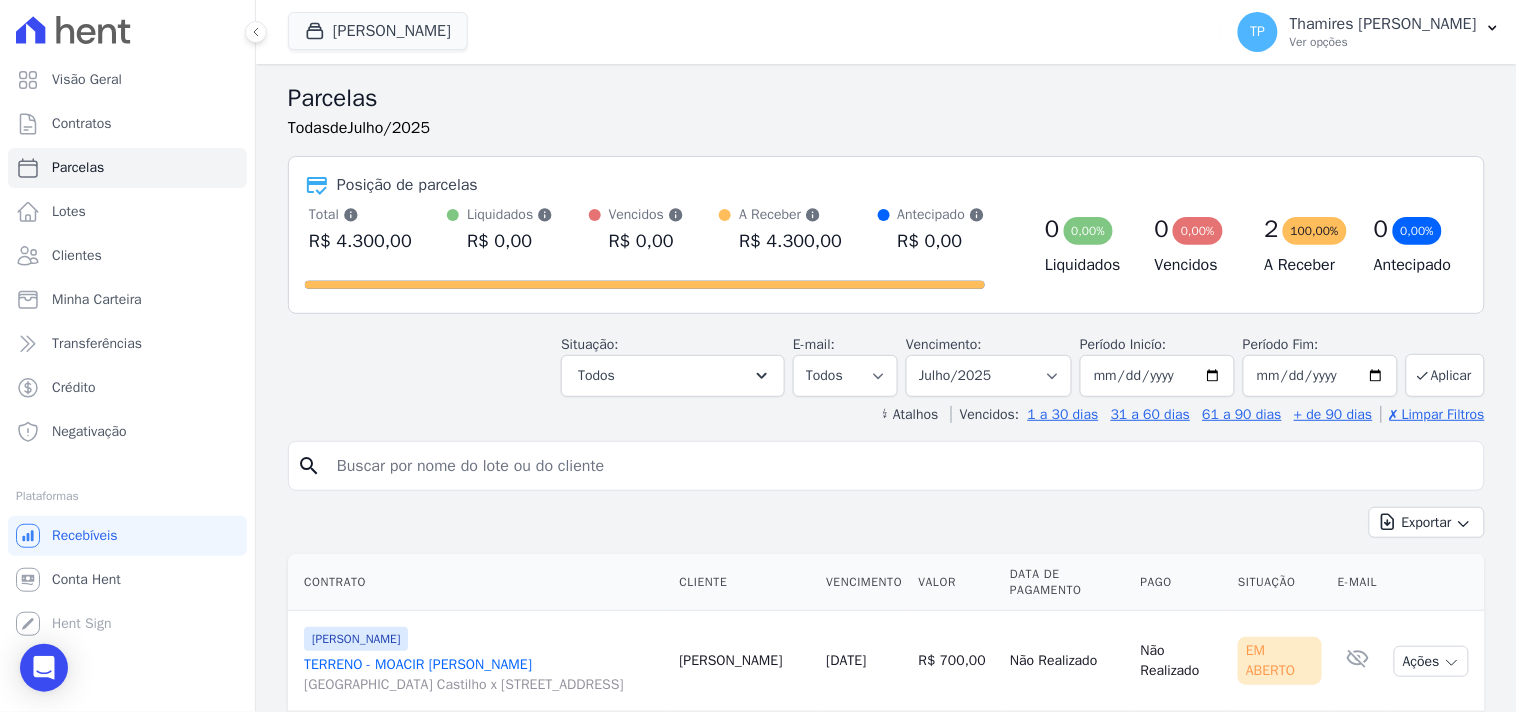 scroll, scrollTop: 202, scrollLeft: 0, axis: vertical 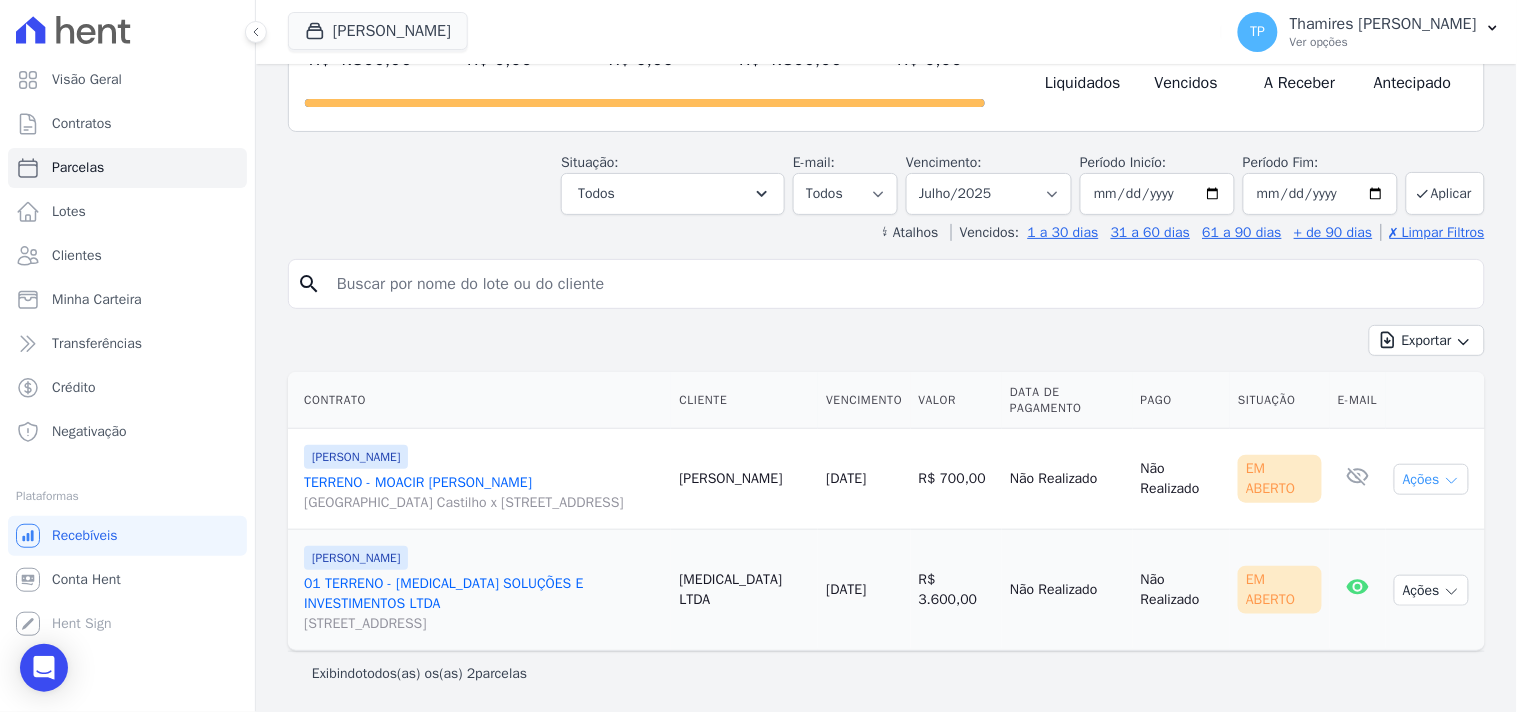 click on "Ações" at bounding box center (1431, 479) 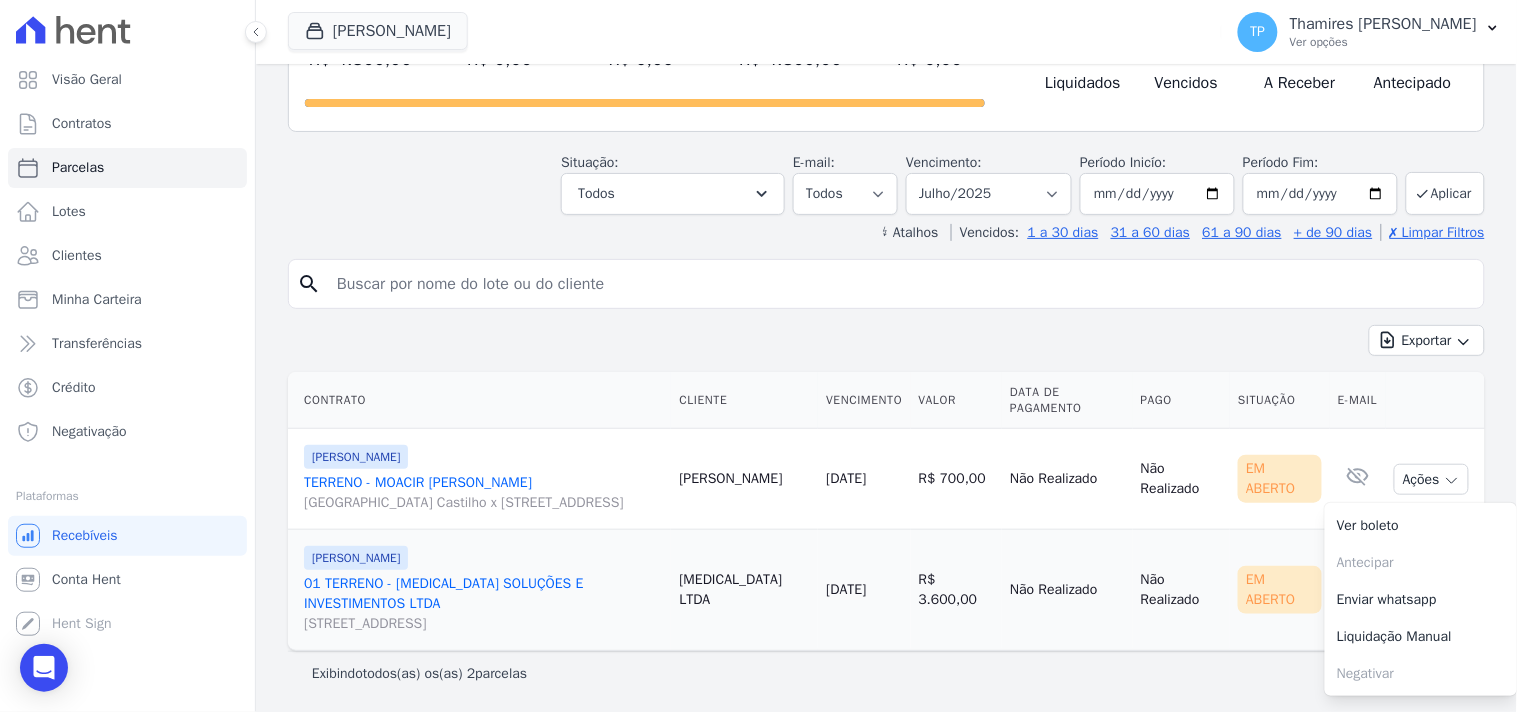 click on "TERRENO - MOACIR BRUNO DE ALMEIDA ROSSI
Avenida Dário de Moreira Castilho x Rua Engenheiro Beltrão, LOTE A1 QUADRA 163, CENTRO" at bounding box center (483, 493) 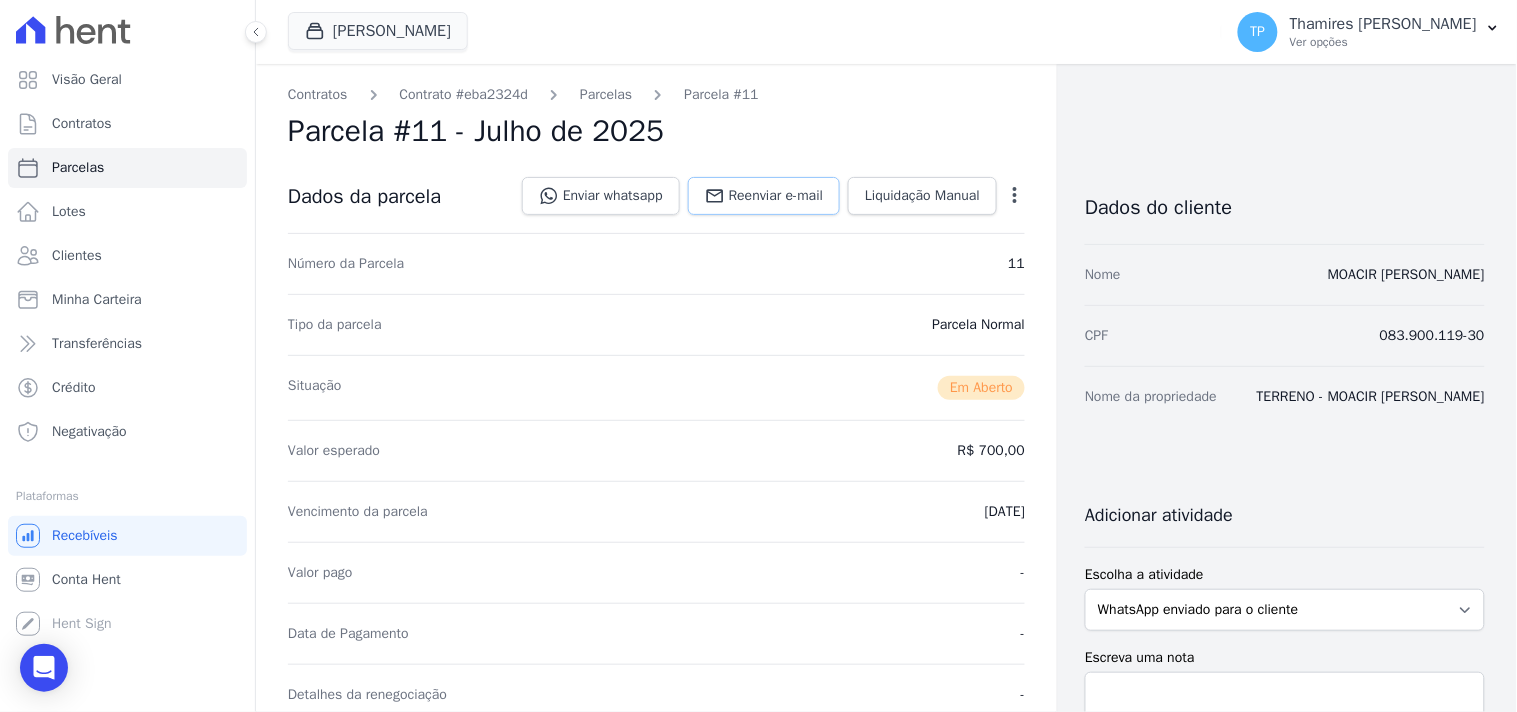 click on "Reenviar e-mail" at bounding box center [776, 196] 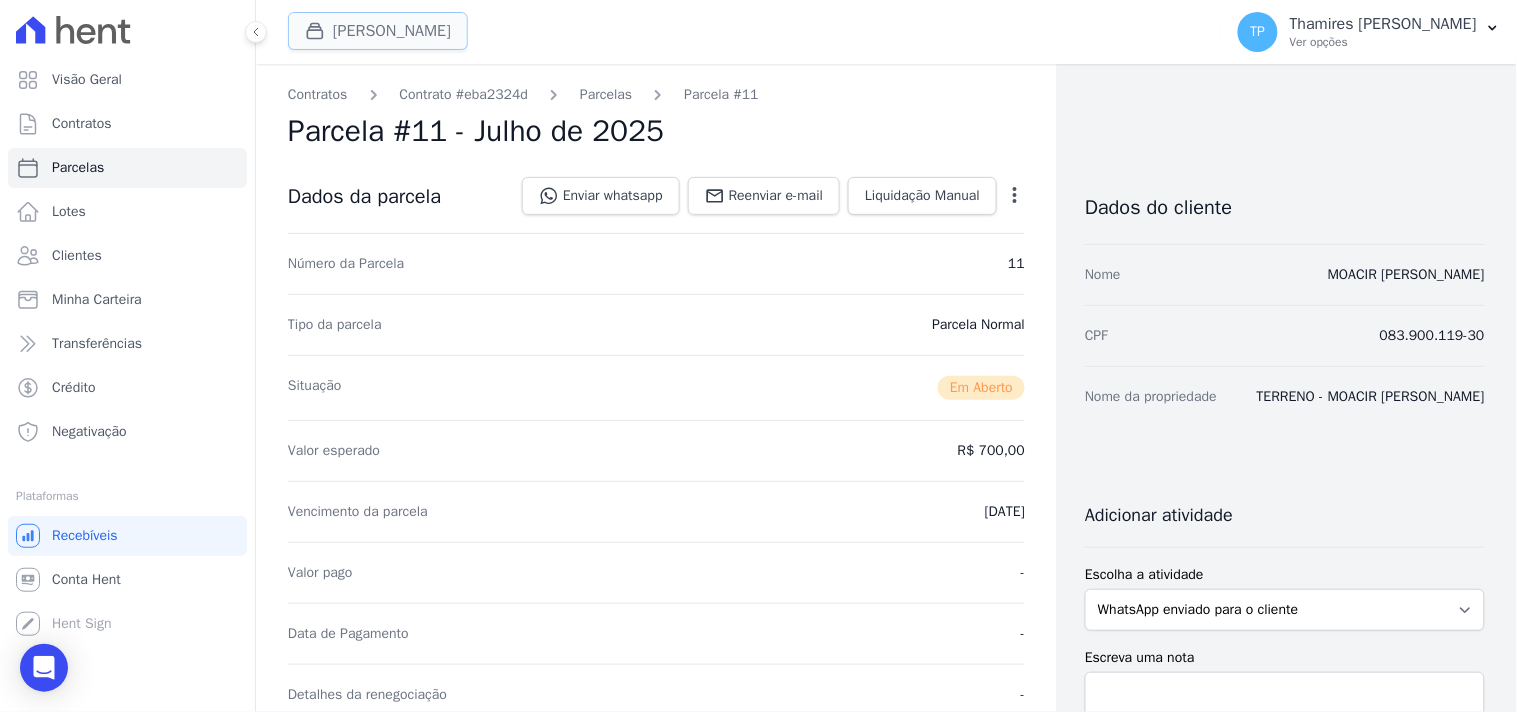 click on "Terreno De Goioerê" at bounding box center [378, 31] 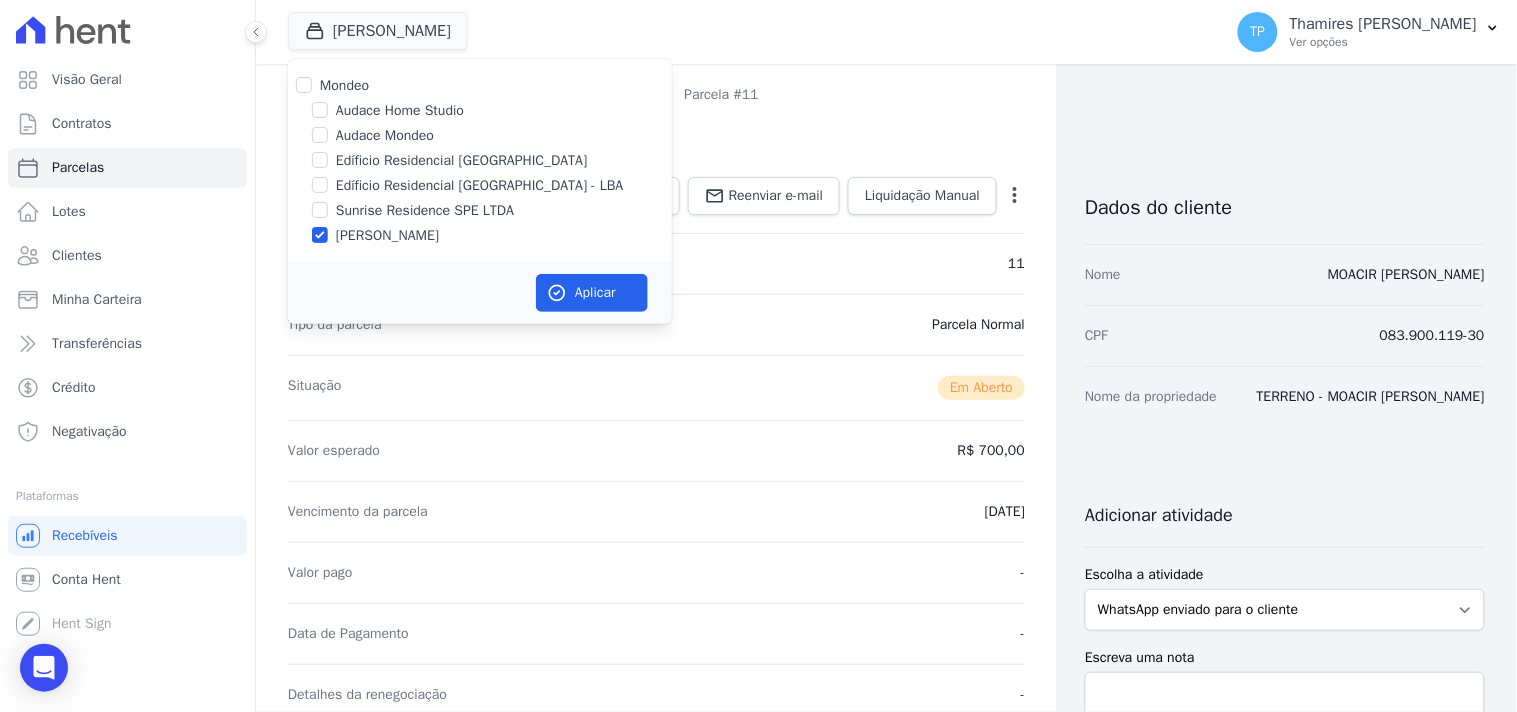 click on "Sunrise Residence SPE LTDA" at bounding box center (425, 210) 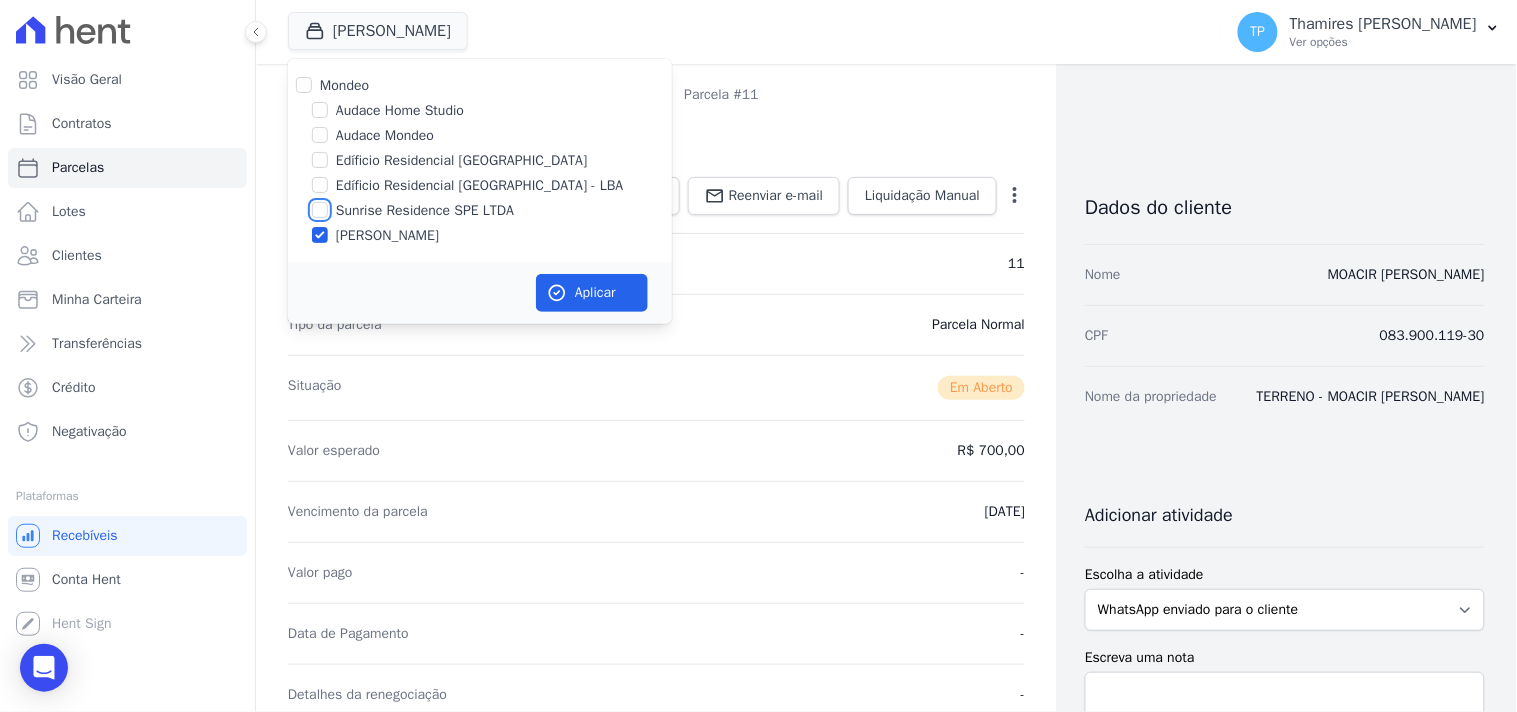 click on "Sunrise Residence SPE LTDA" at bounding box center (320, 210) 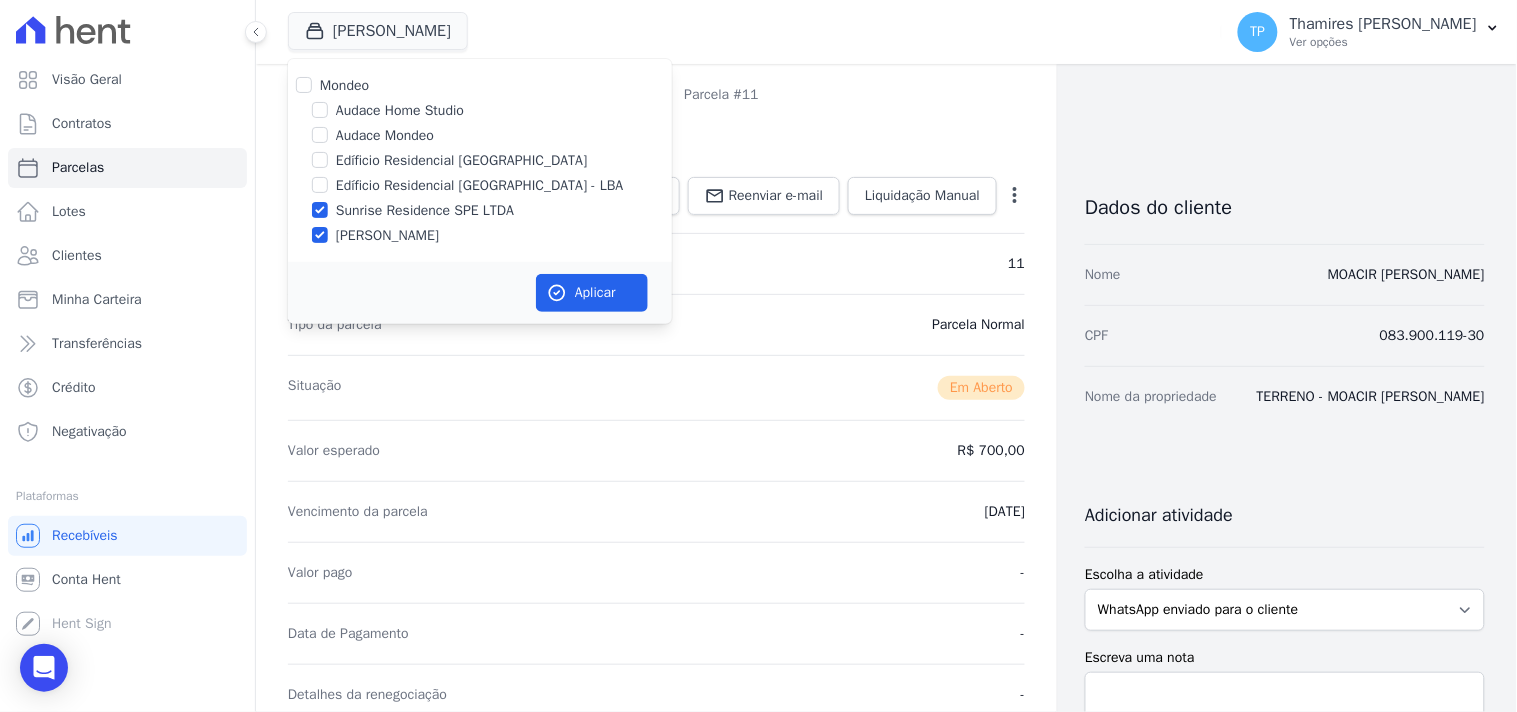 click on "Terreno de Goioerê" at bounding box center (387, 235) 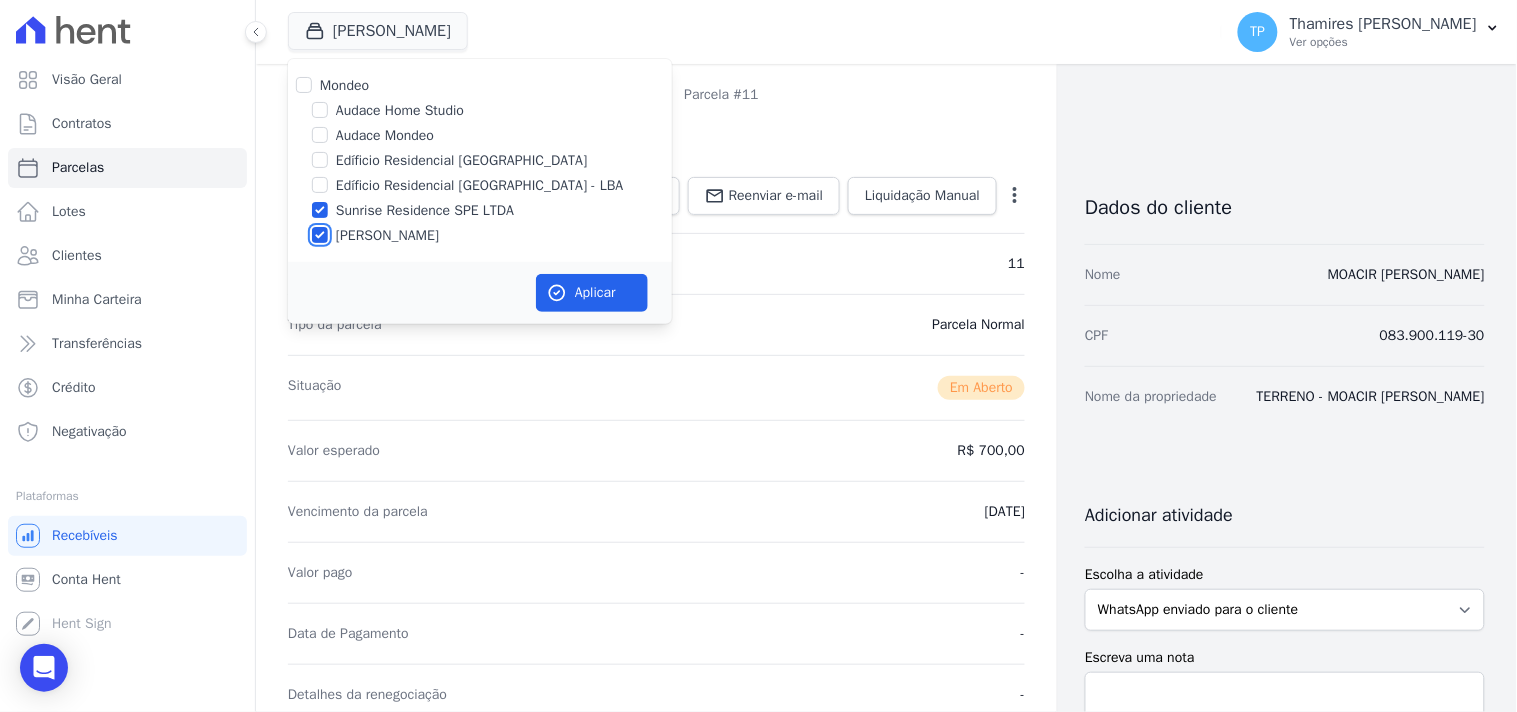 click on "Terreno de Goioerê" at bounding box center [320, 235] 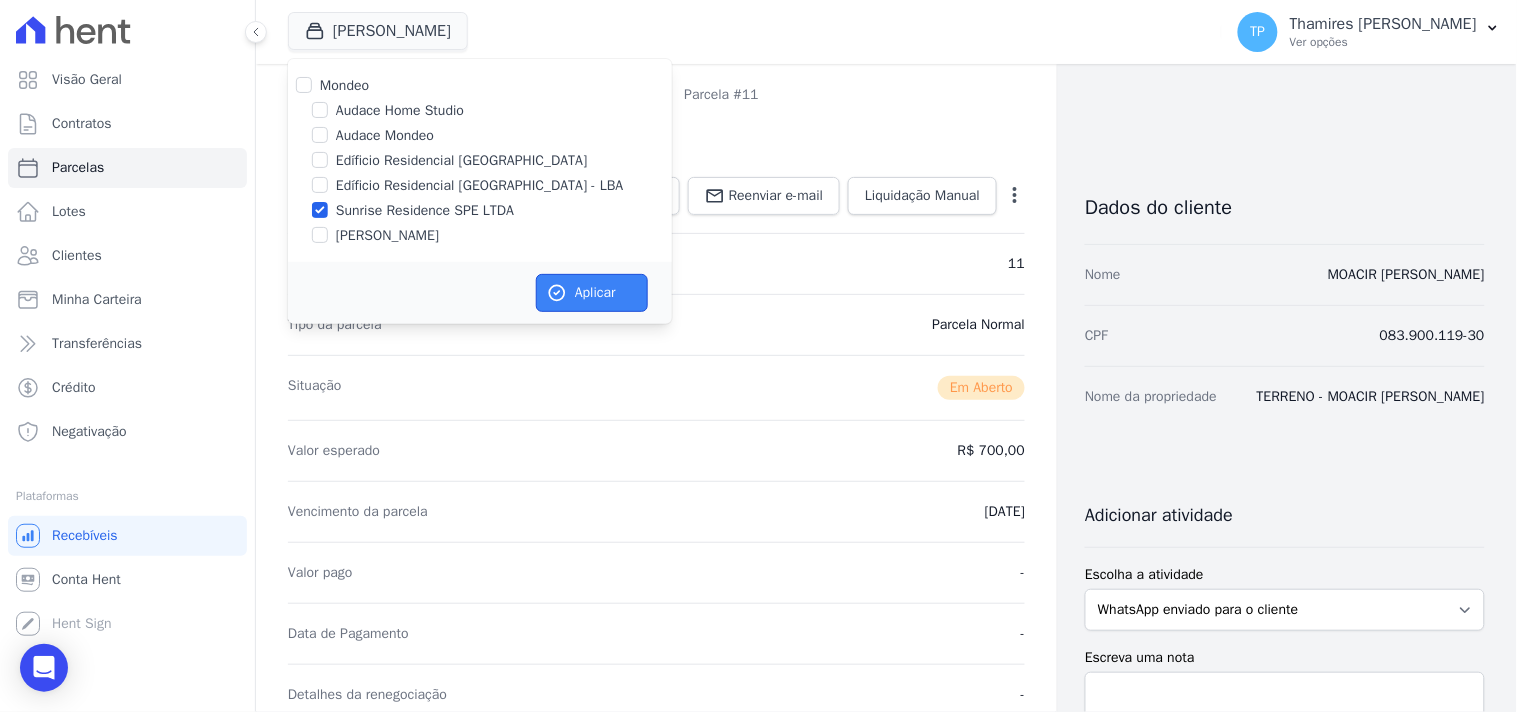 click on "Aplicar" at bounding box center [592, 293] 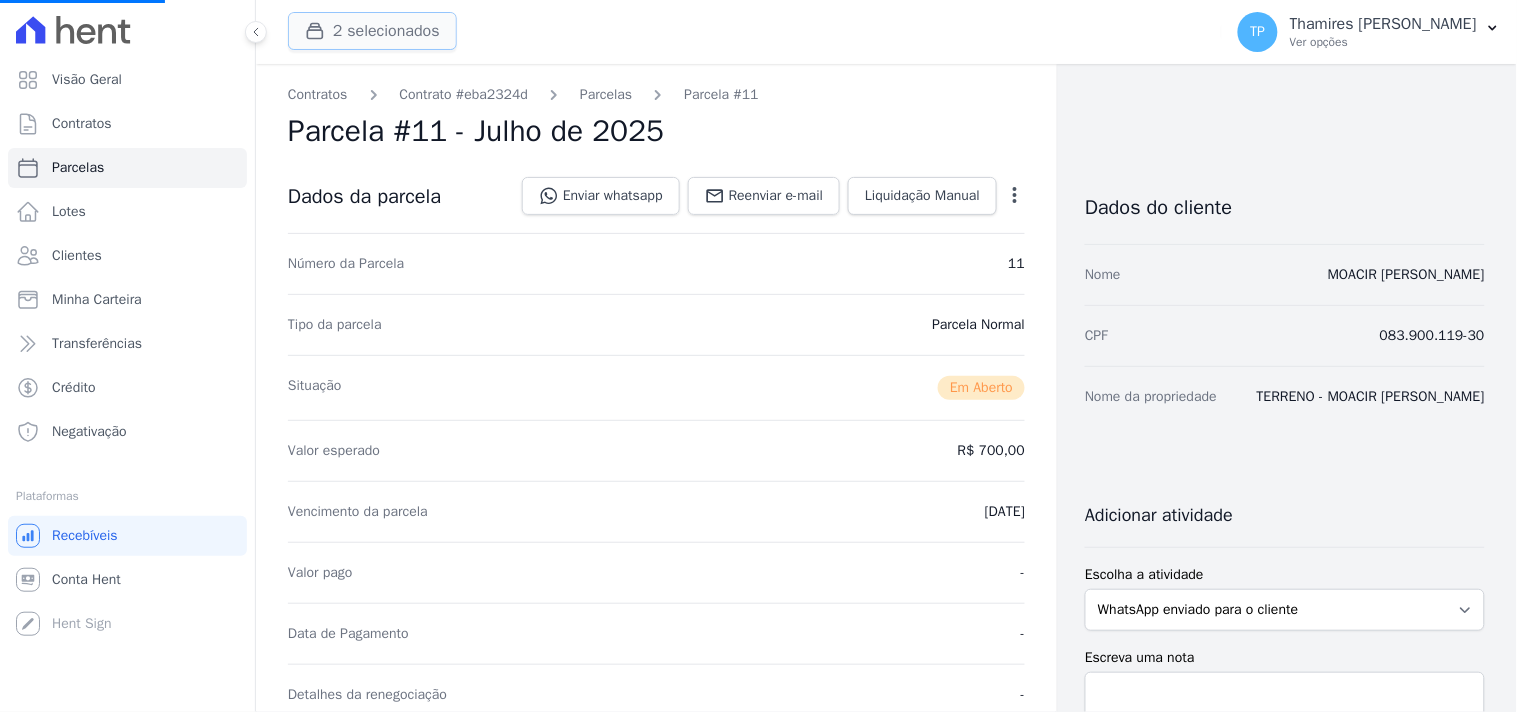 click on "2 selecionados" at bounding box center [372, 31] 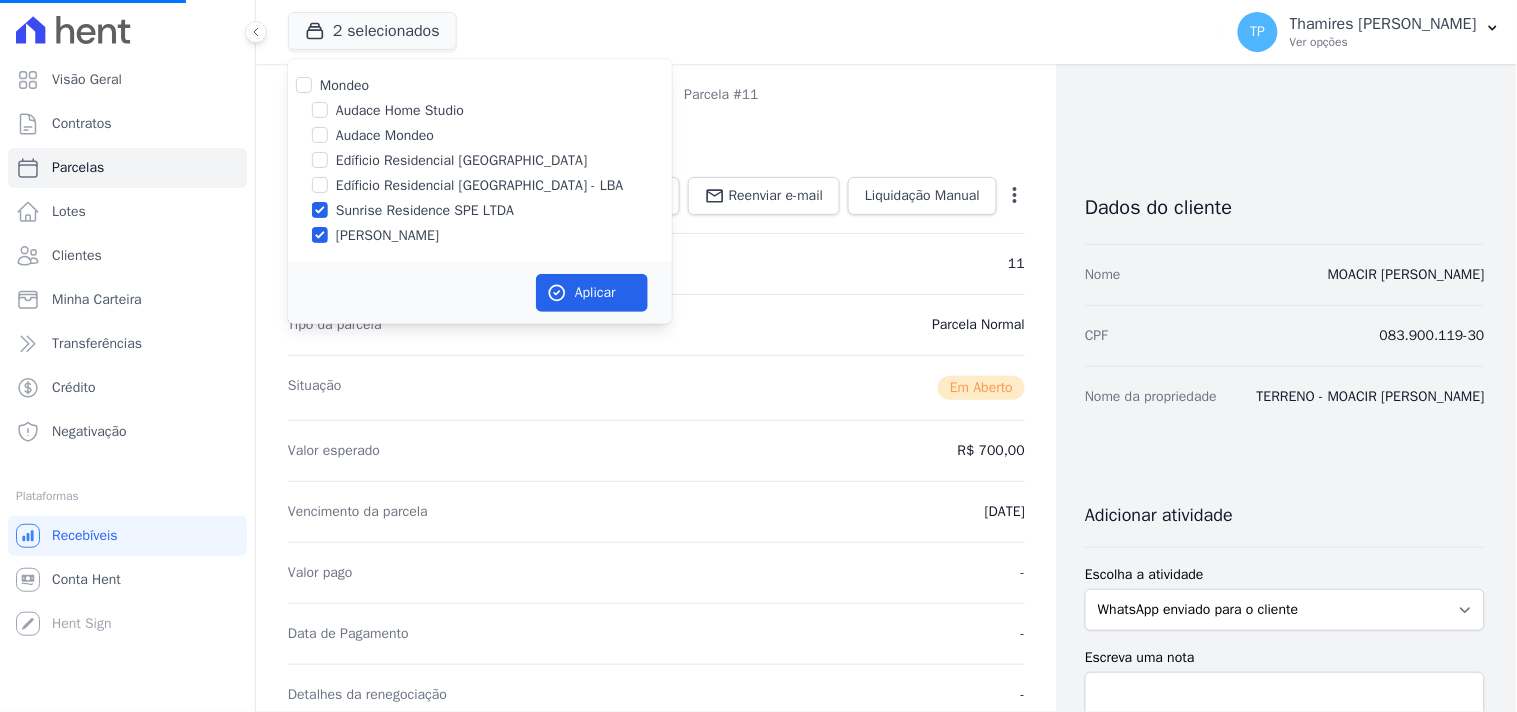 click on "Terreno de Goioerê" at bounding box center [387, 235] 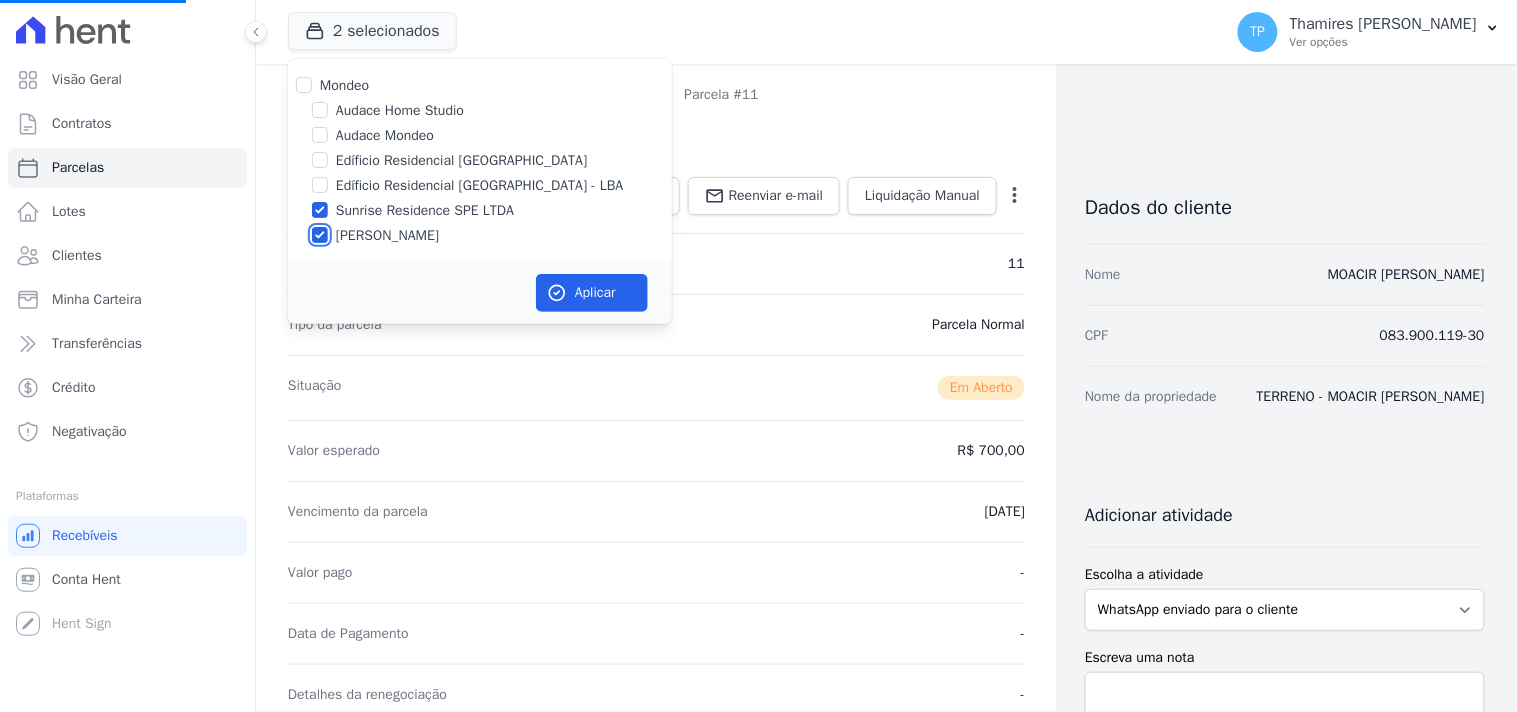 checkbox on "false" 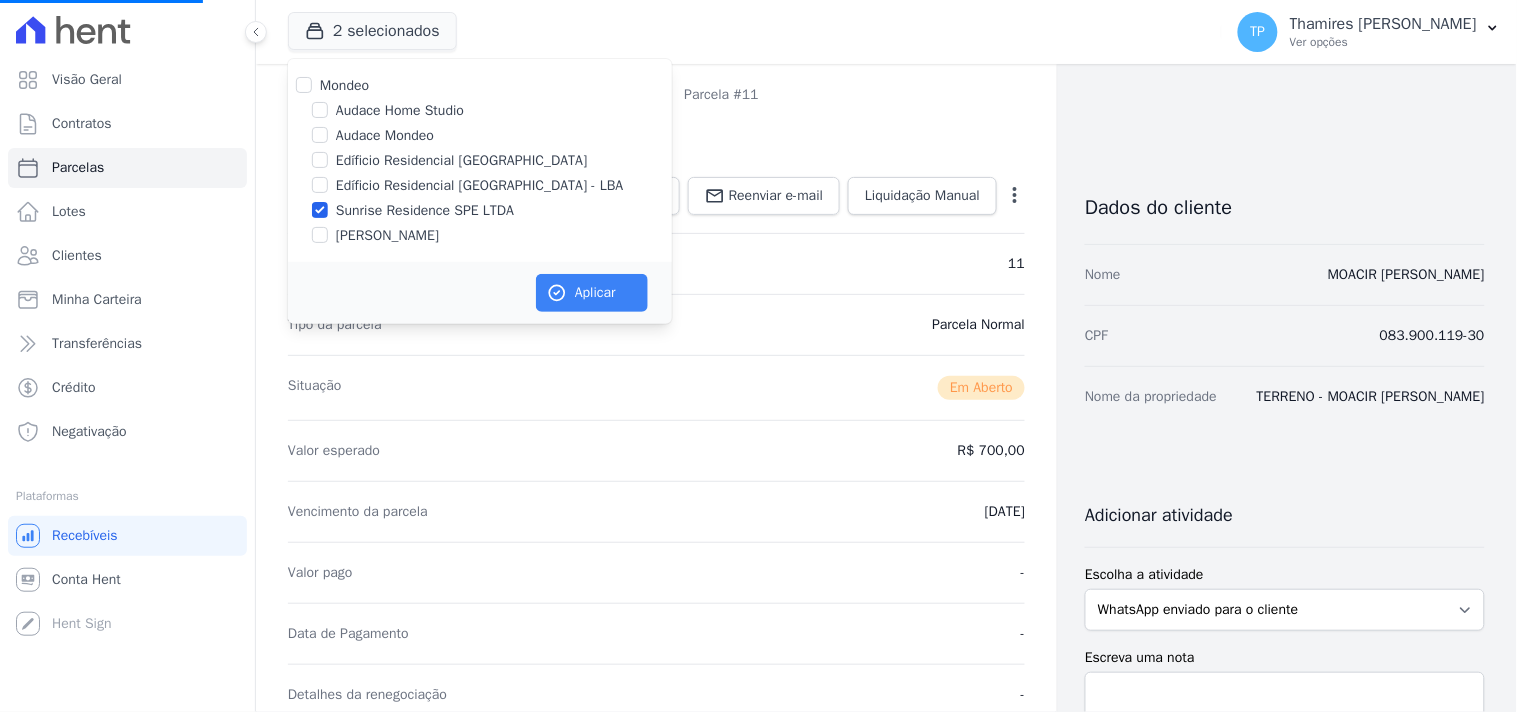 select 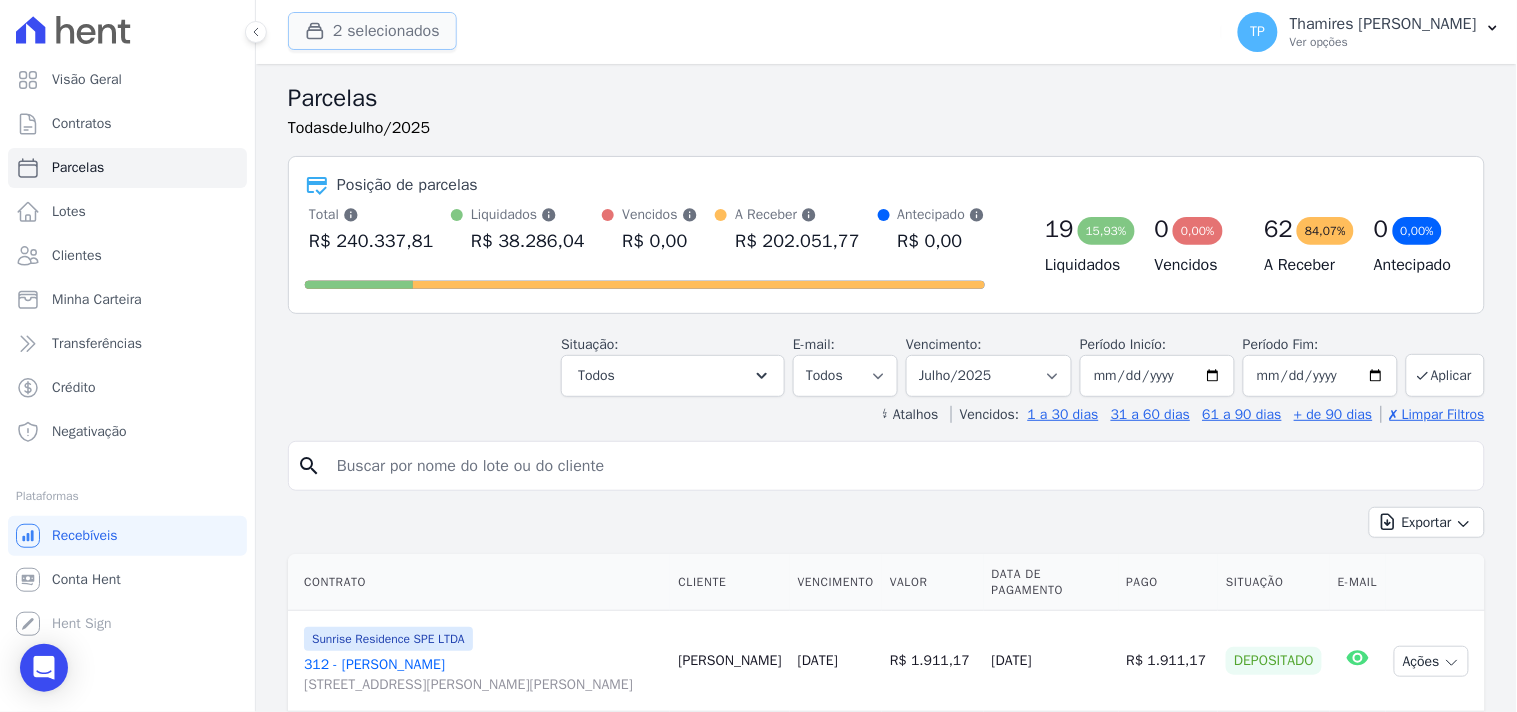 click on "2 selecionados" at bounding box center (372, 31) 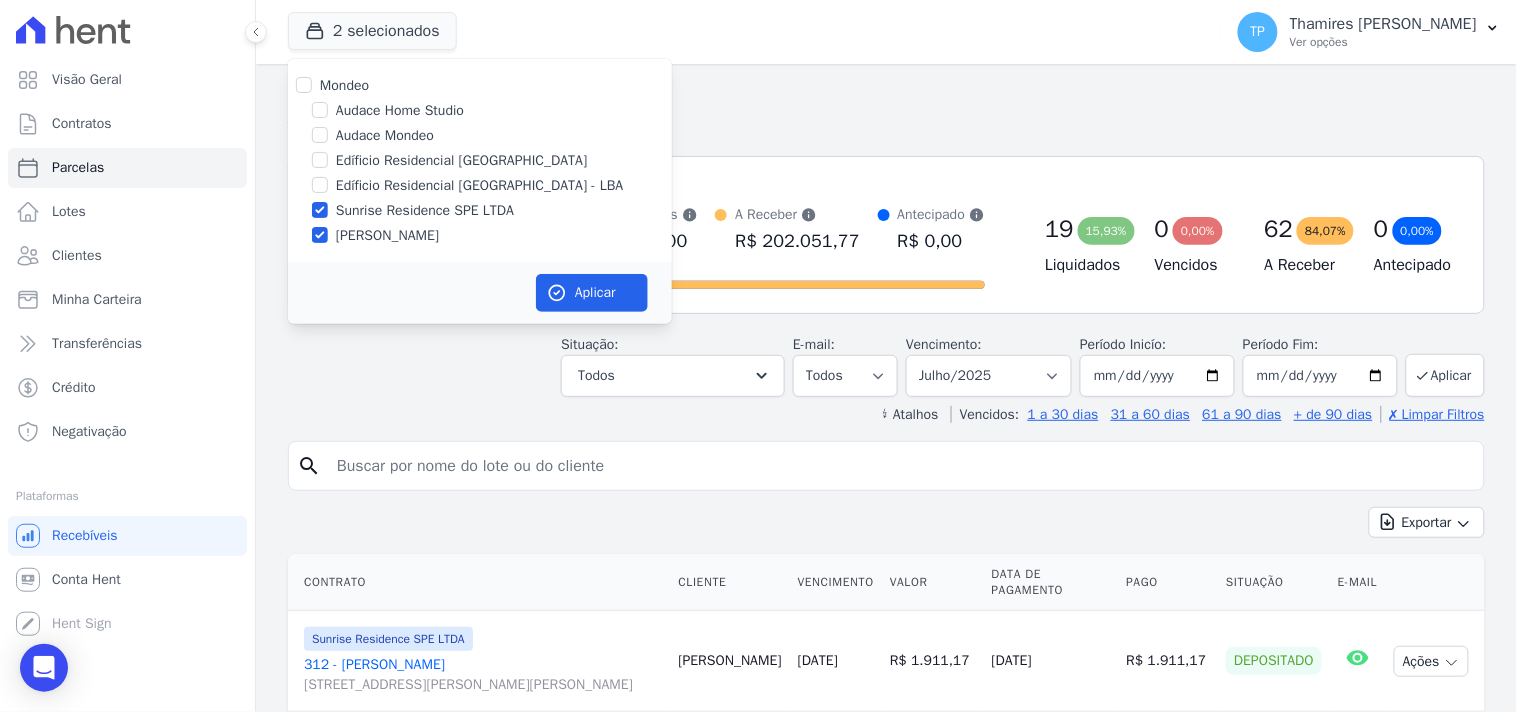 click on "Terreno de Goioerê" at bounding box center (387, 235) 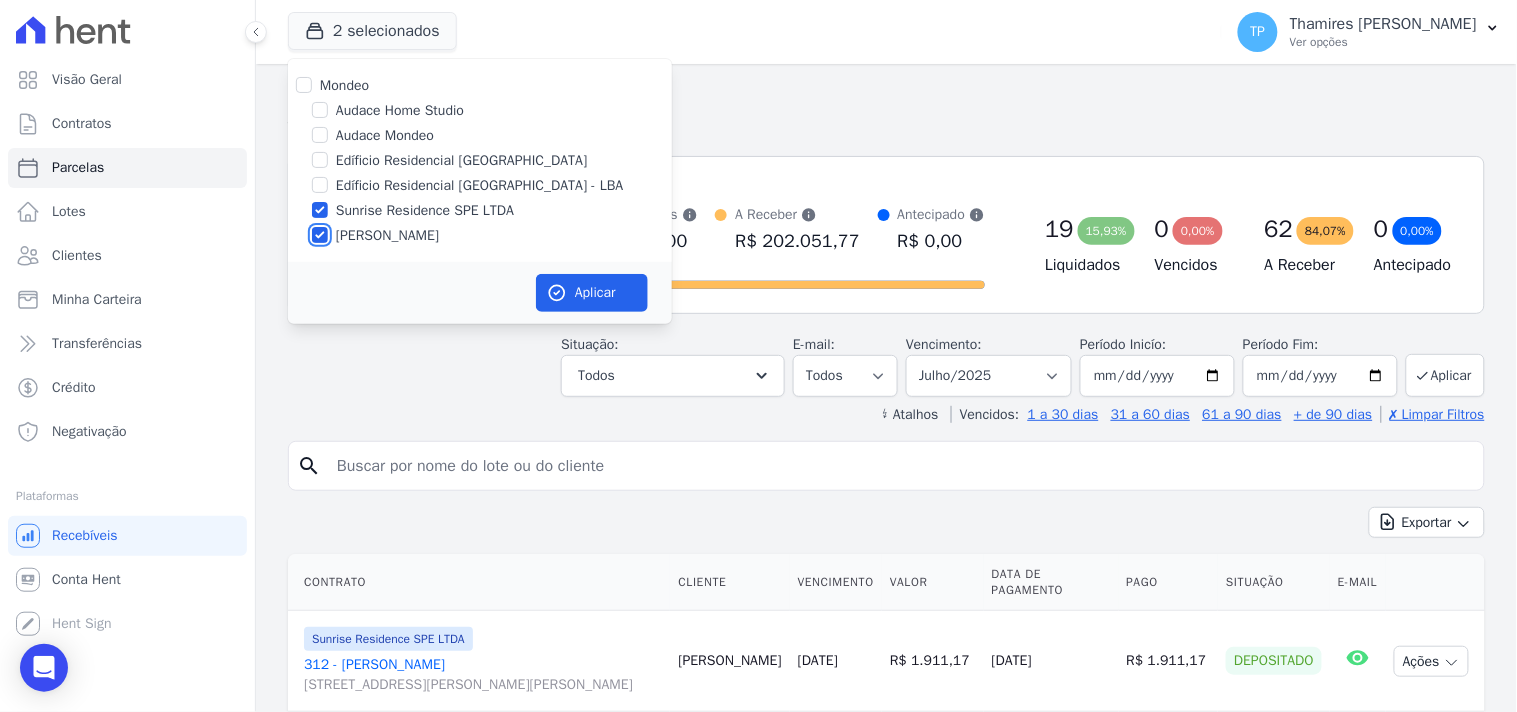 checkbox on "false" 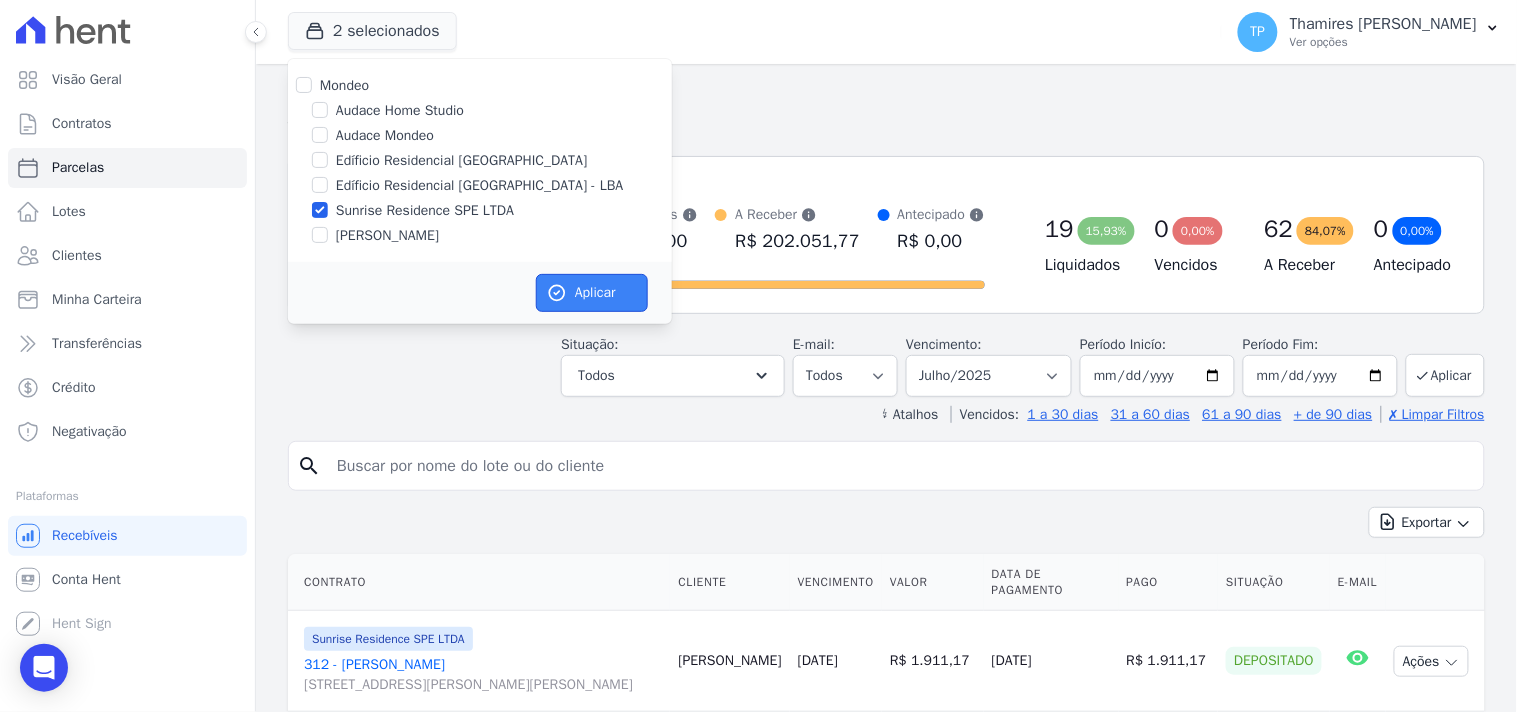 click on "Aplicar" at bounding box center (592, 293) 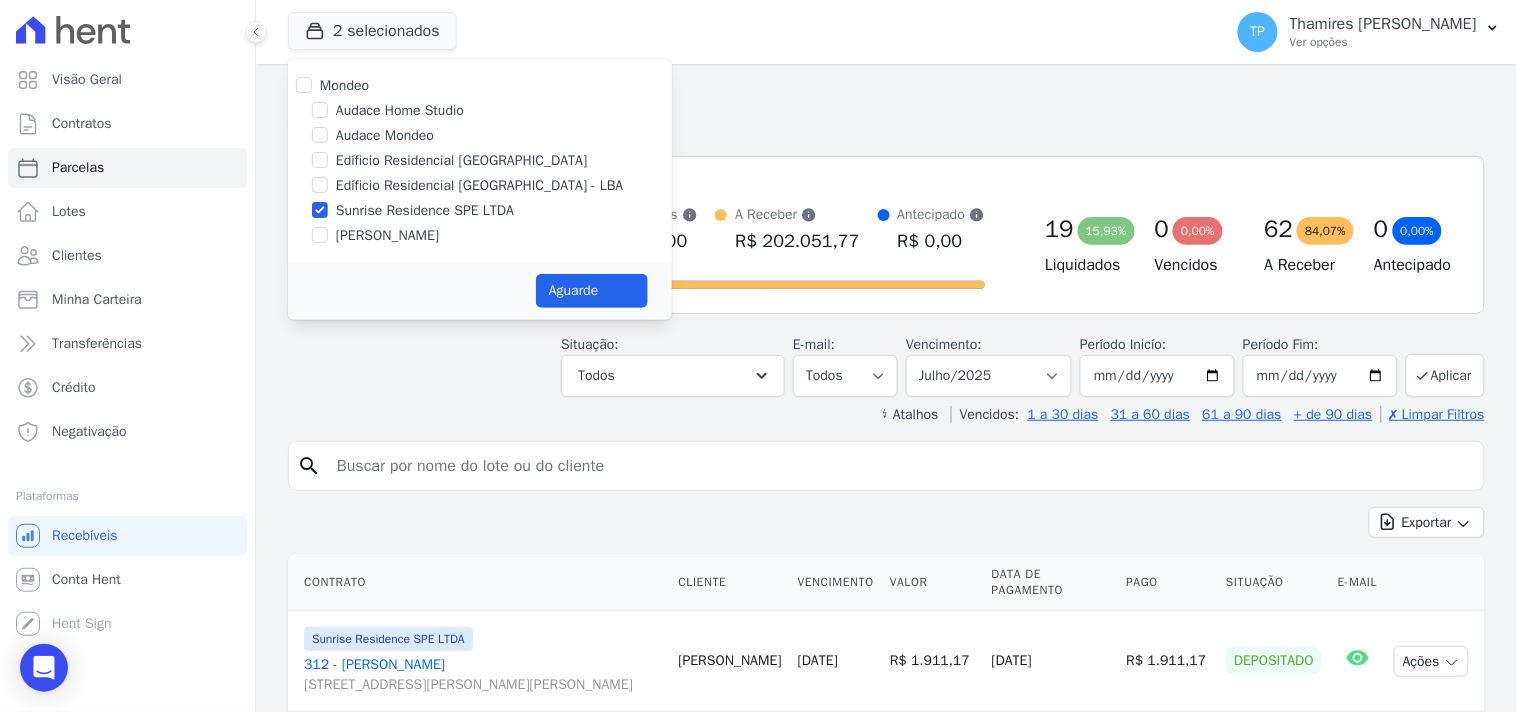 select 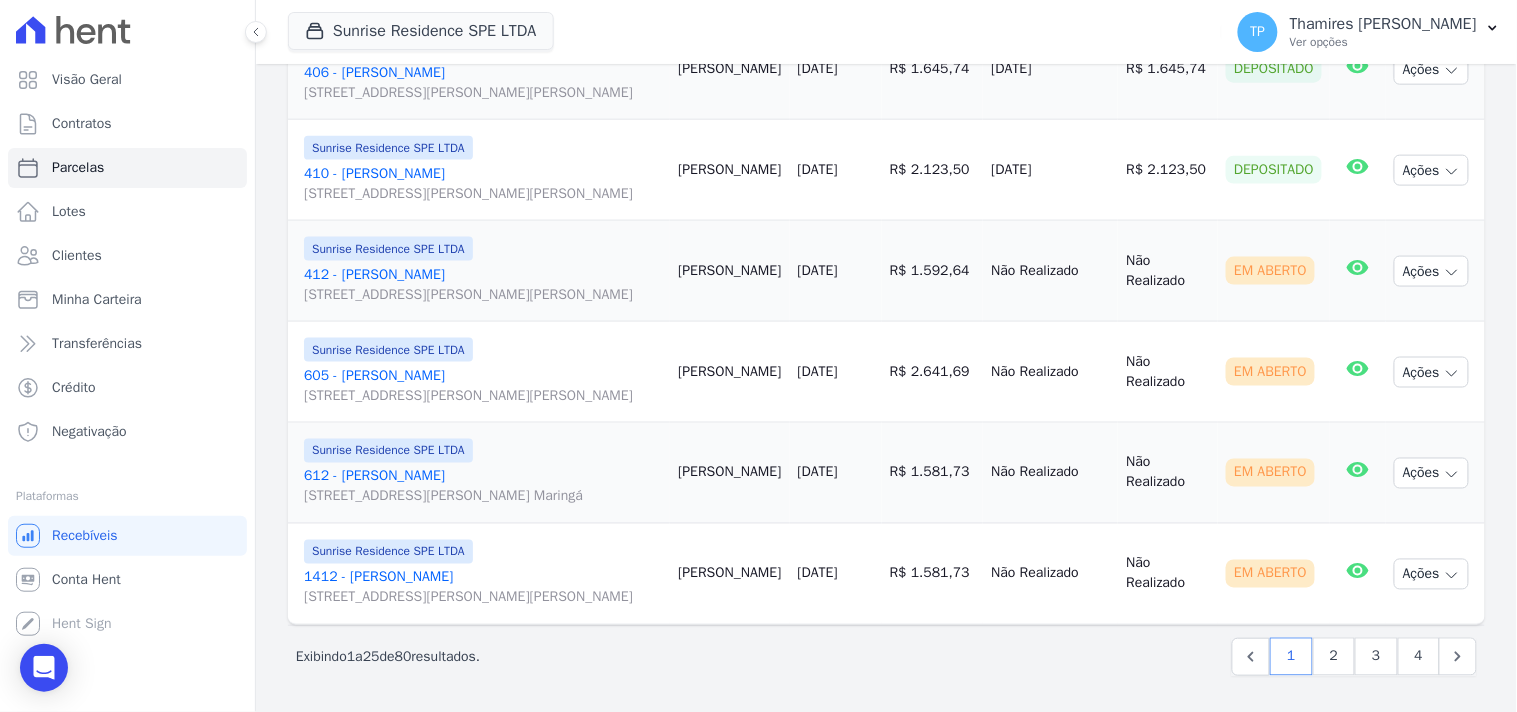 scroll, scrollTop: 2853, scrollLeft: 0, axis: vertical 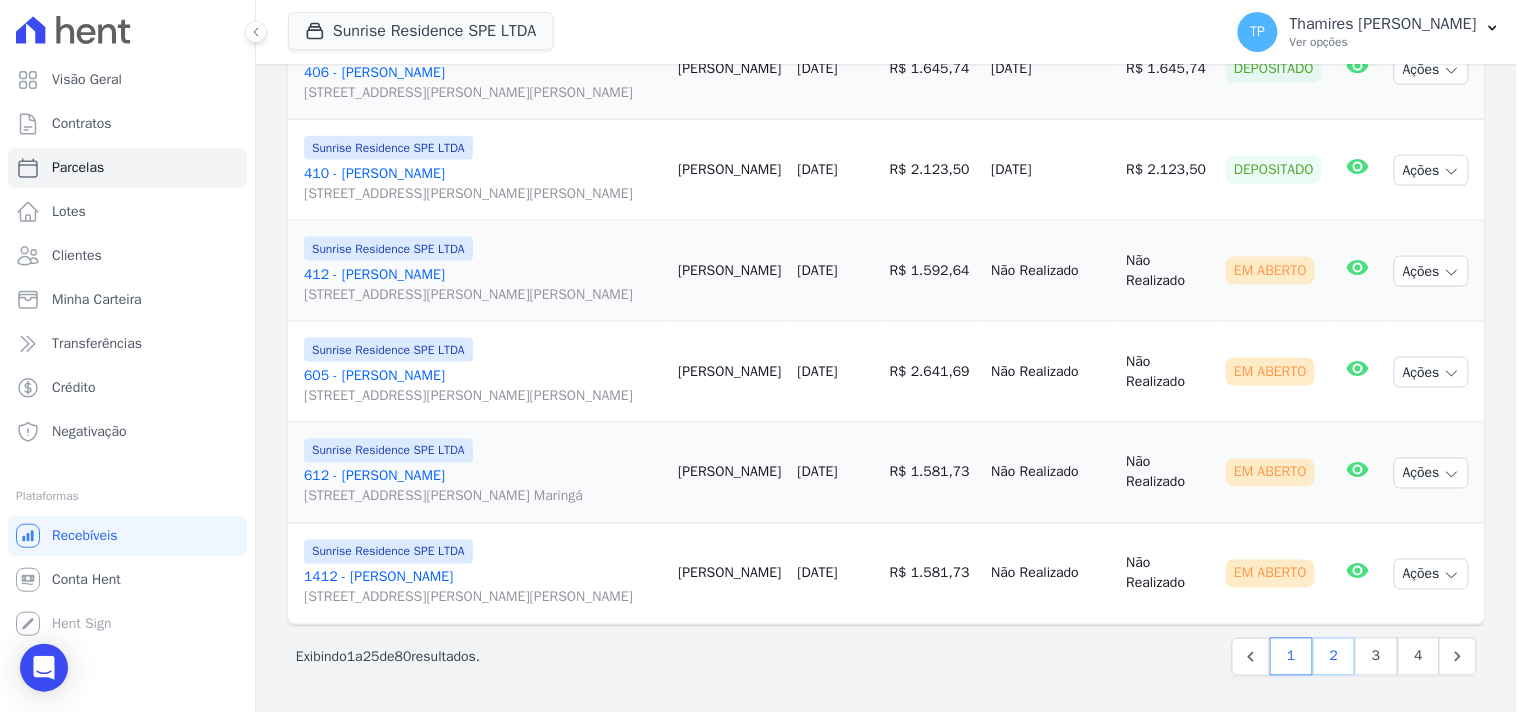 click on "2" at bounding box center [1334, 657] 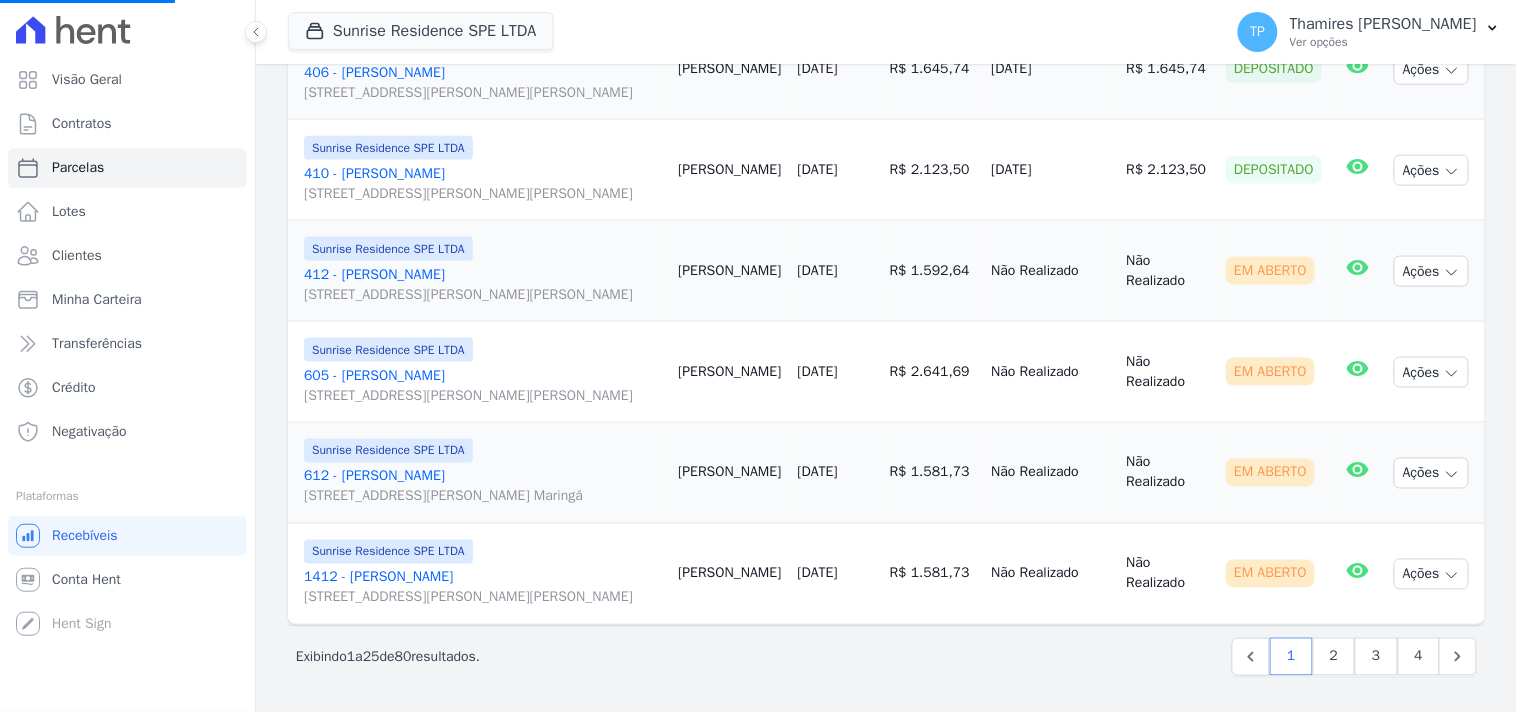 select 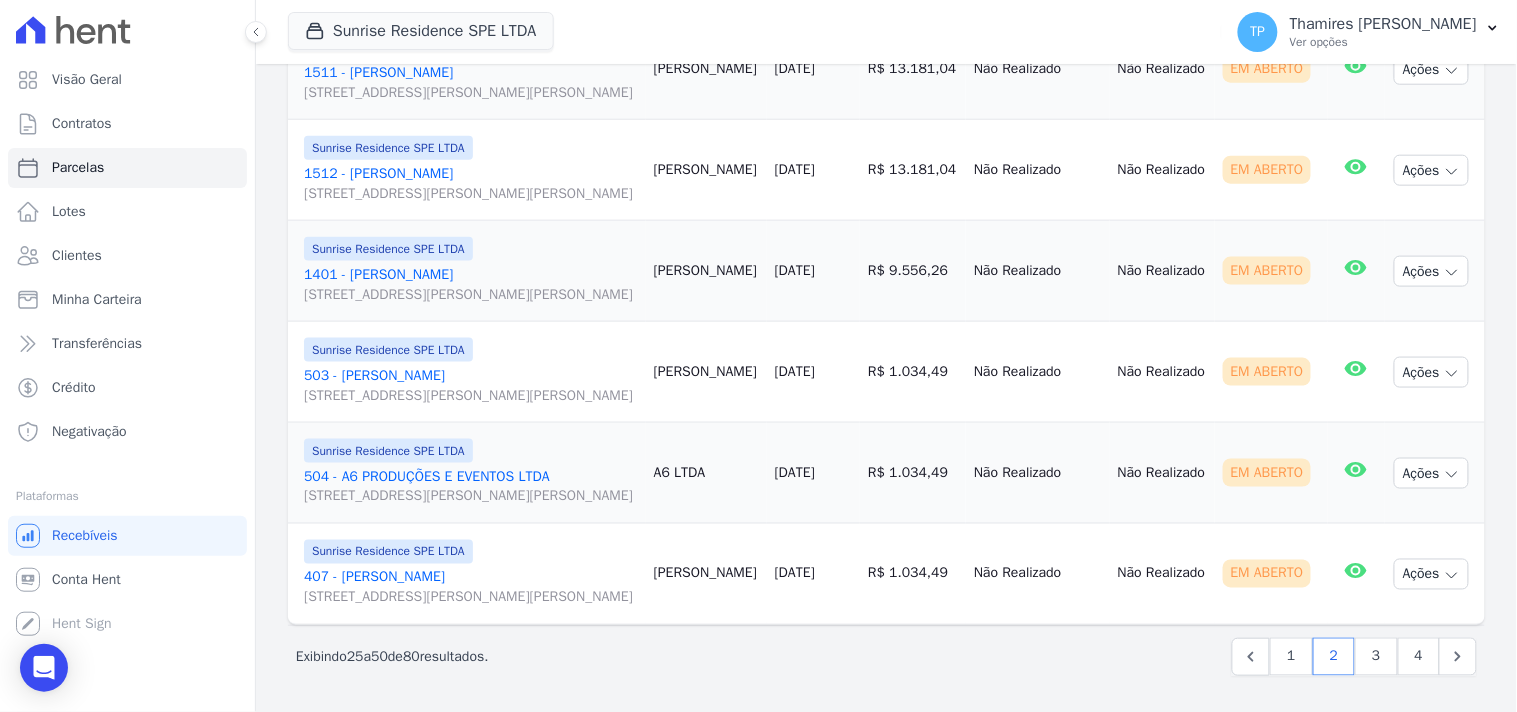 scroll, scrollTop: 3013, scrollLeft: 0, axis: vertical 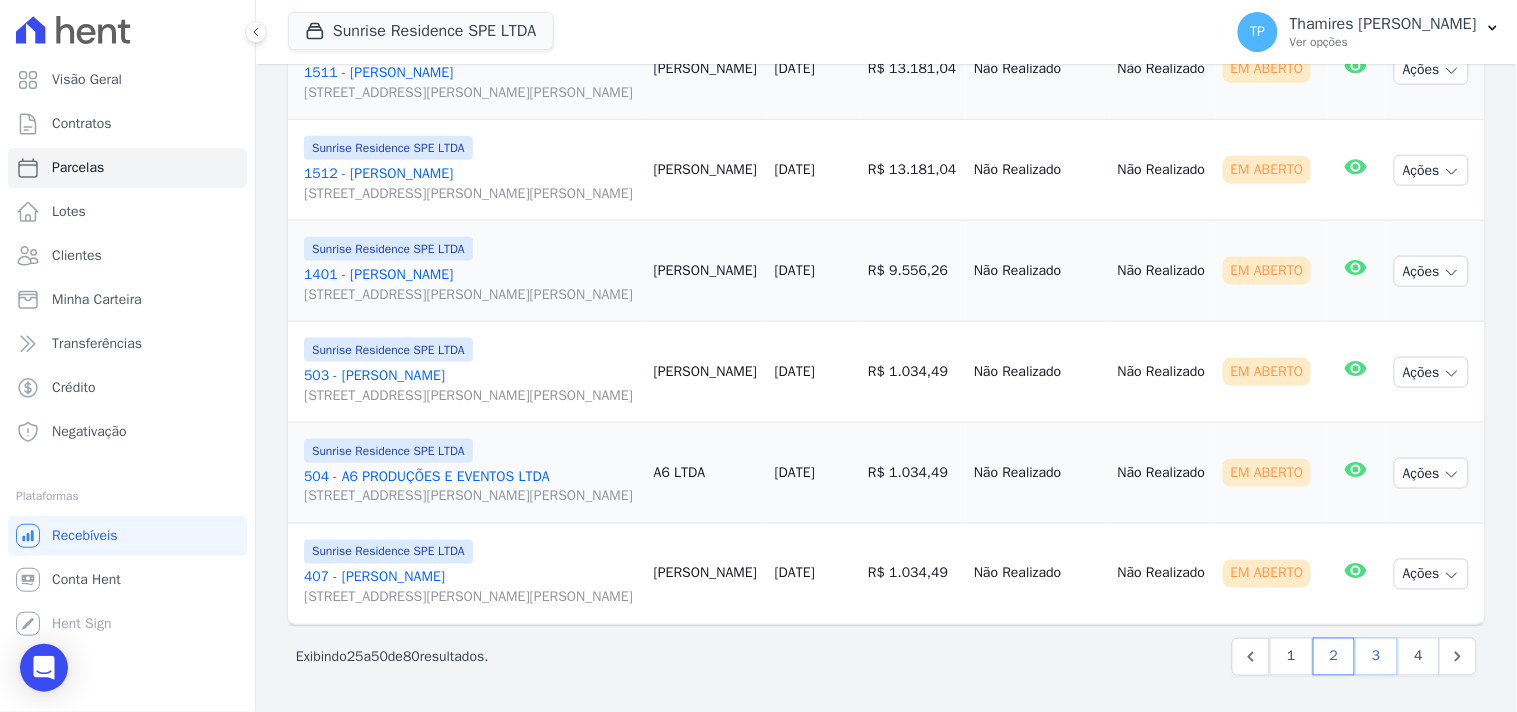 click on "3" at bounding box center (1376, 657) 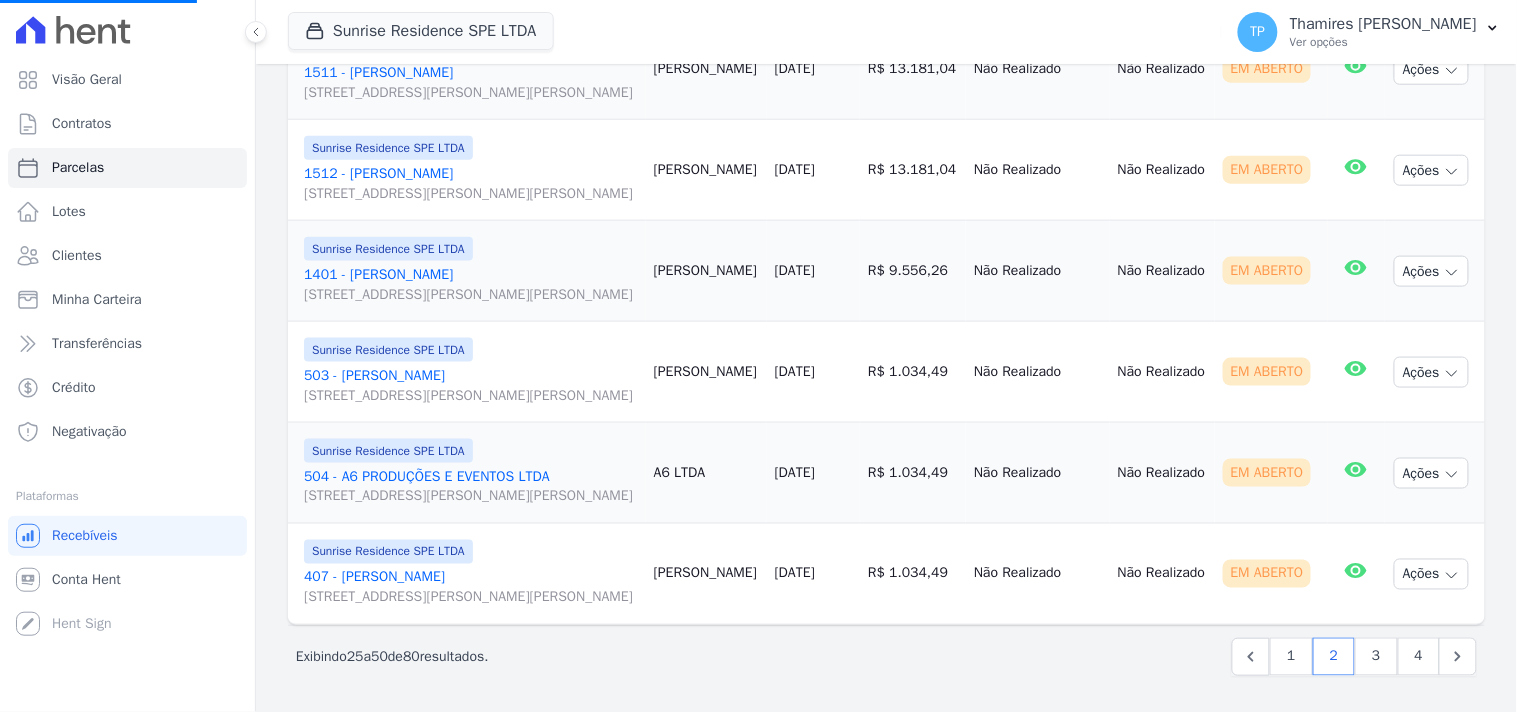 select 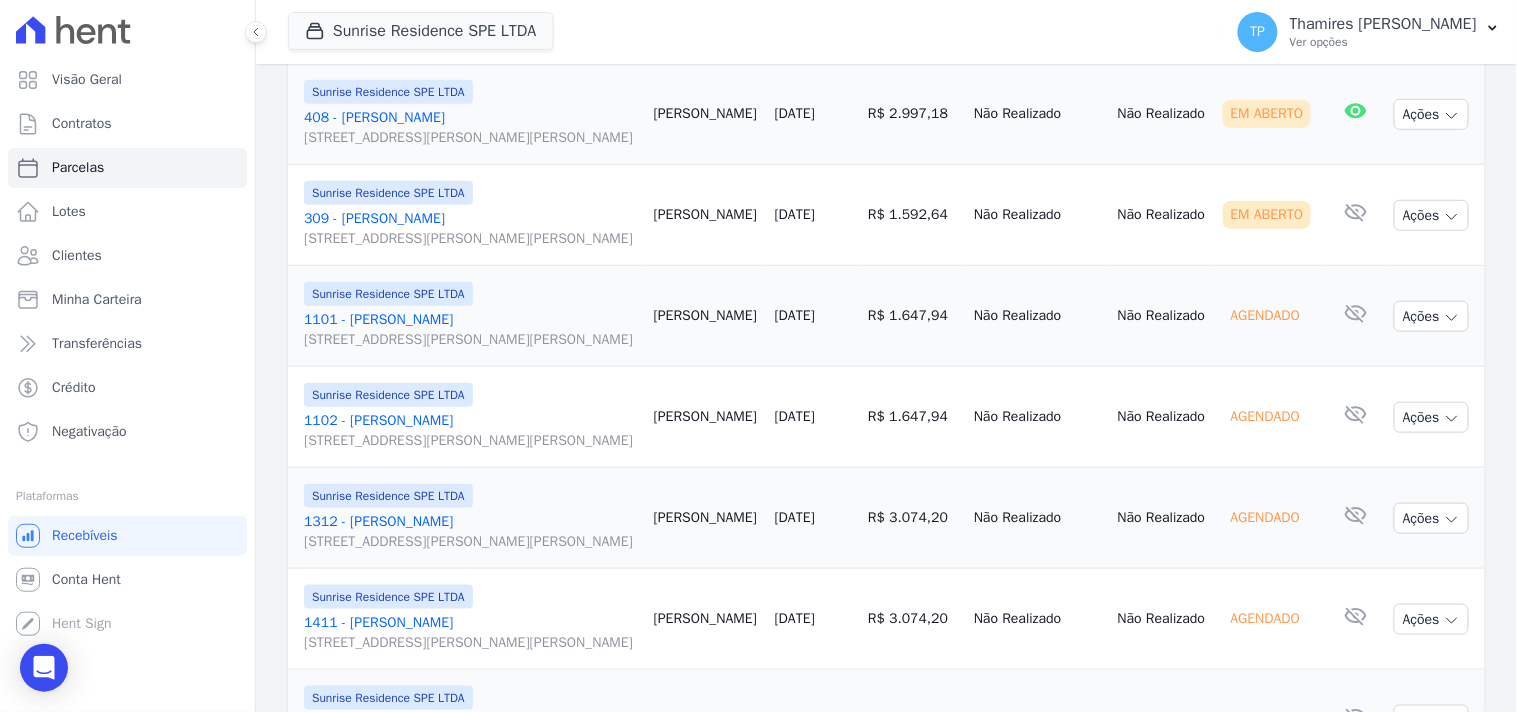 scroll, scrollTop: 2222, scrollLeft: 0, axis: vertical 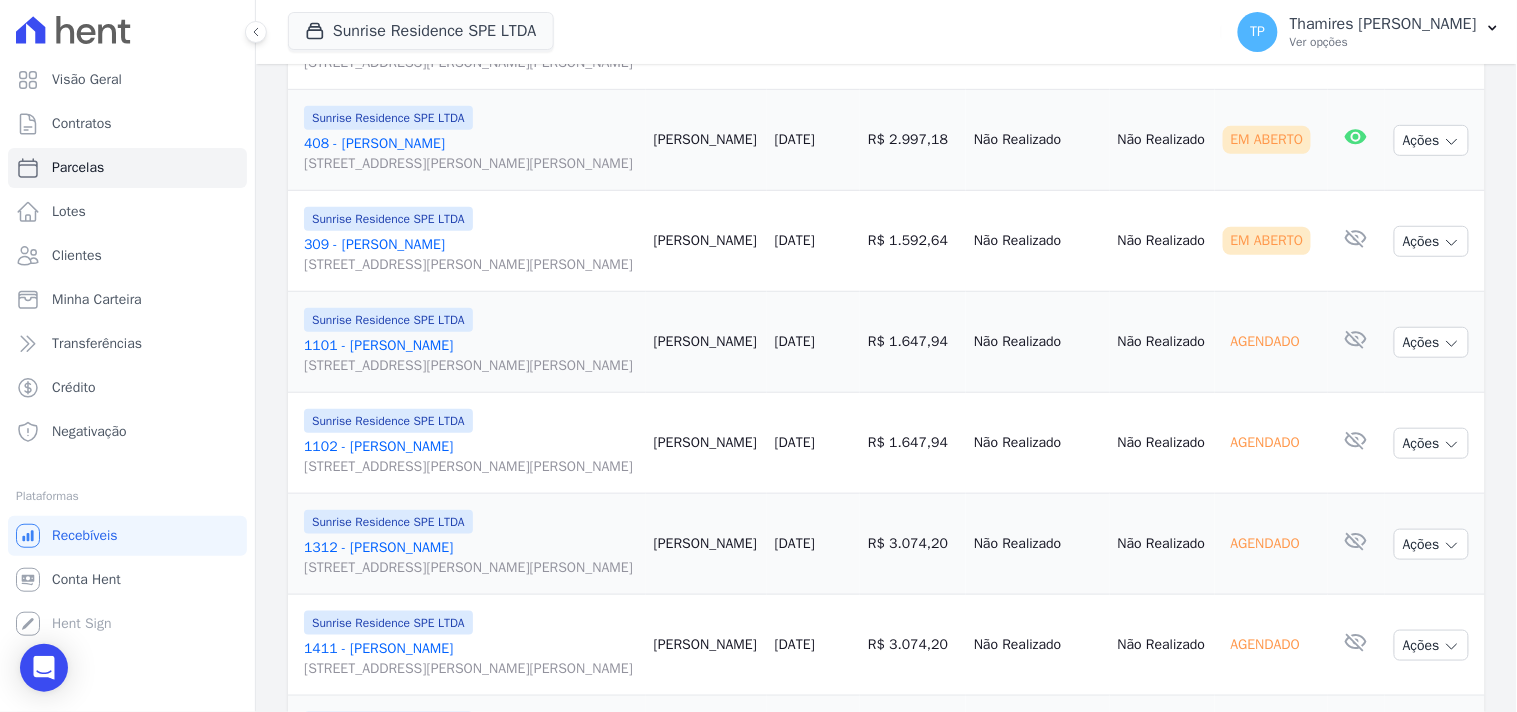 drag, startPoint x: 965, startPoint y: 394, endPoint x: 1093, endPoint y: 394, distance: 128 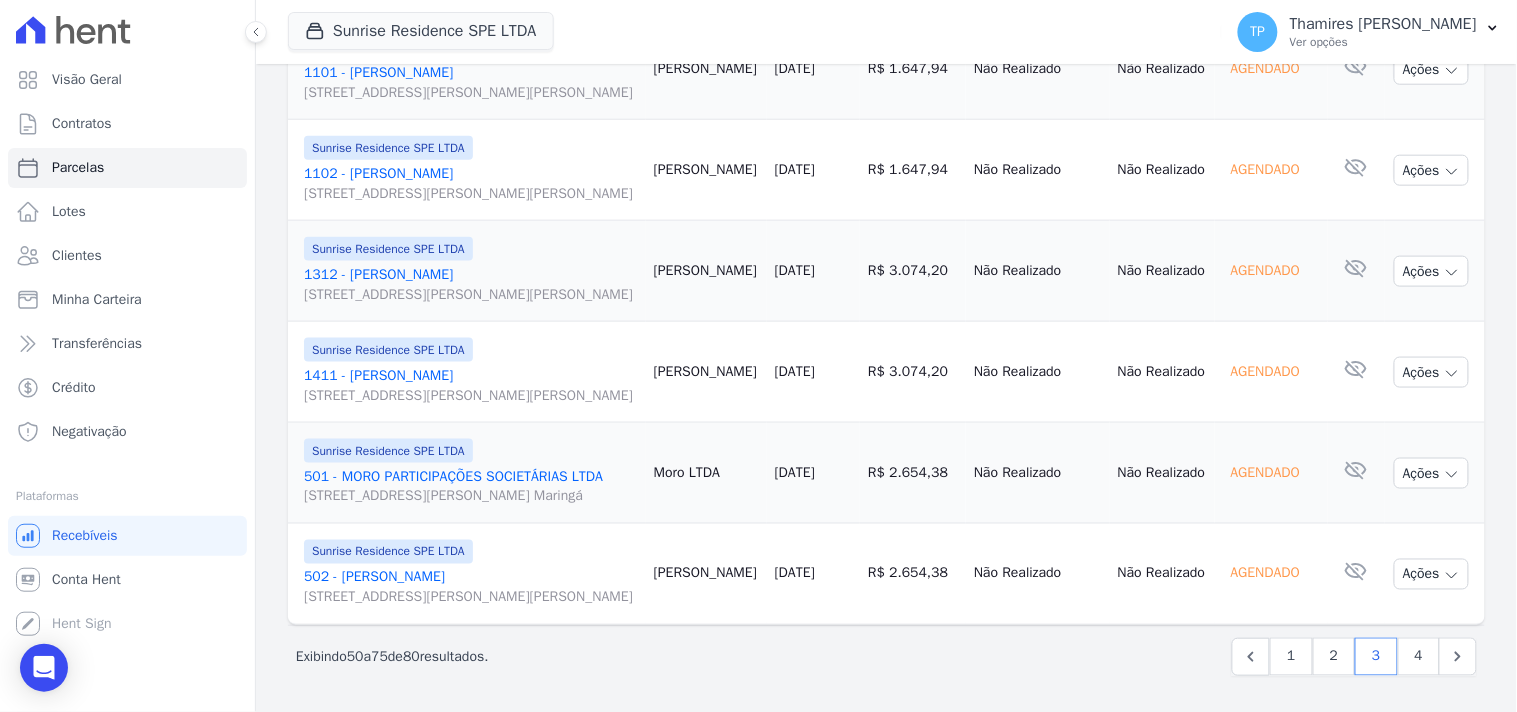 scroll, scrollTop: 3013, scrollLeft: 0, axis: vertical 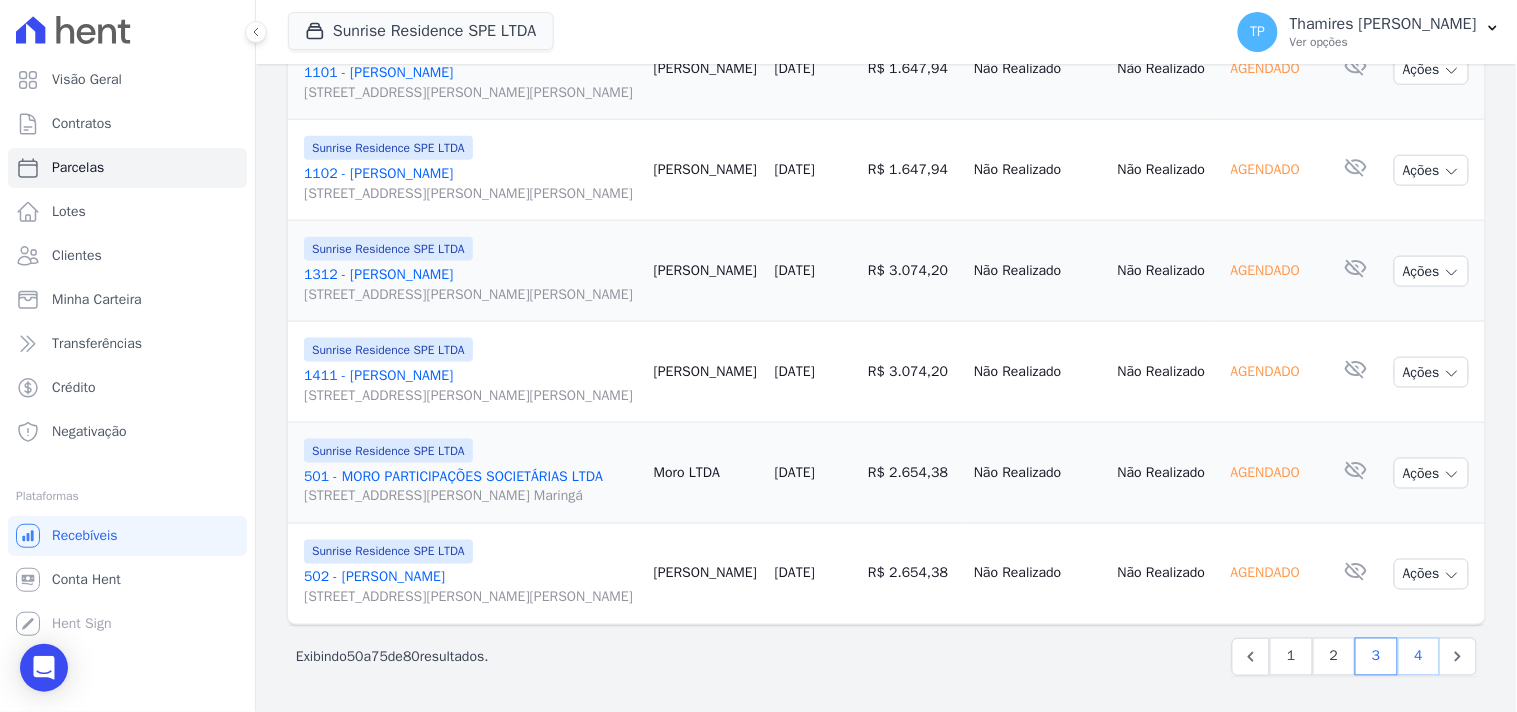 click on "4" at bounding box center (1419, 657) 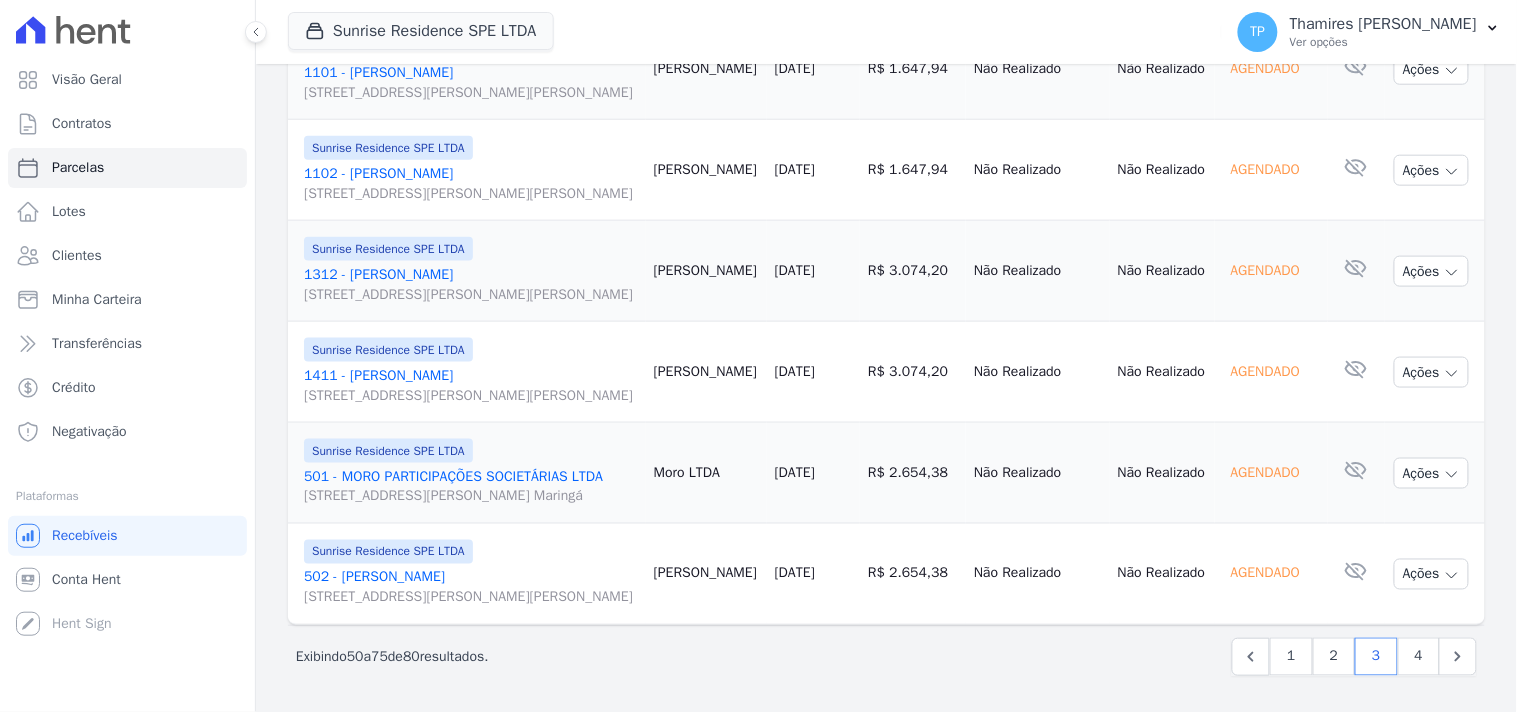 select 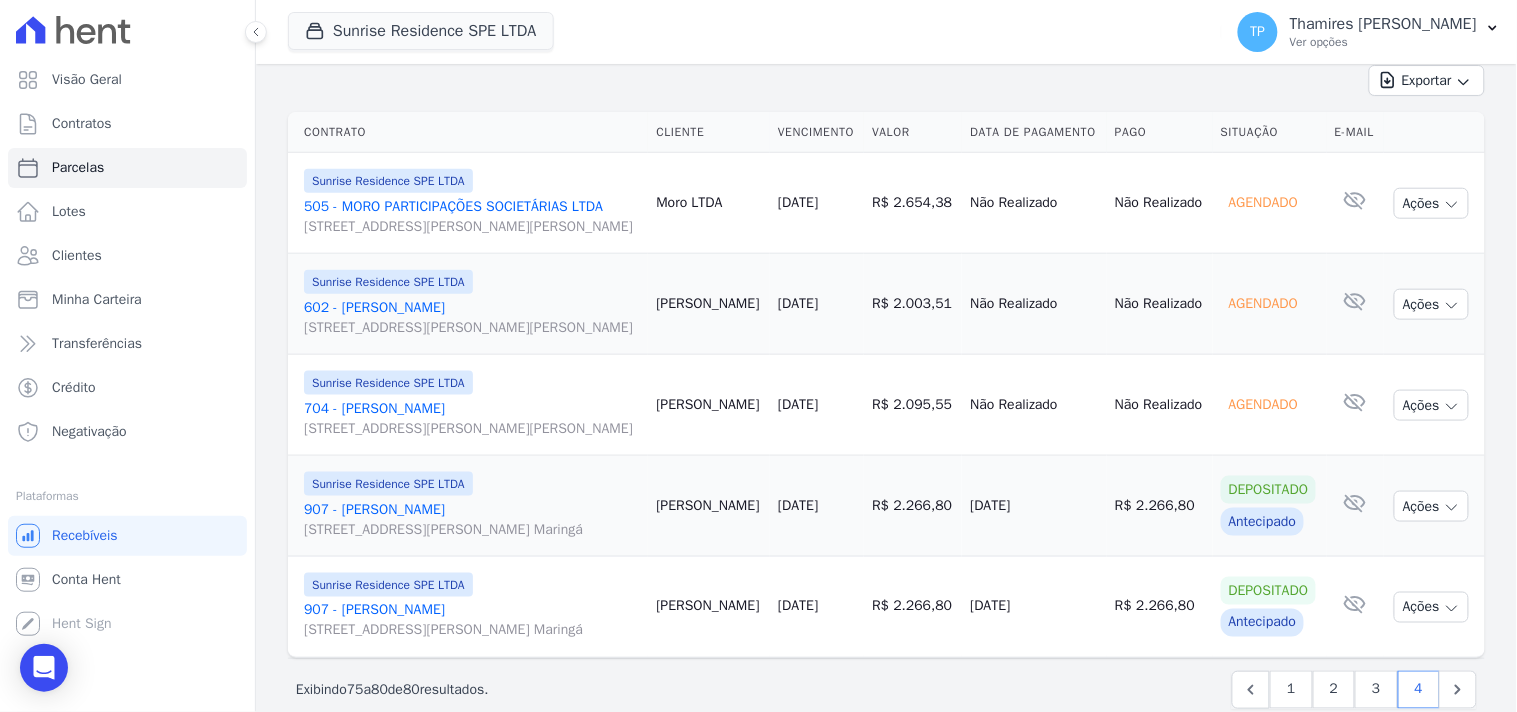 scroll, scrollTop: 592, scrollLeft: 0, axis: vertical 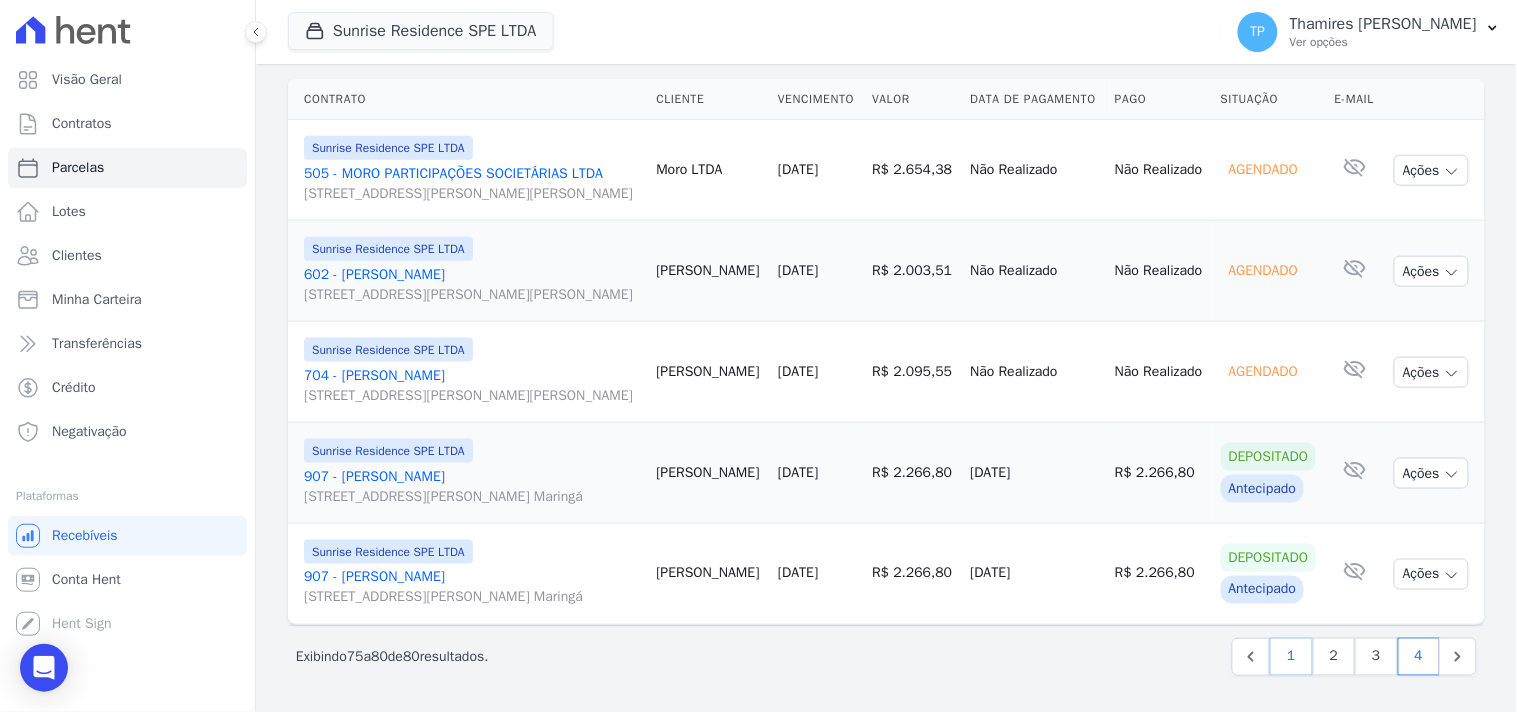 click on "1" at bounding box center (1291, 657) 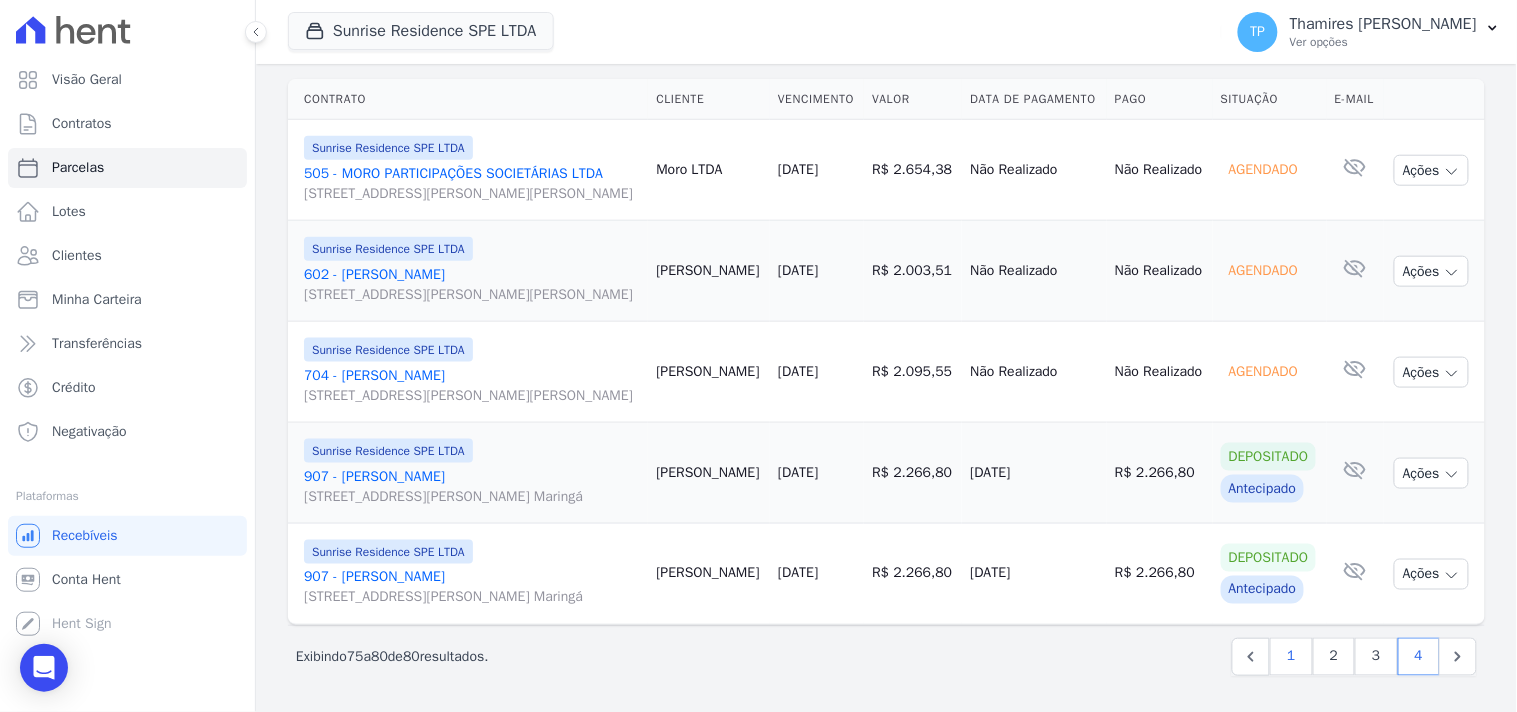 select 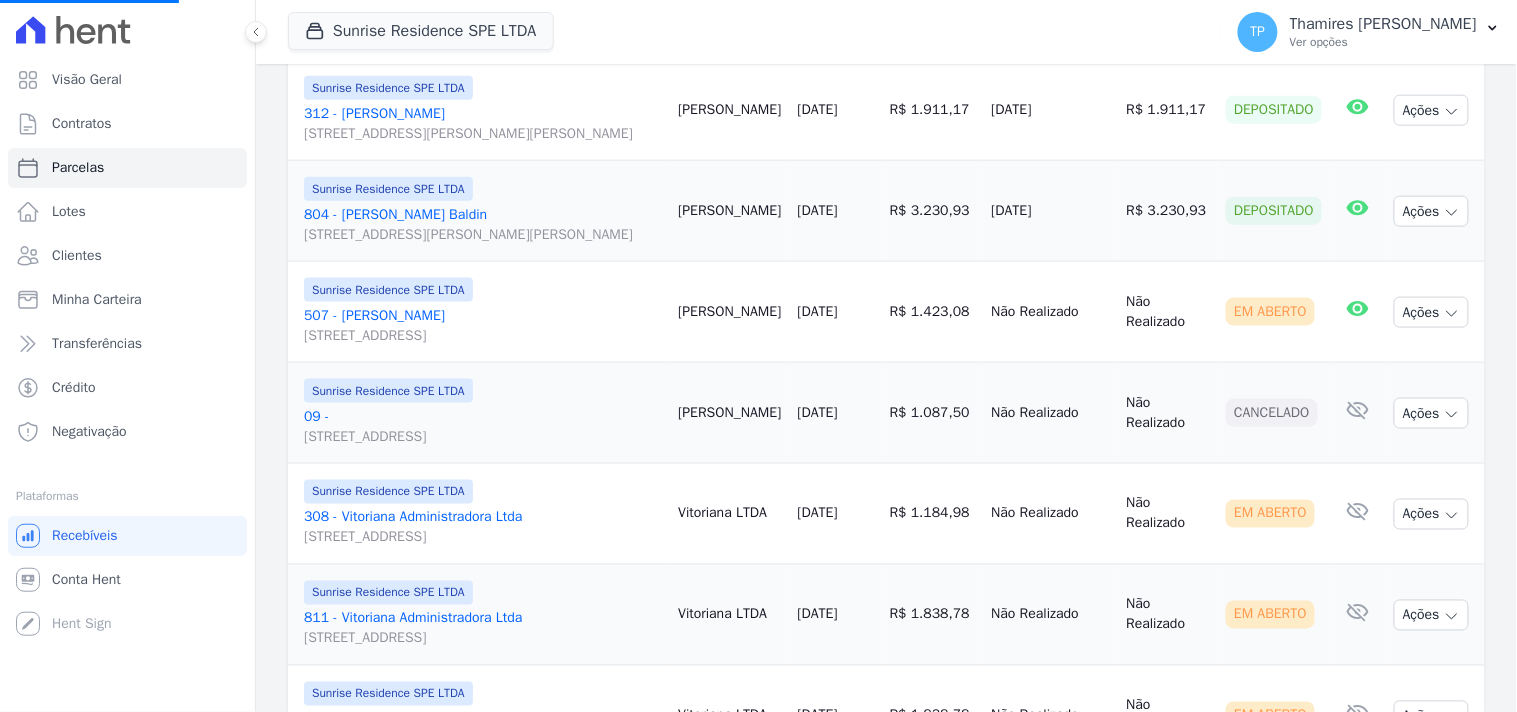 scroll, scrollTop: 0, scrollLeft: 0, axis: both 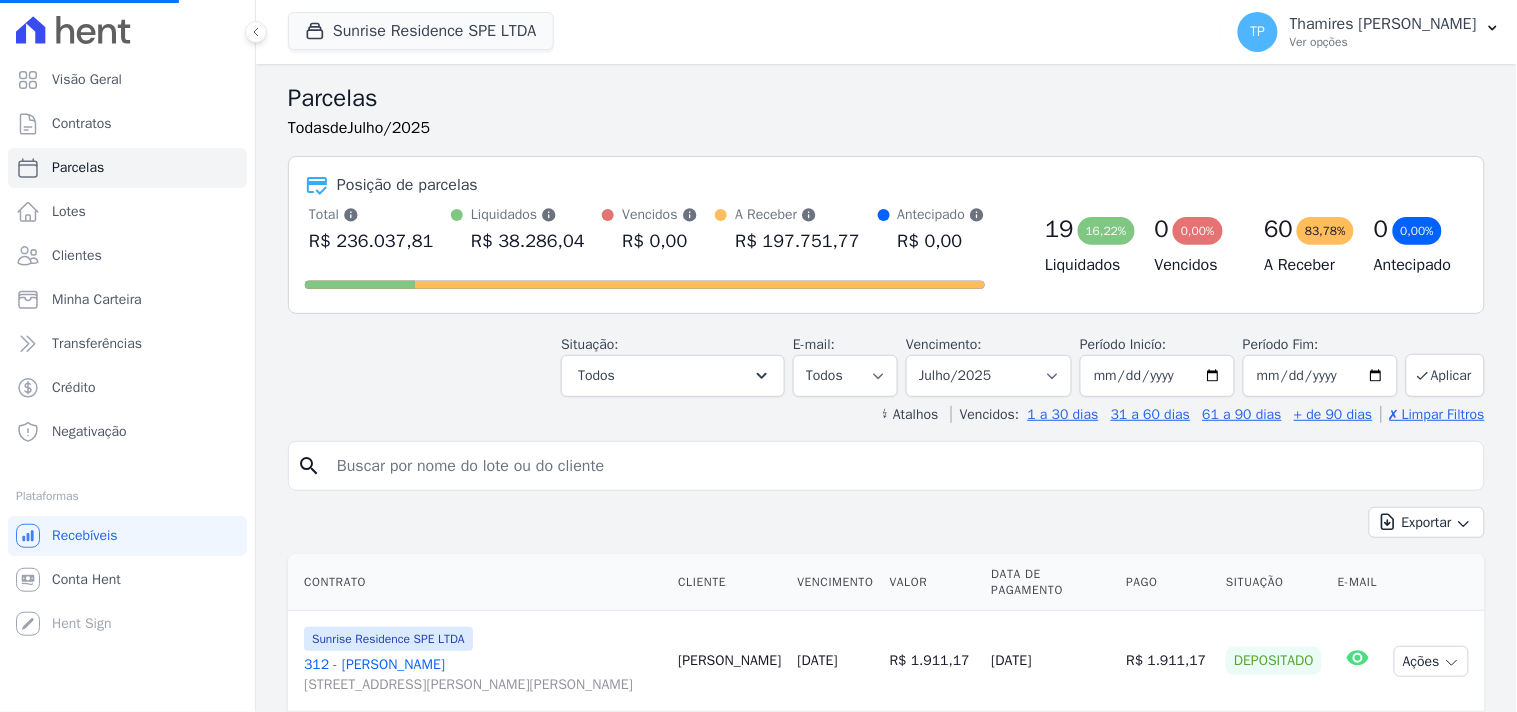select 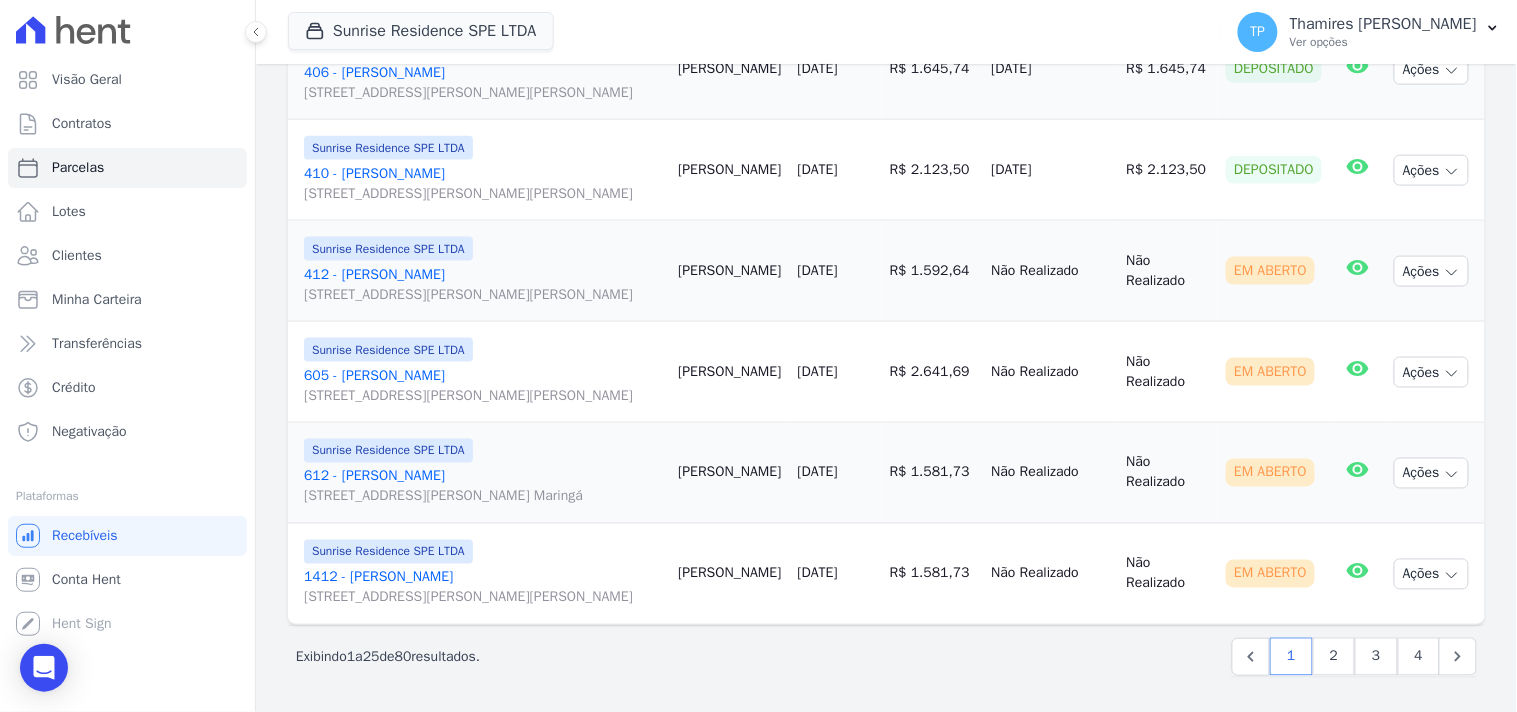 scroll, scrollTop: 2853, scrollLeft: 0, axis: vertical 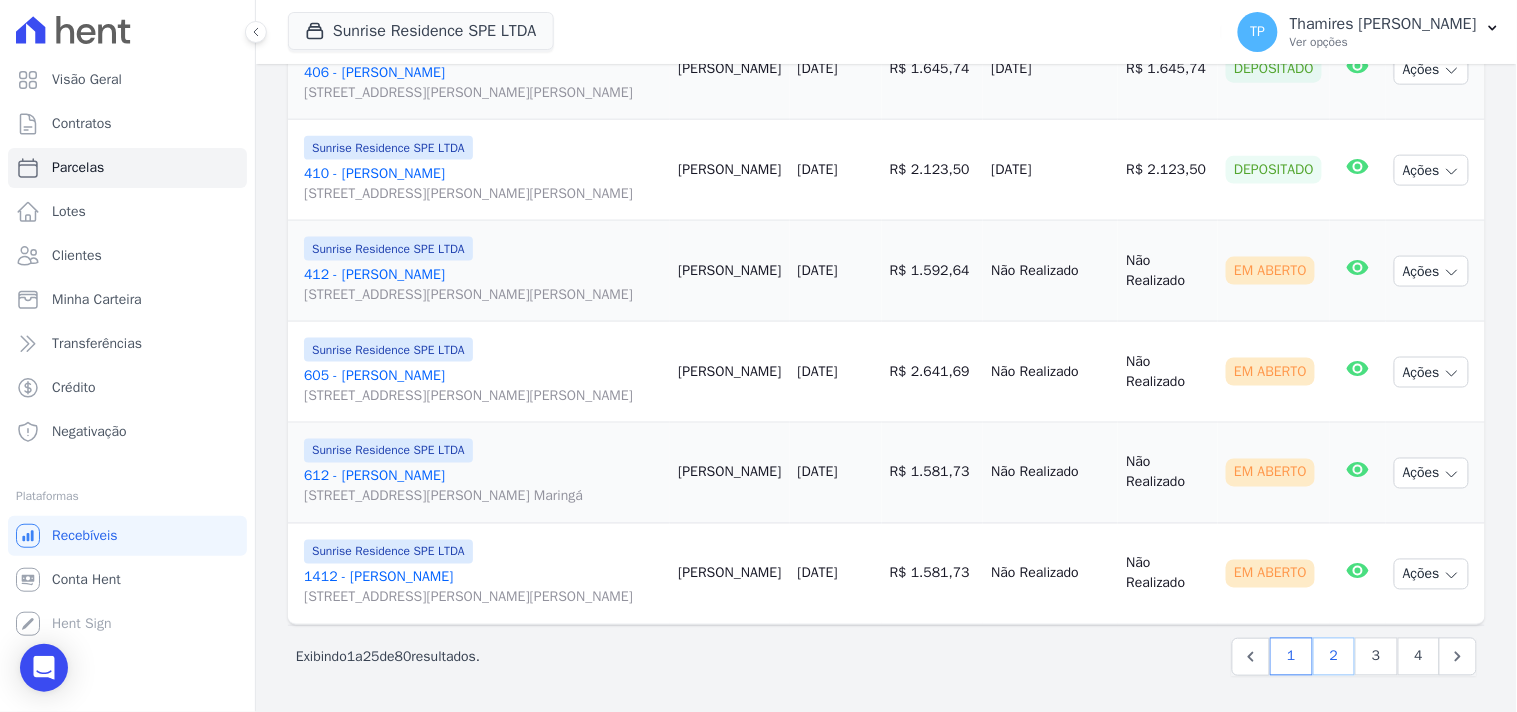 click on "2" at bounding box center (1334, 657) 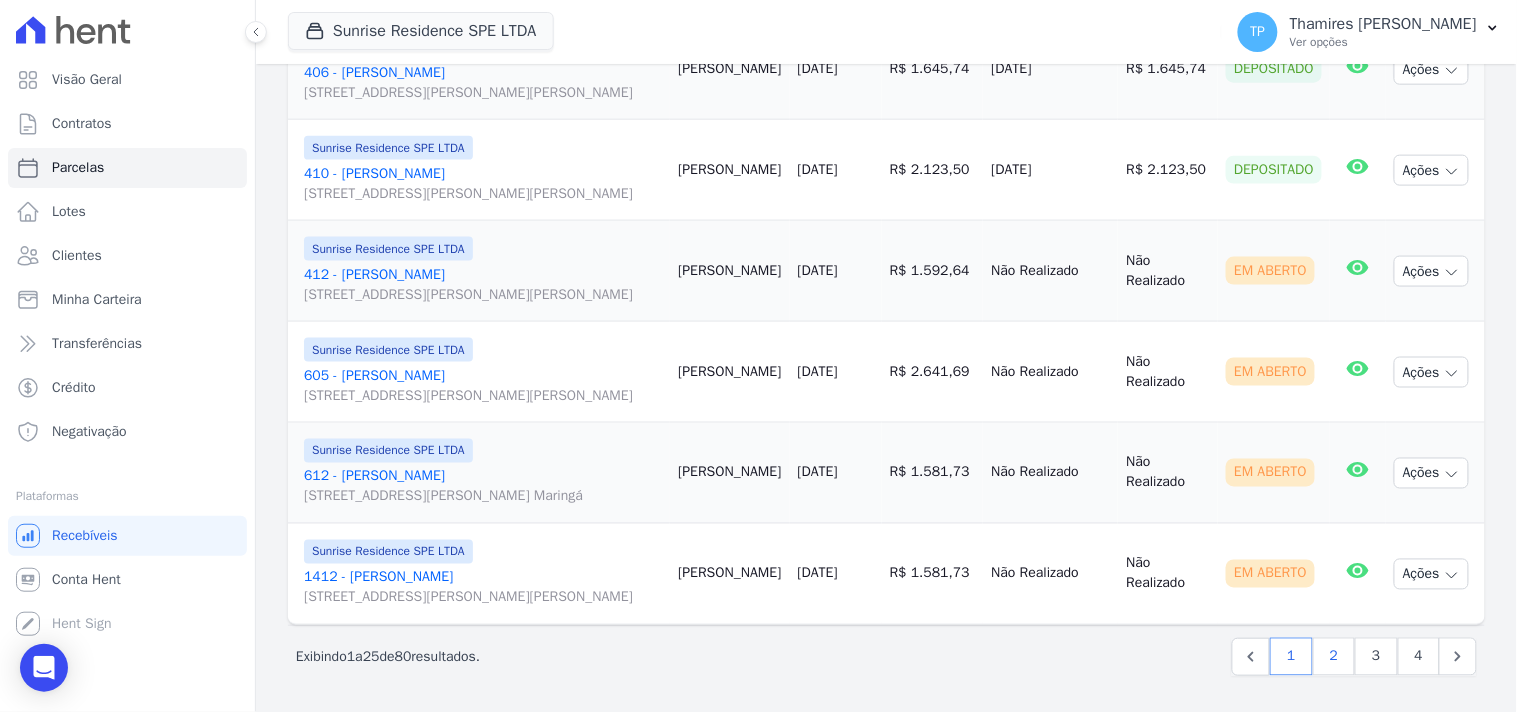 select 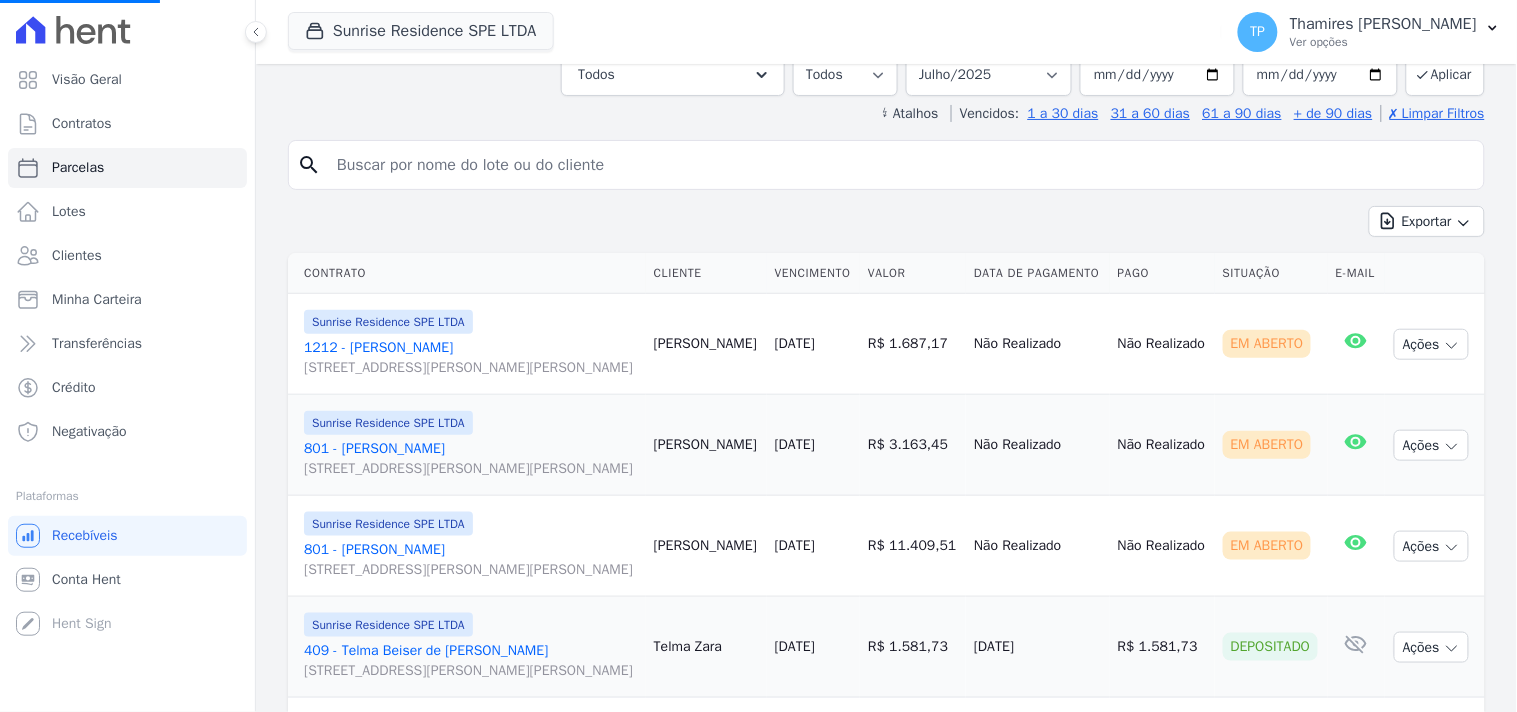 scroll, scrollTop: 333, scrollLeft: 0, axis: vertical 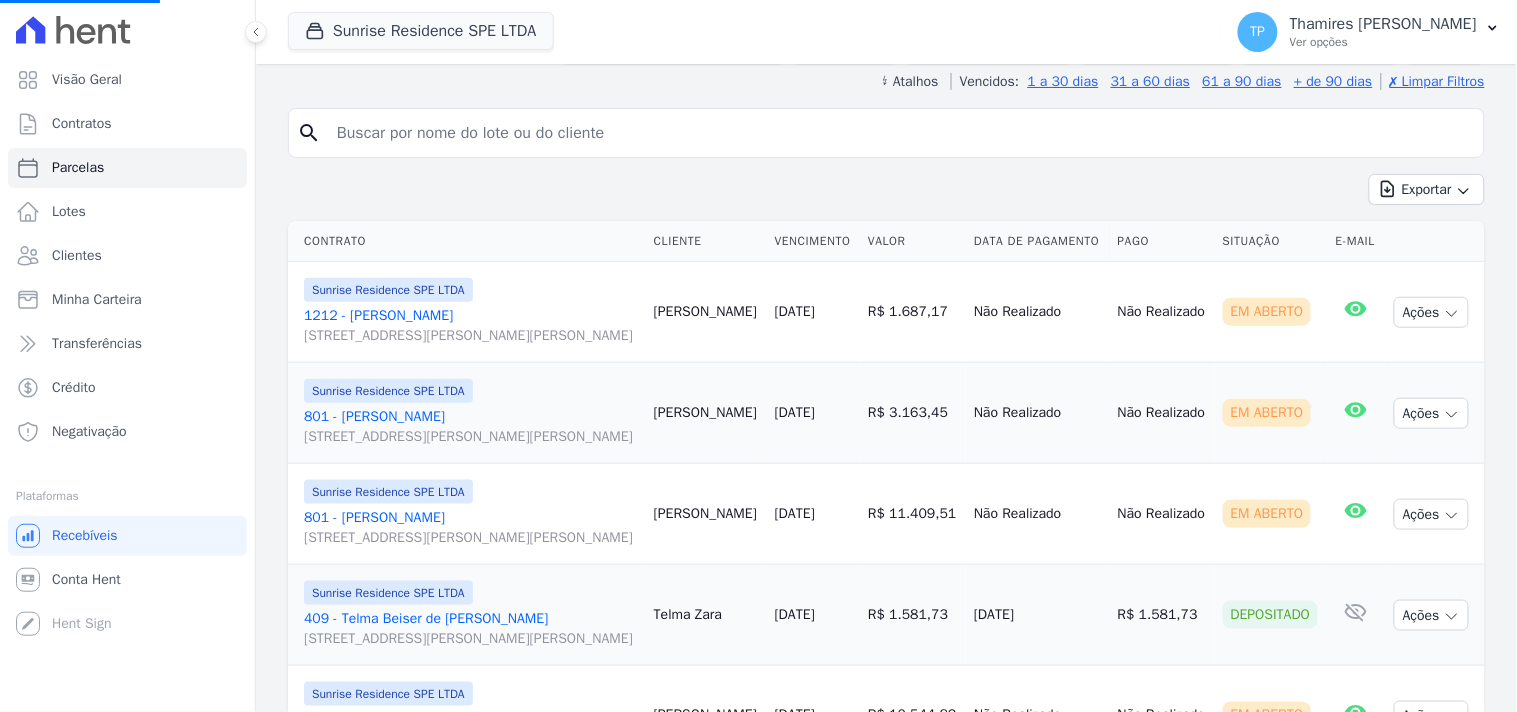 select 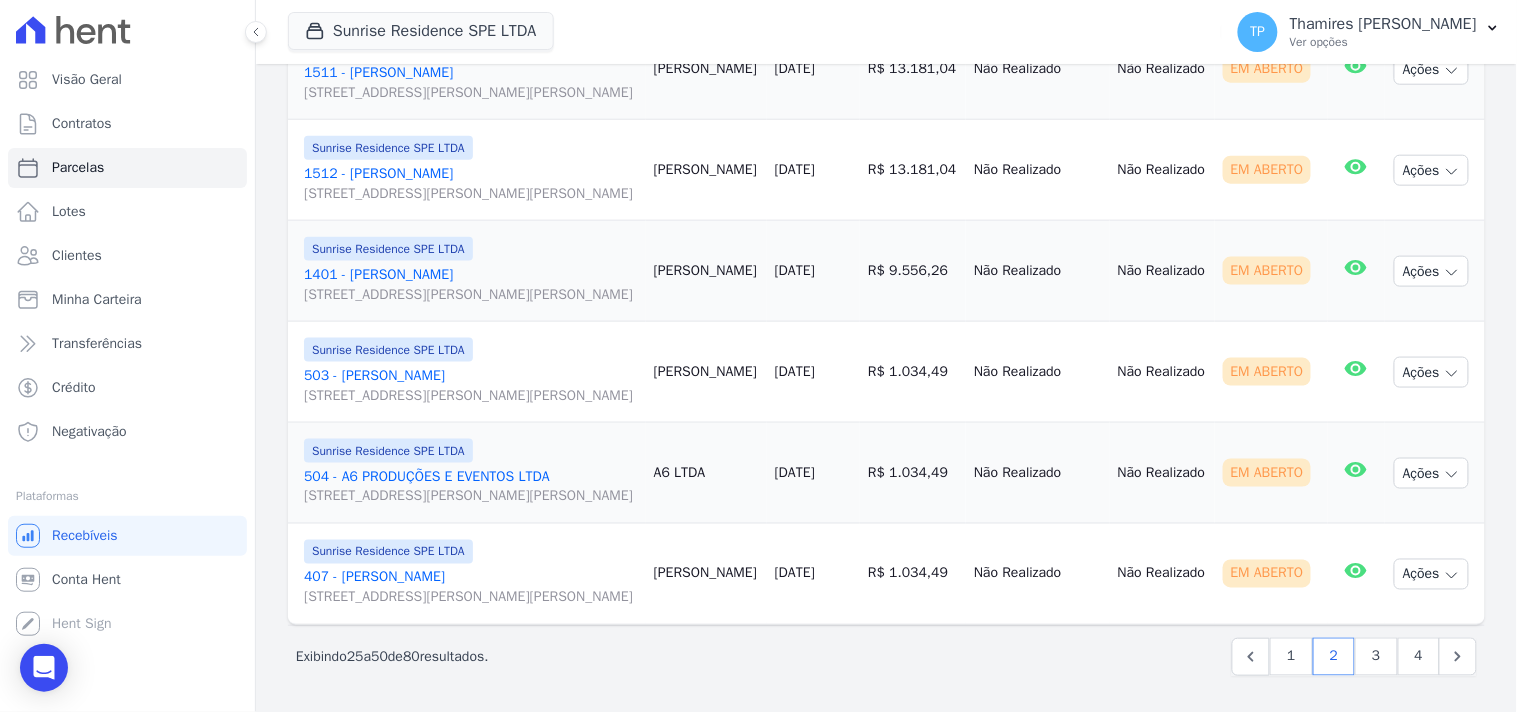 scroll, scrollTop: 3013, scrollLeft: 0, axis: vertical 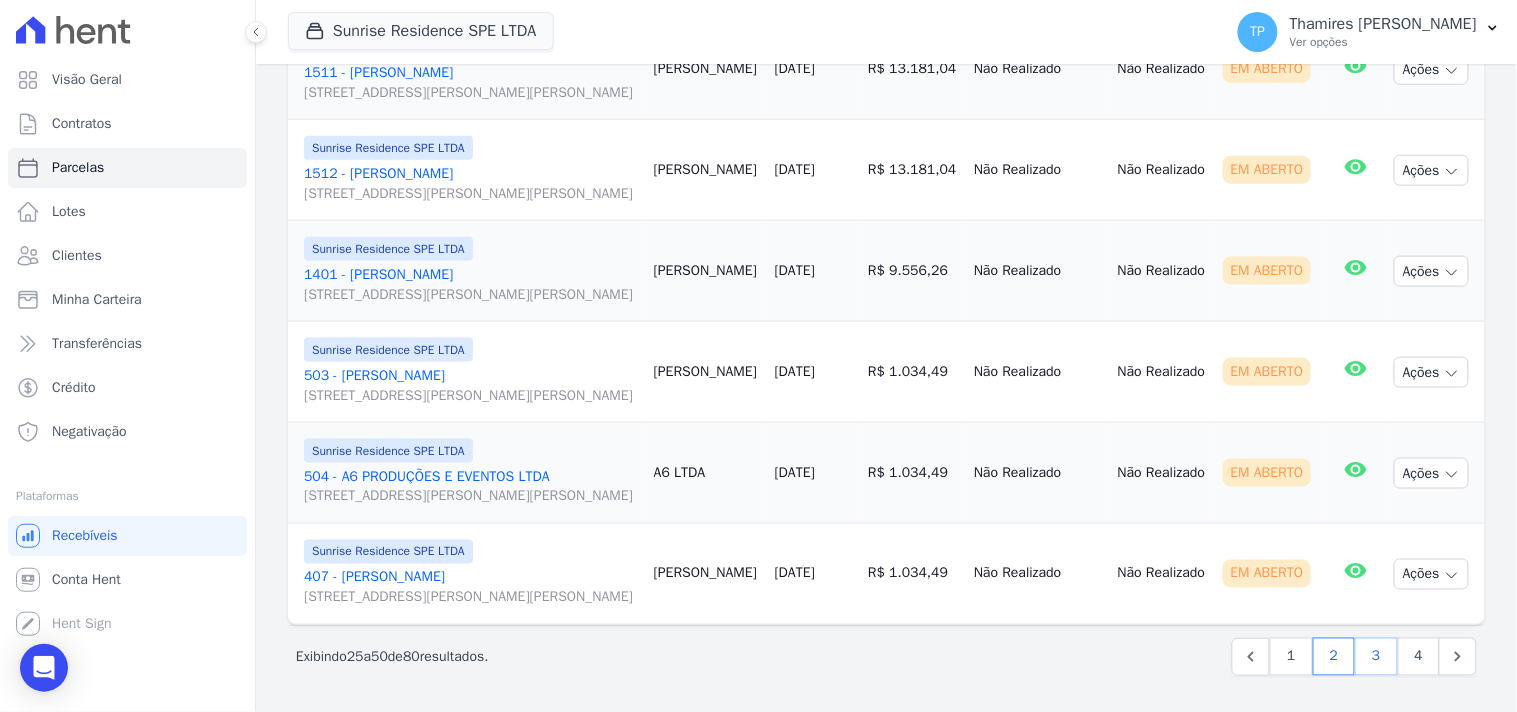 click on "3" at bounding box center [1376, 657] 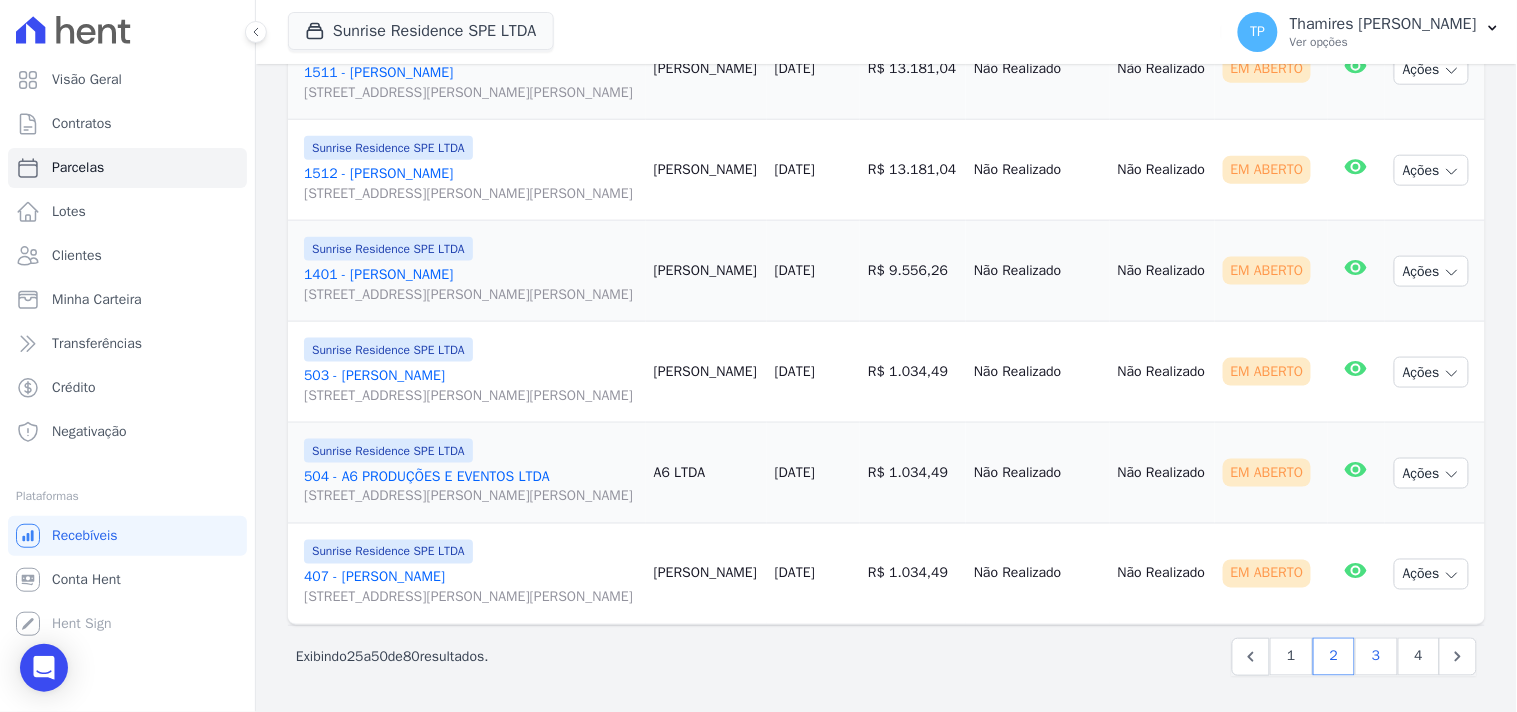 select 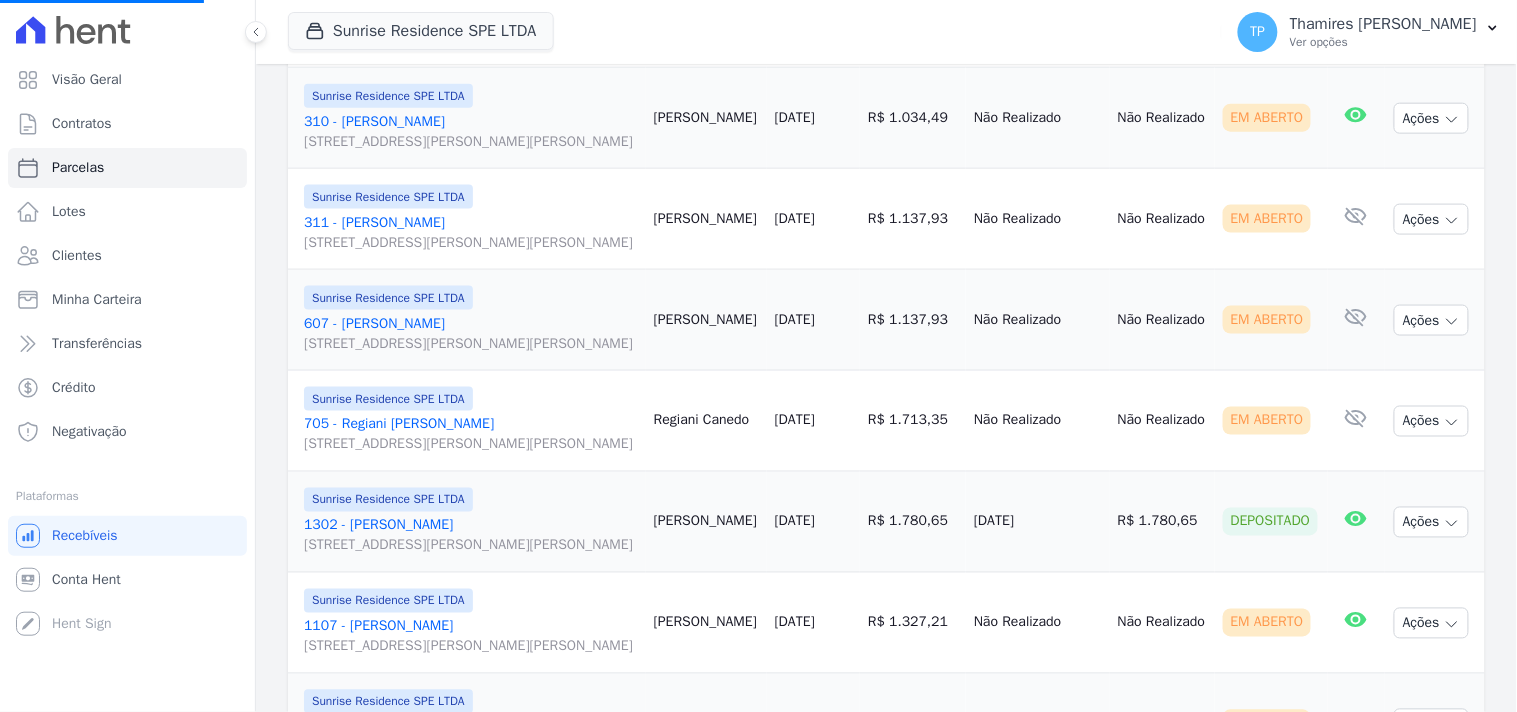 scroll, scrollTop: 666, scrollLeft: 0, axis: vertical 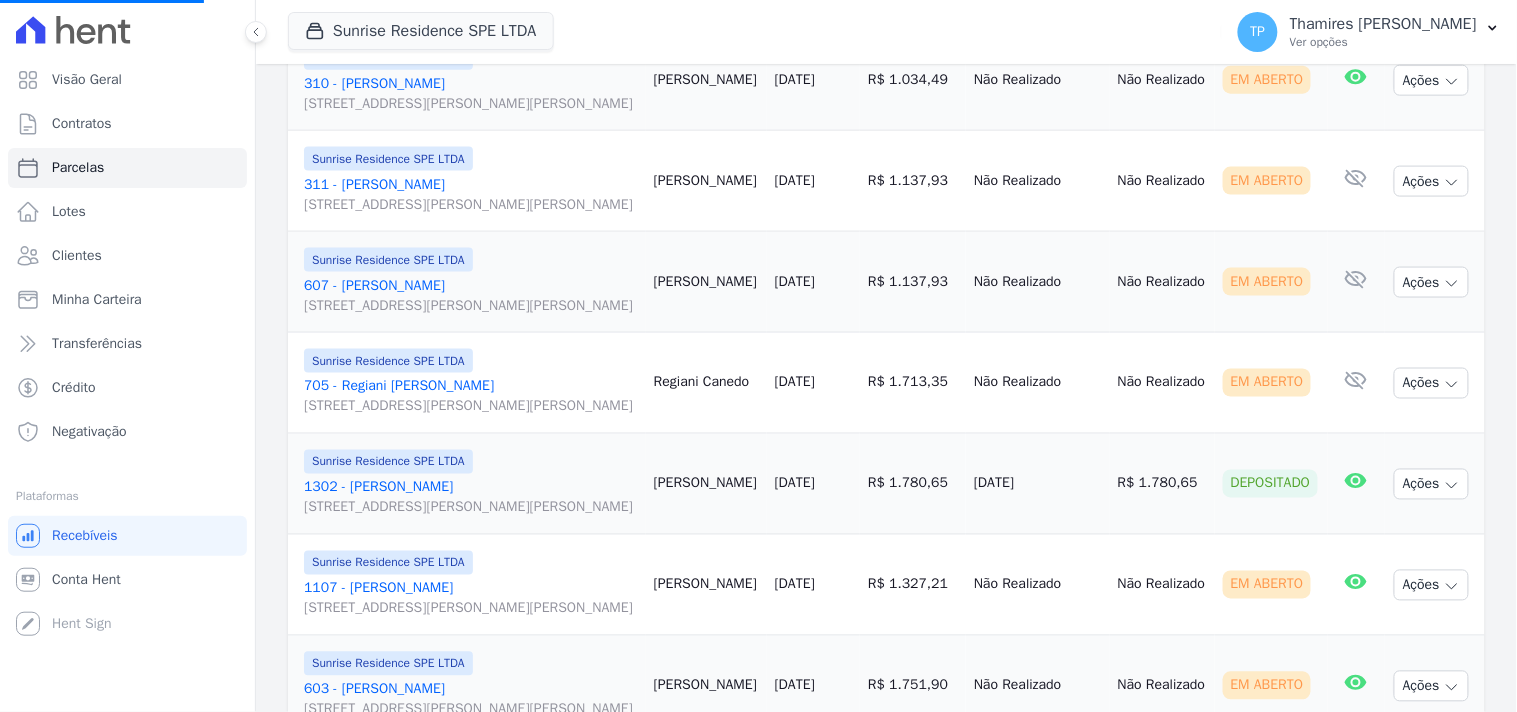 select 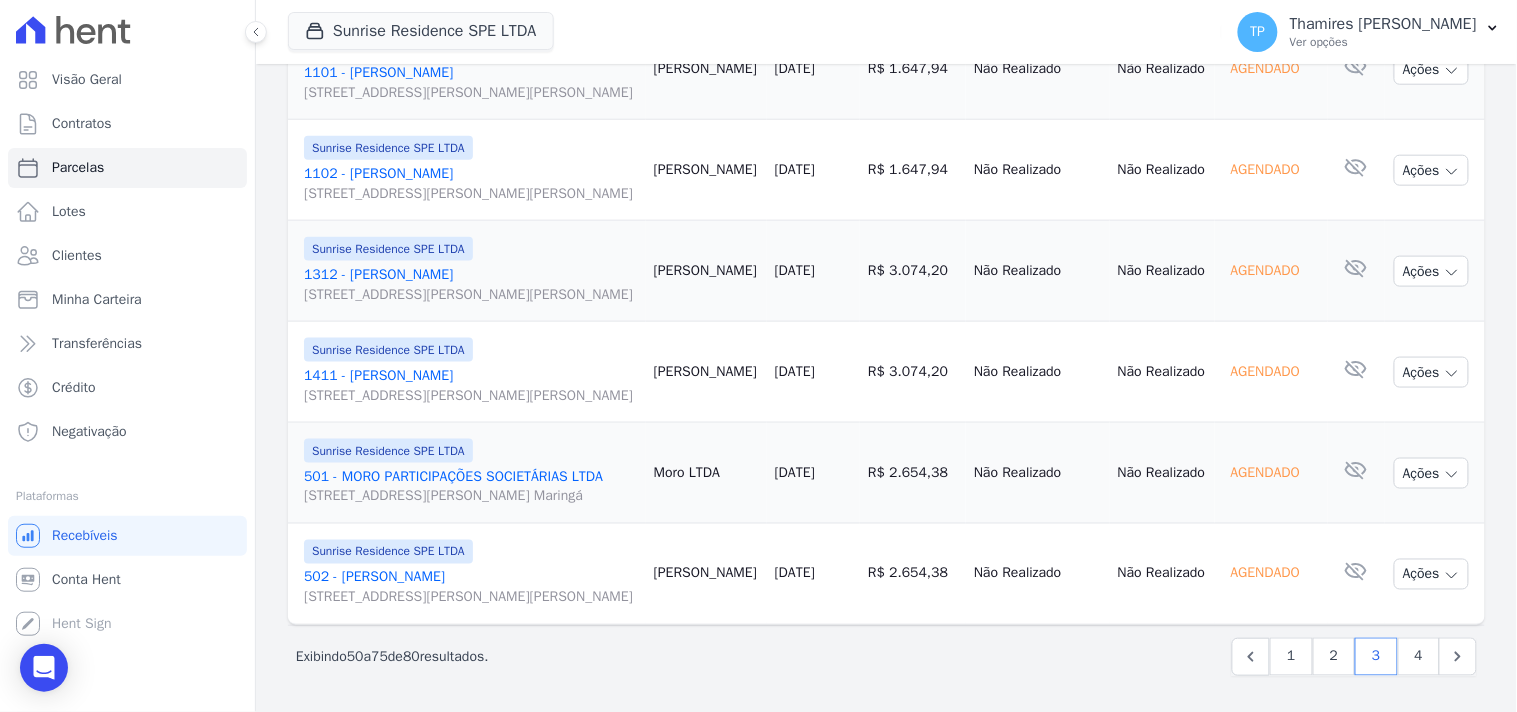 scroll, scrollTop: 3000, scrollLeft: 0, axis: vertical 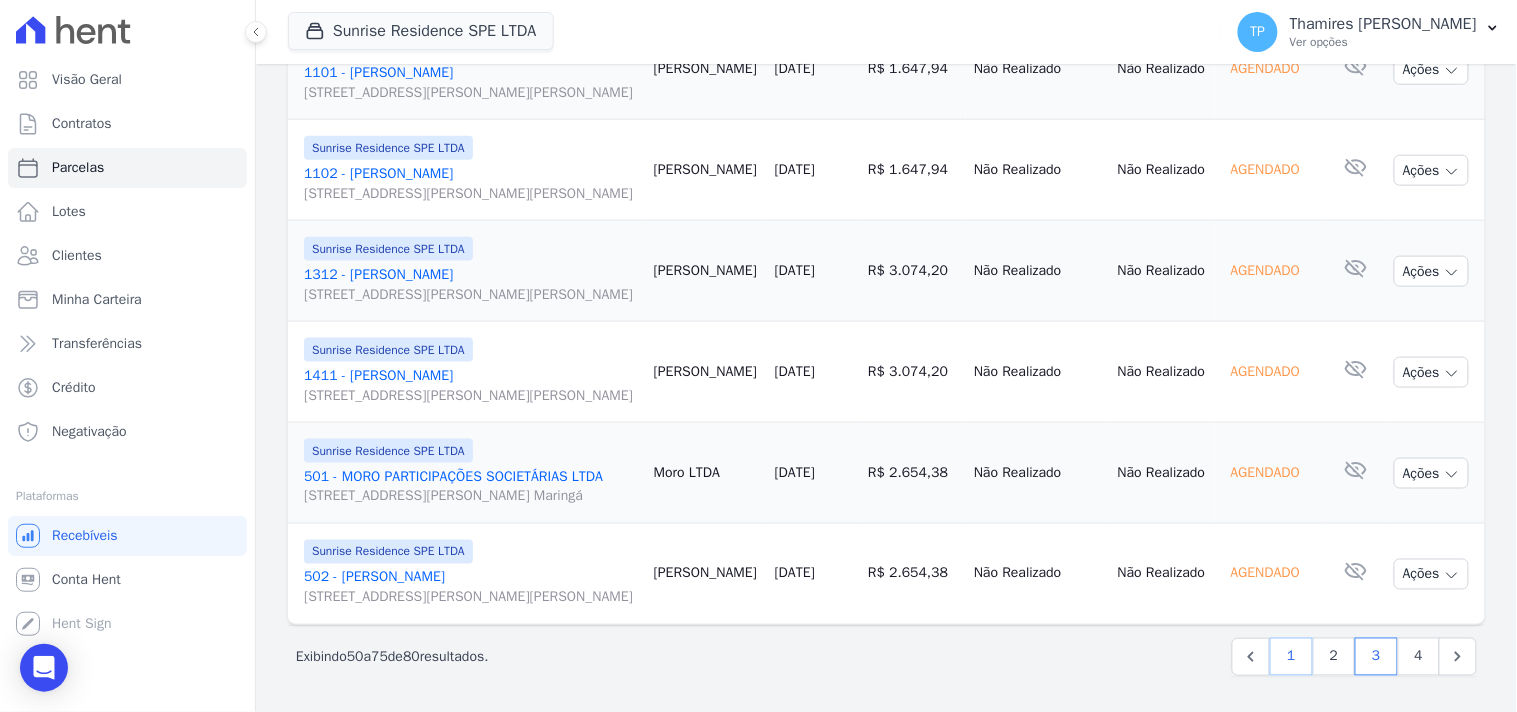 click on "1" at bounding box center [1291, 657] 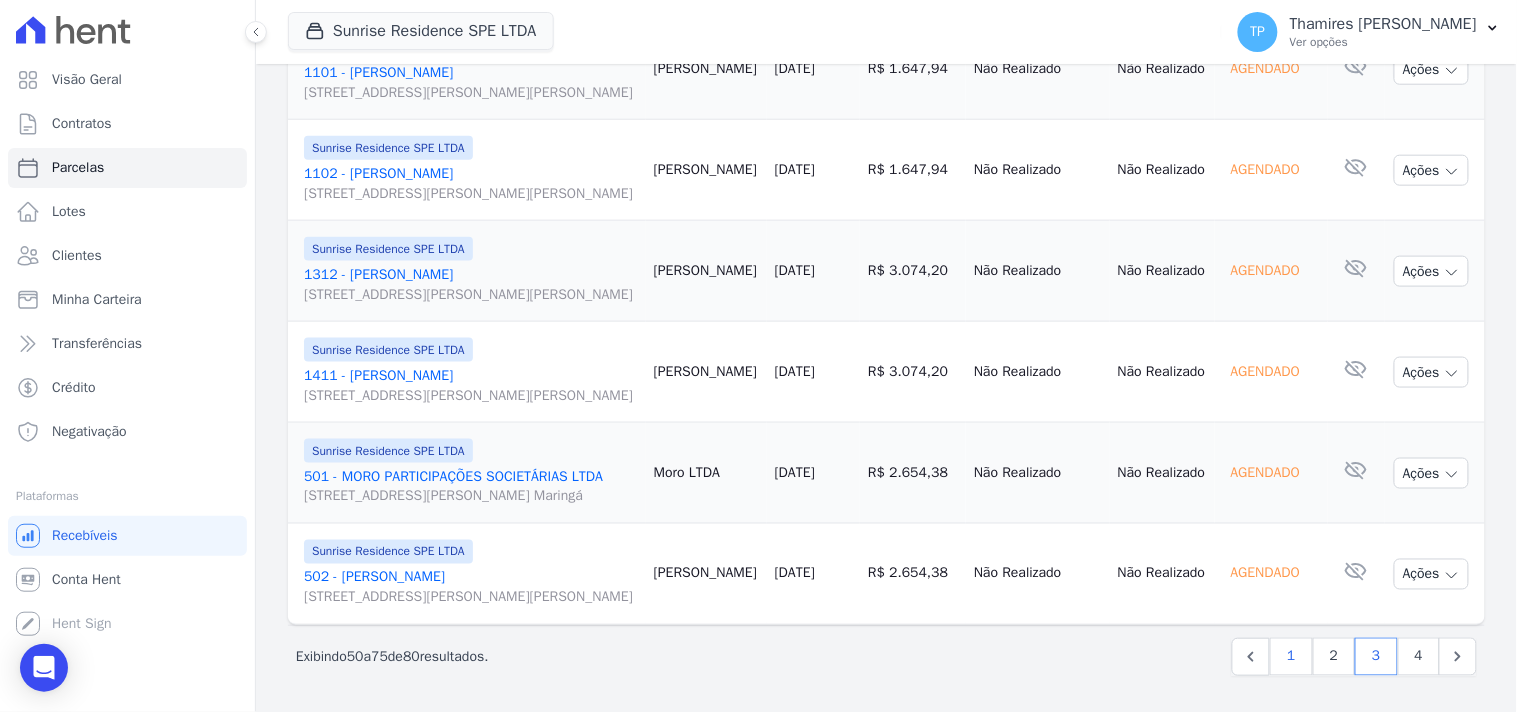 select 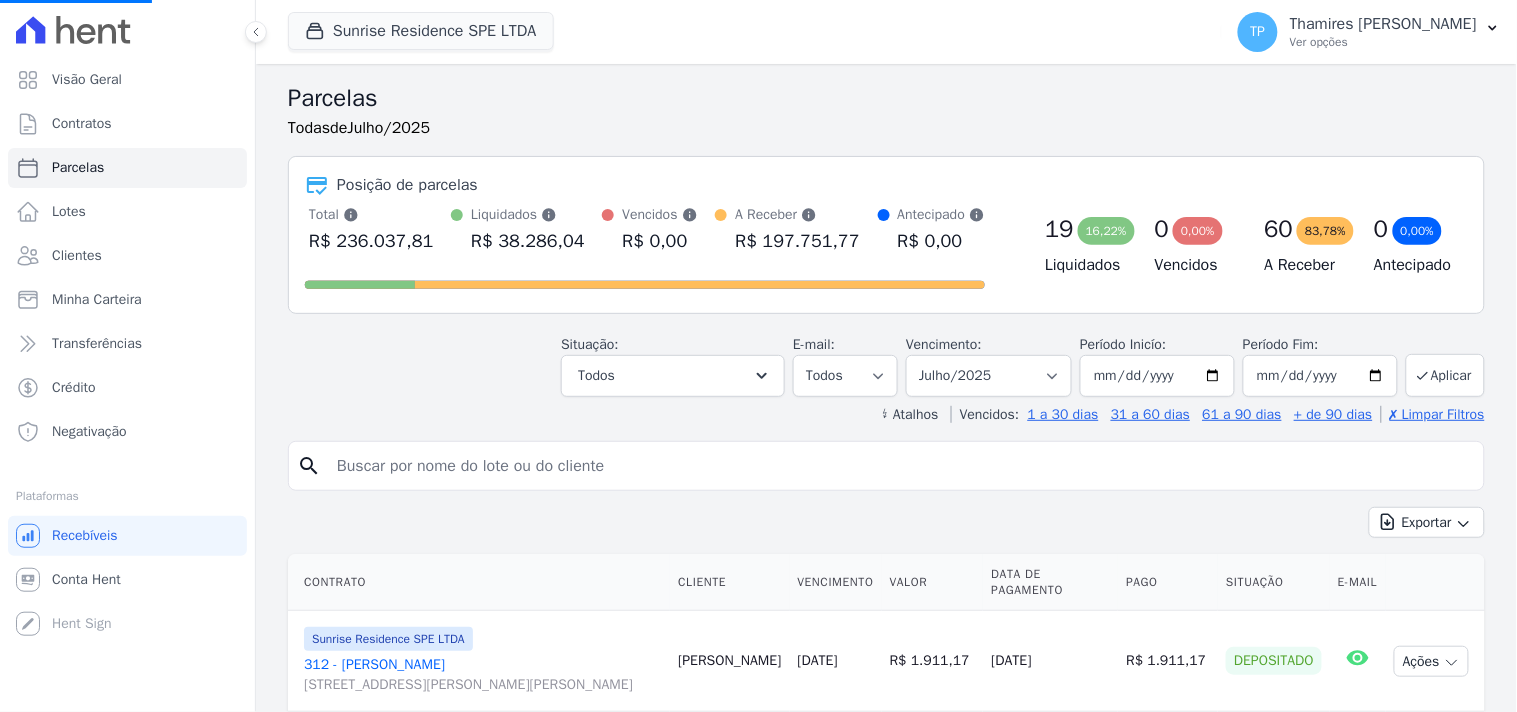 select 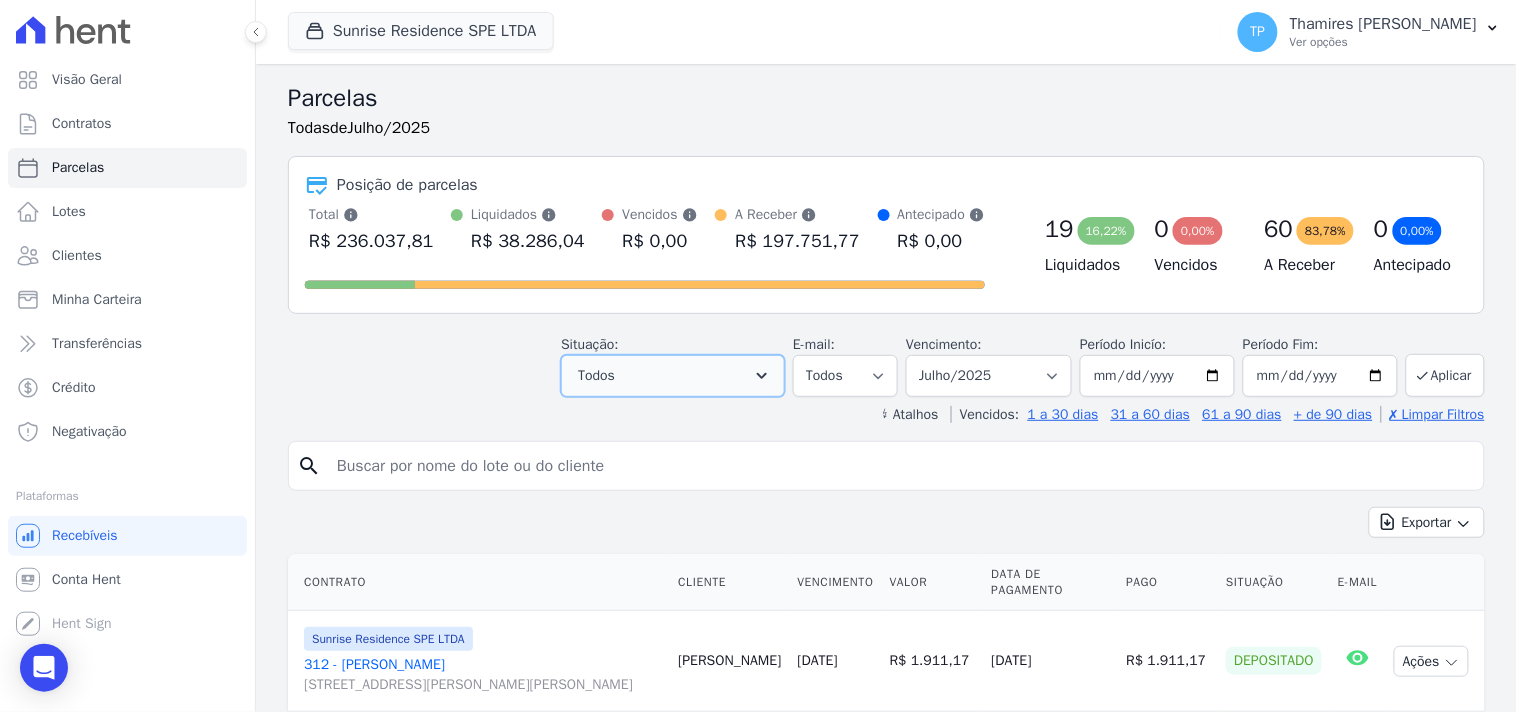 click on "Todos" at bounding box center [673, 376] 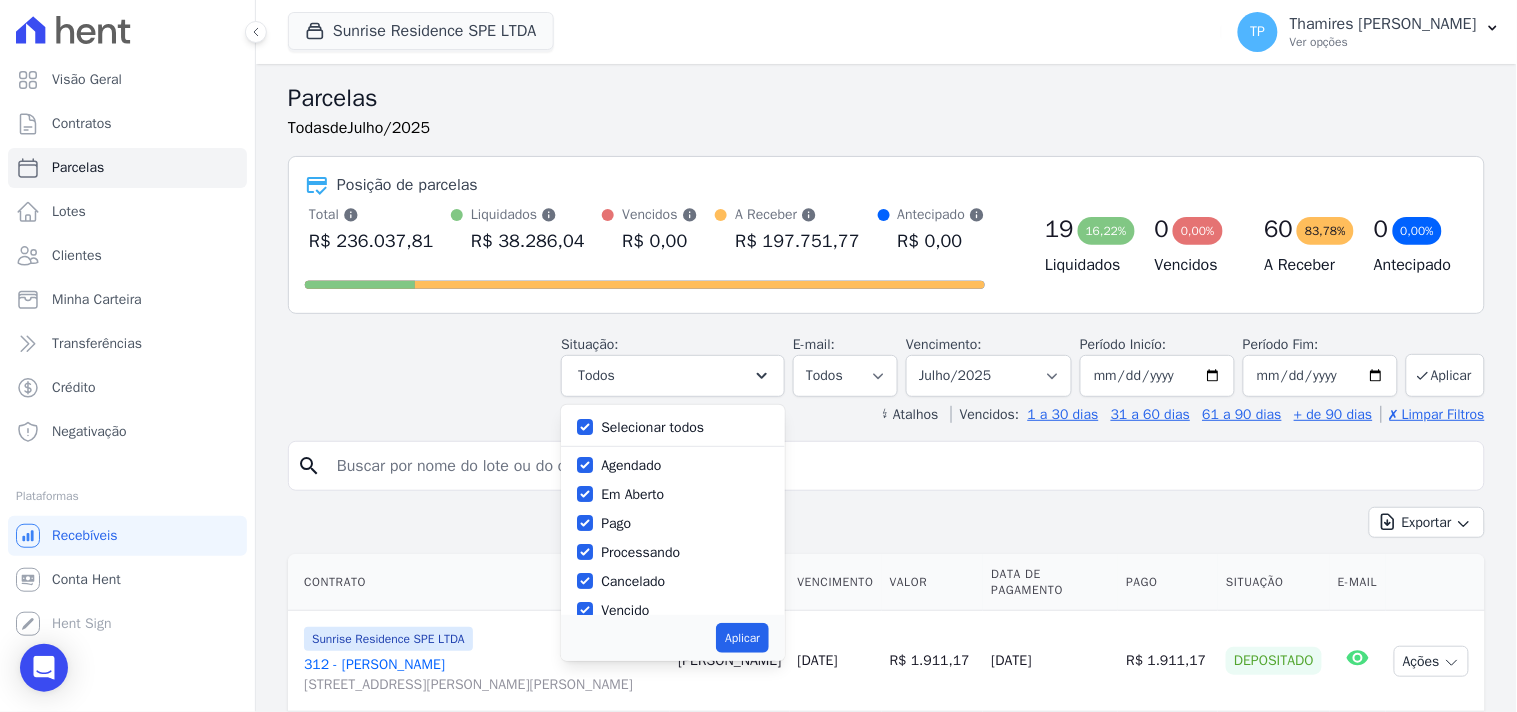 click on "Selecionar todos" at bounding box center [652, 427] 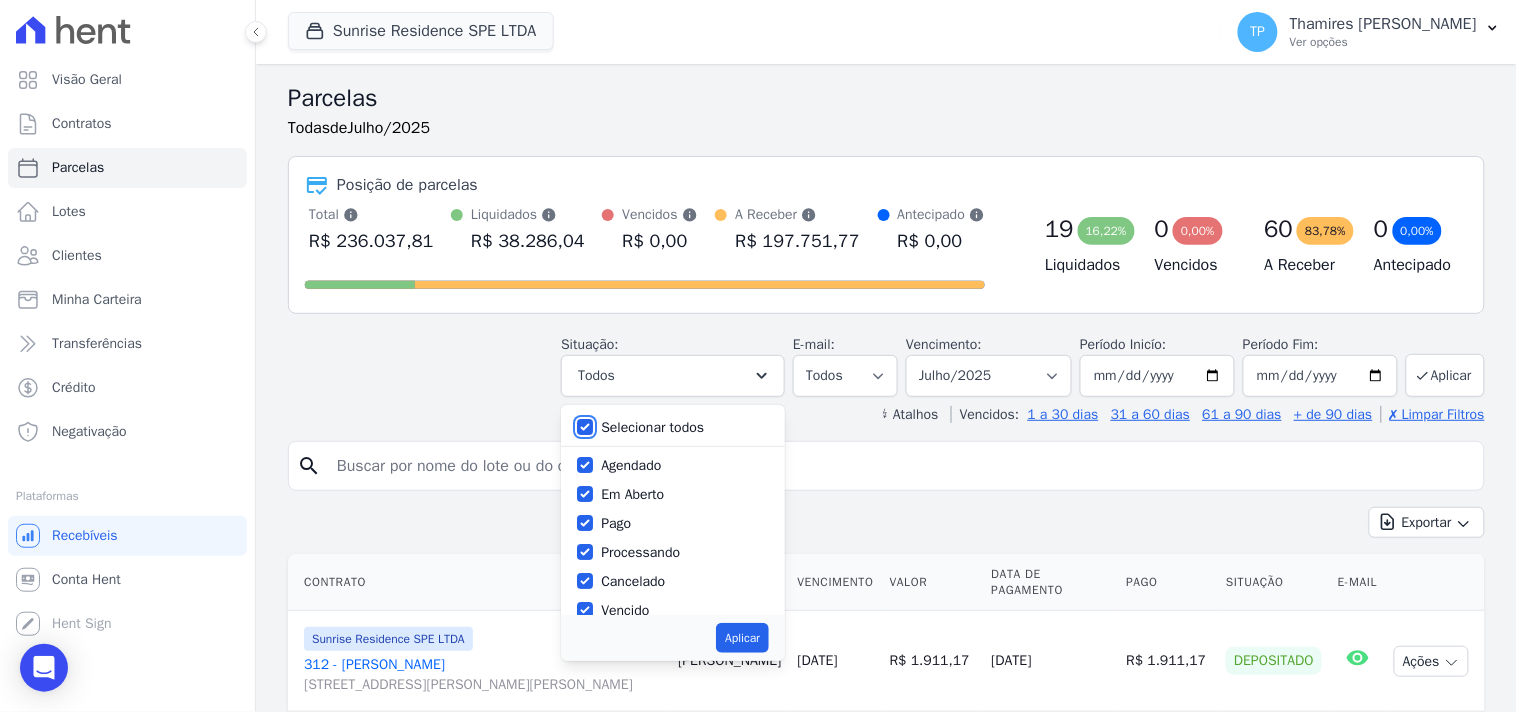 click on "Selecionar todos" at bounding box center (585, 427) 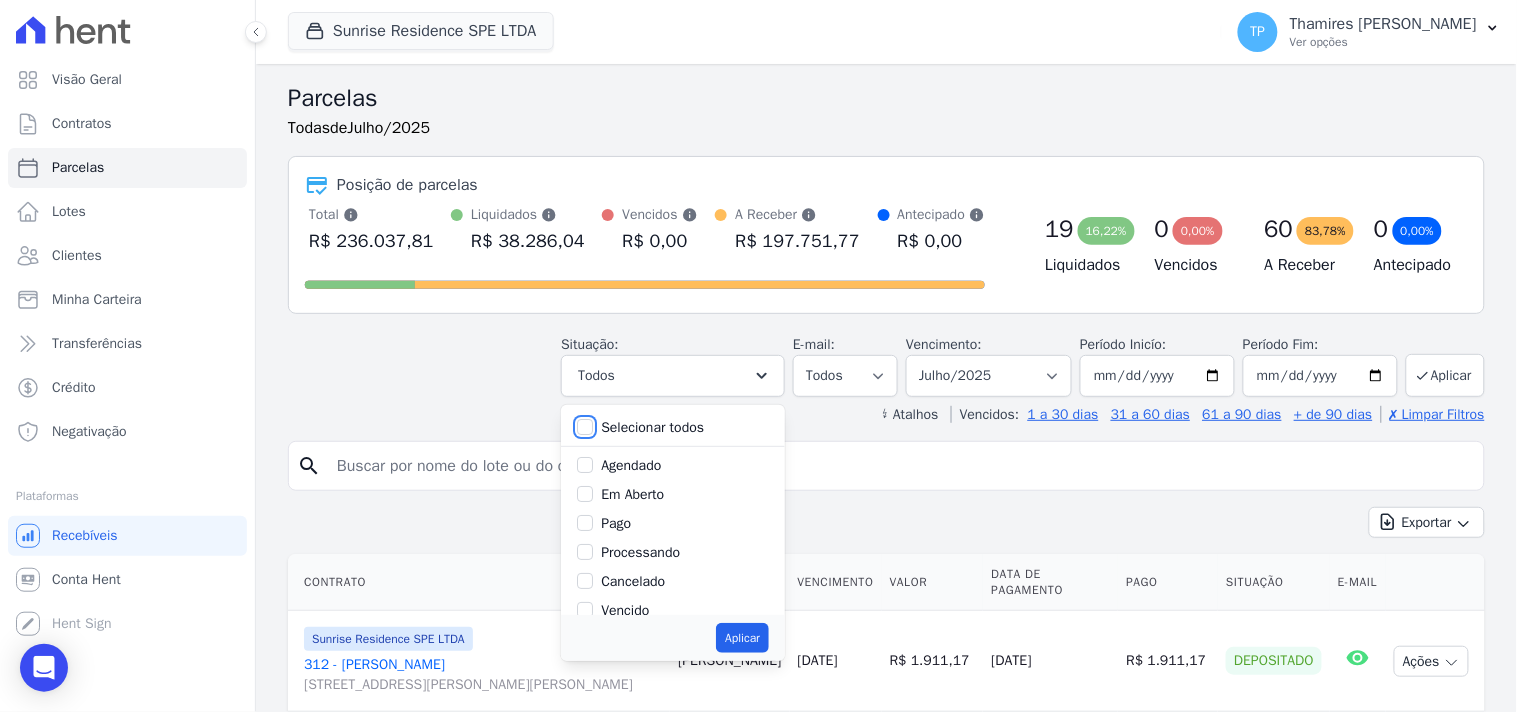 checkbox on "false" 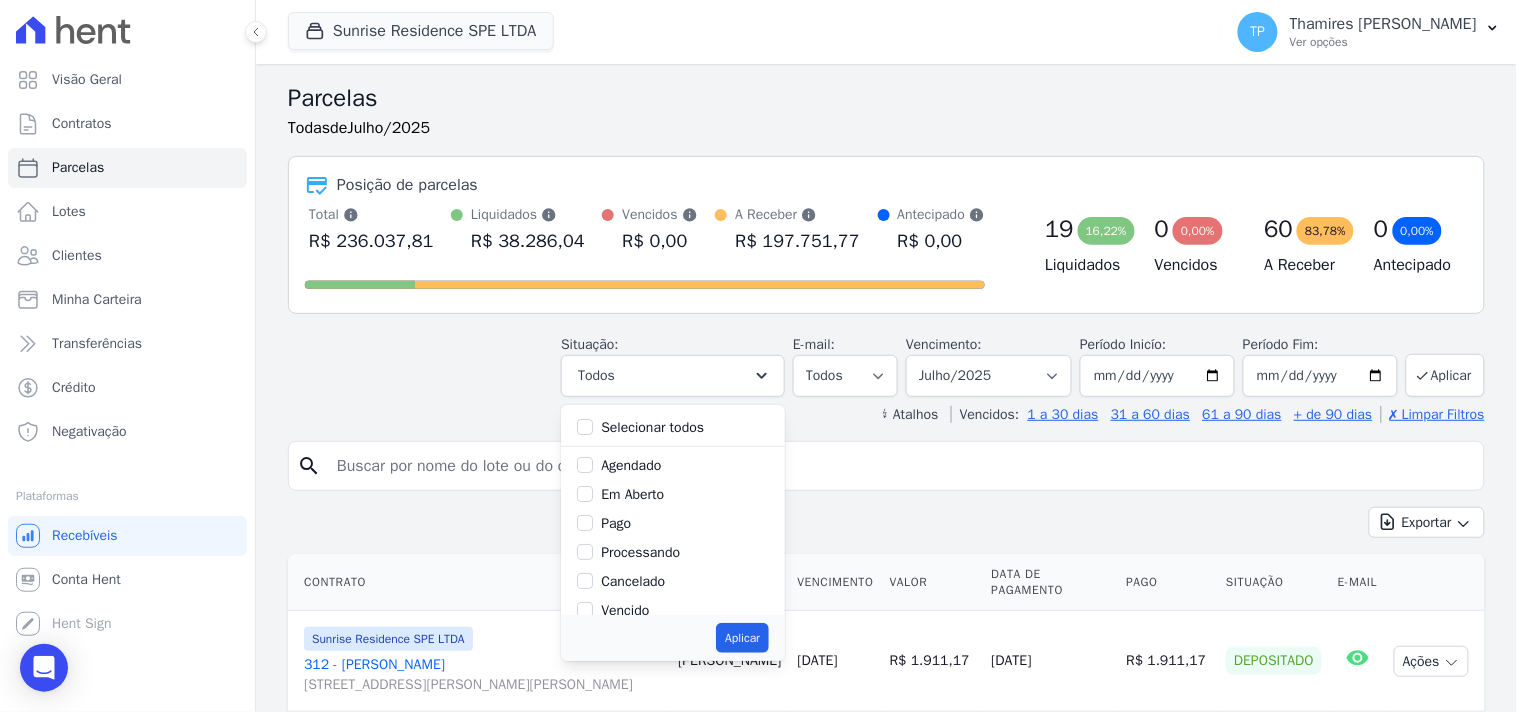 click on "Pago" at bounding box center (616, 523) 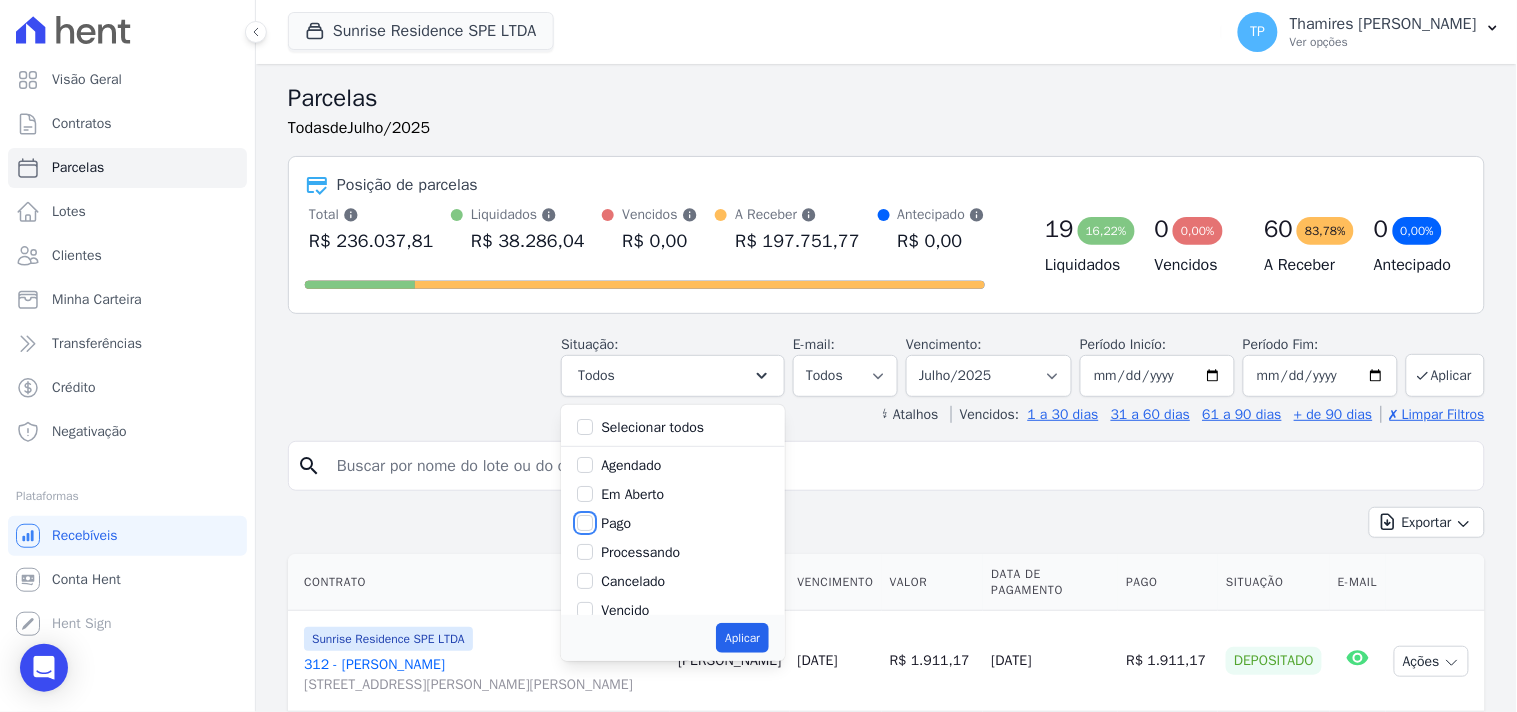 click on "Pago" at bounding box center (585, 523) 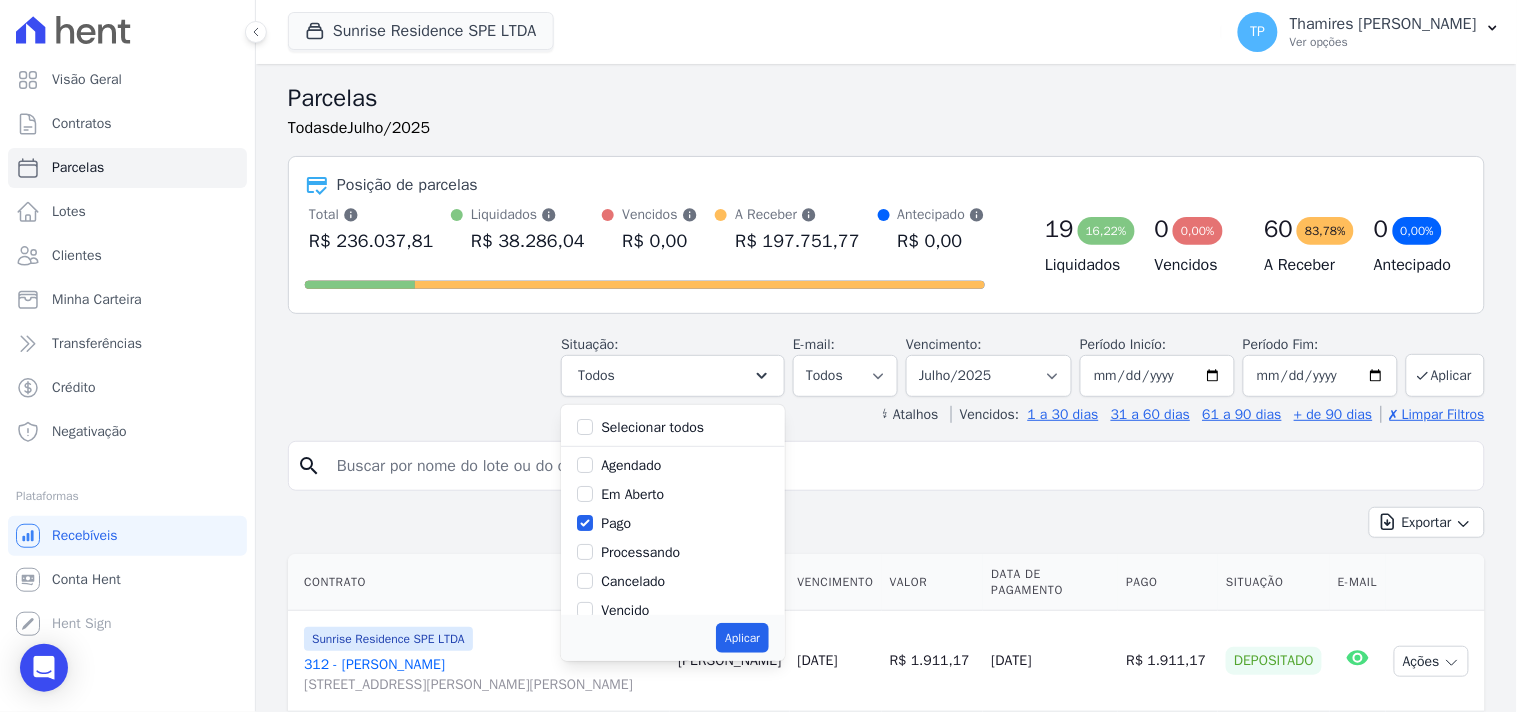 click on "Aplicar" at bounding box center [673, 638] 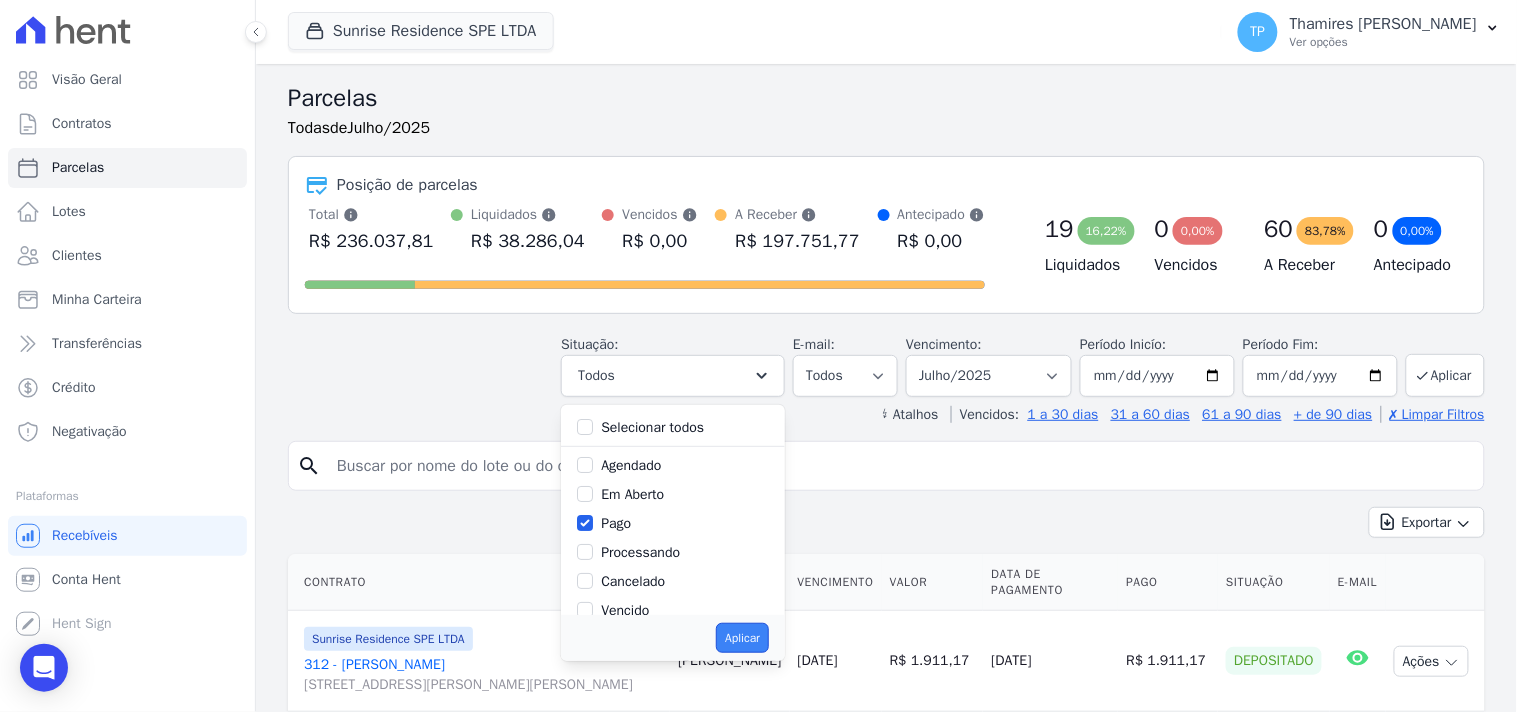 click on "Aplicar" at bounding box center [742, 638] 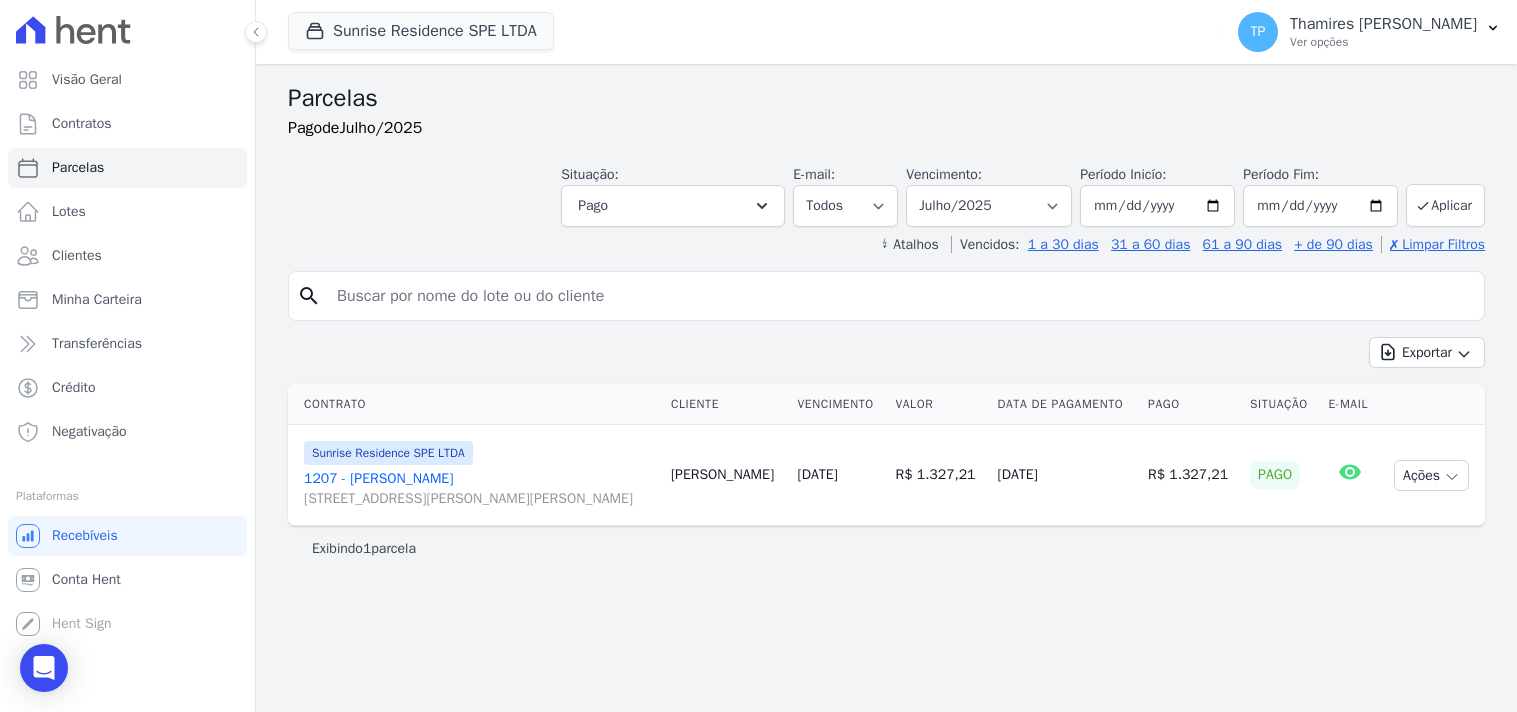 select 